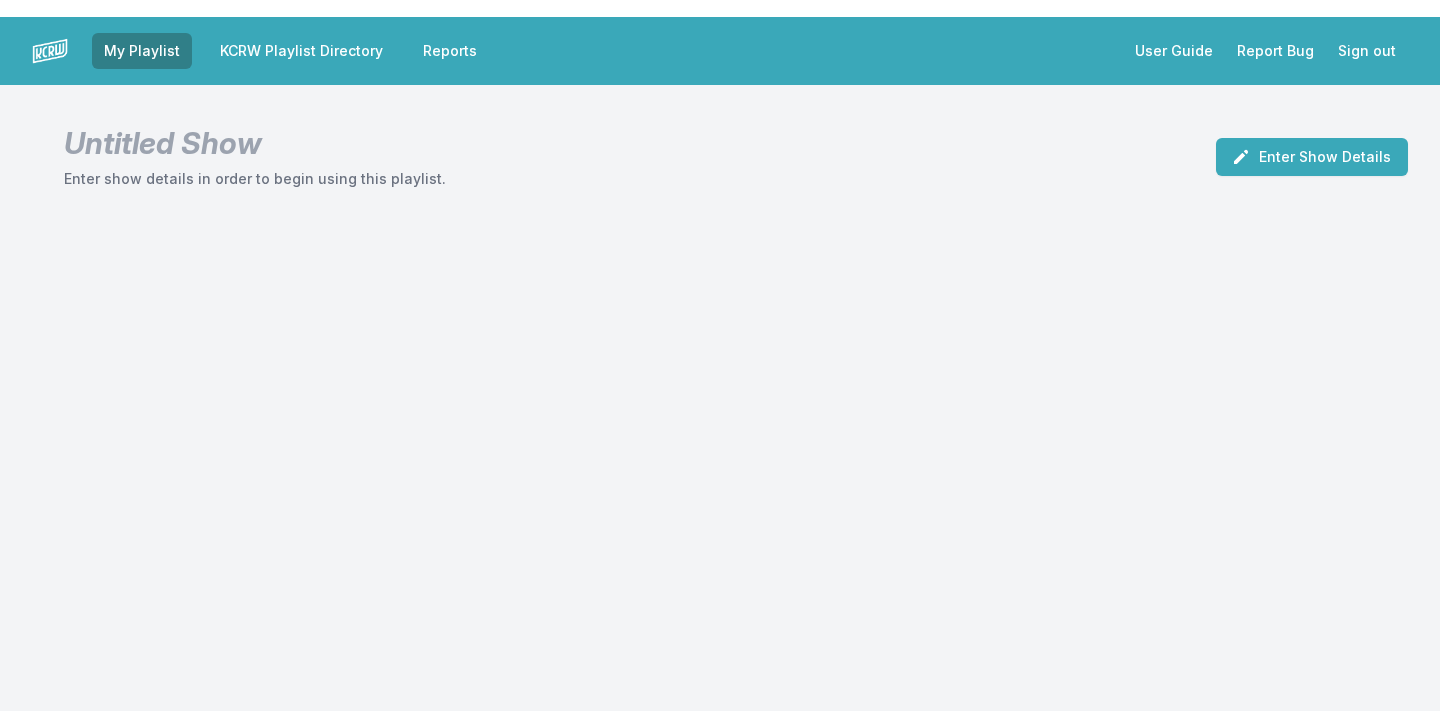 scroll, scrollTop: 0, scrollLeft: 0, axis: both 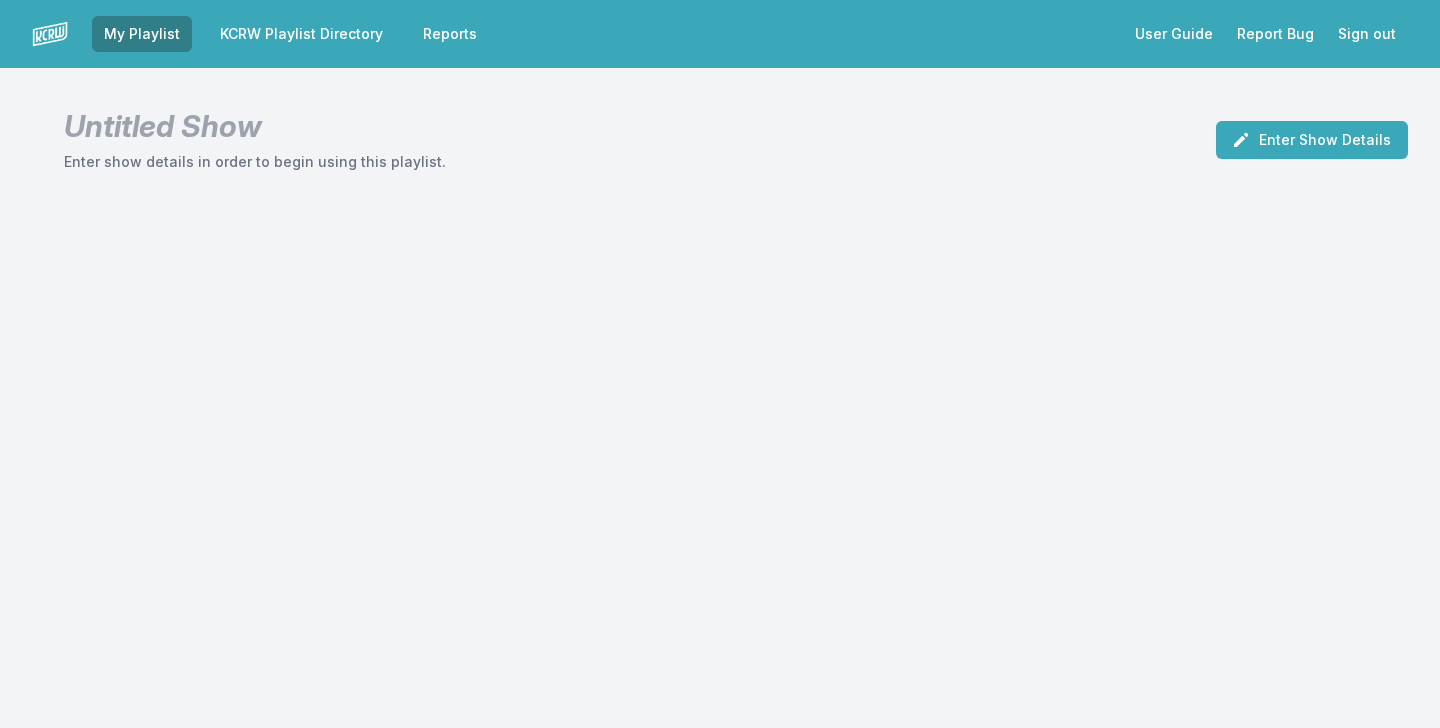click on "KCRW Playlist Directory" at bounding box center [301, 34] 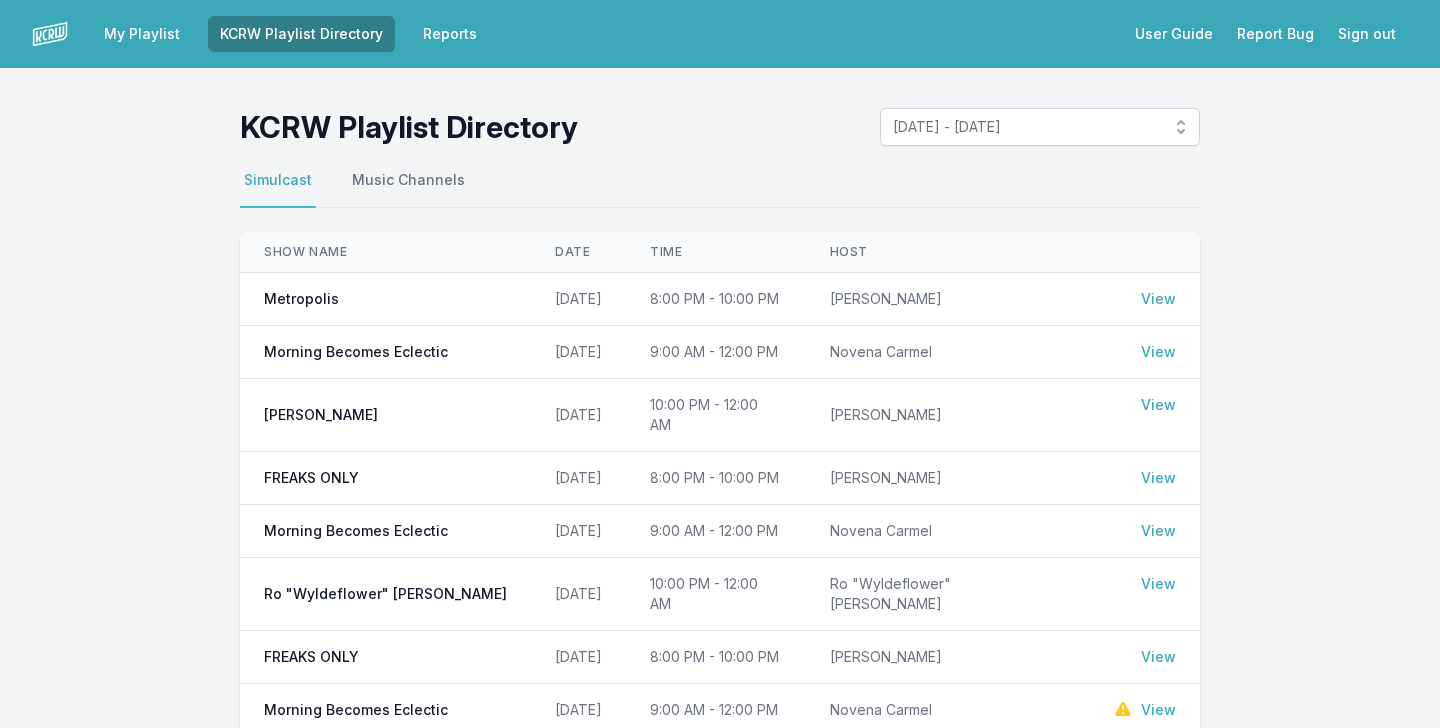 click on "View" at bounding box center [1158, 352] 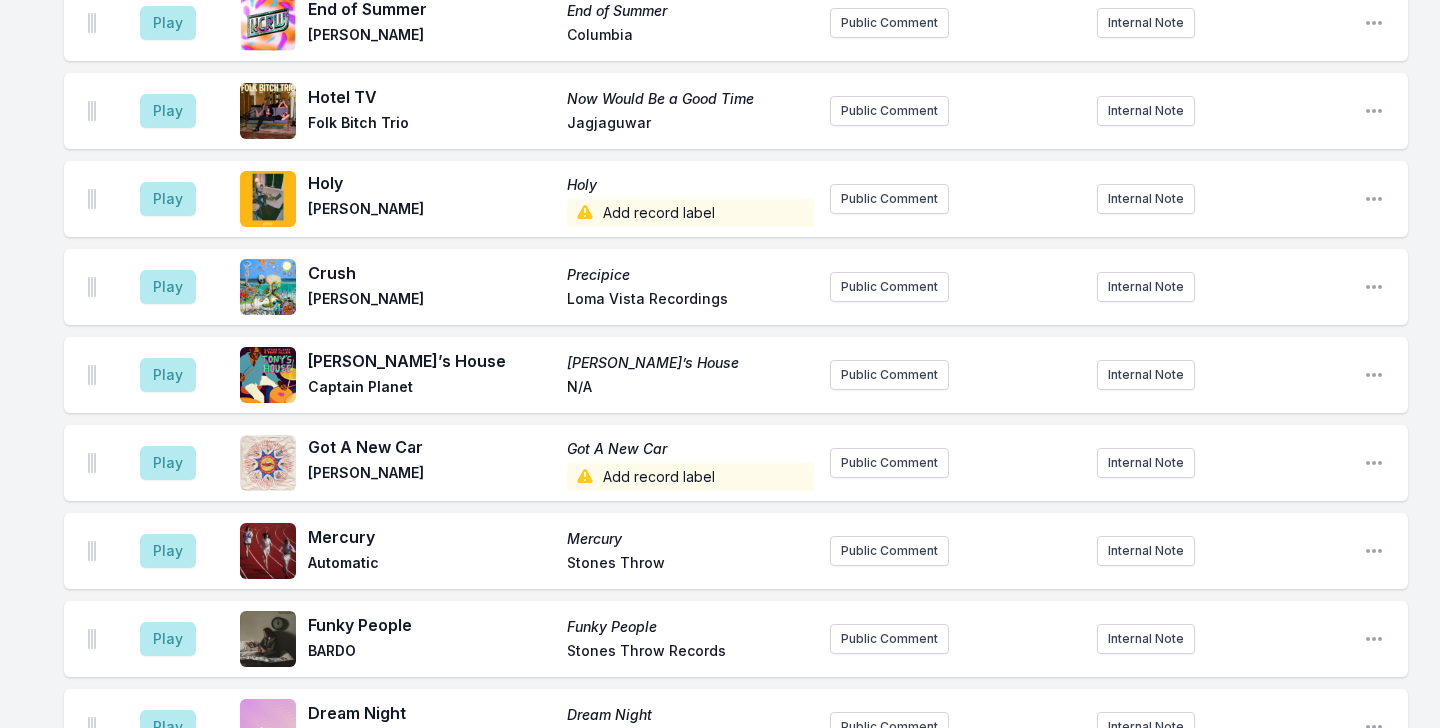 scroll, scrollTop: 0, scrollLeft: 0, axis: both 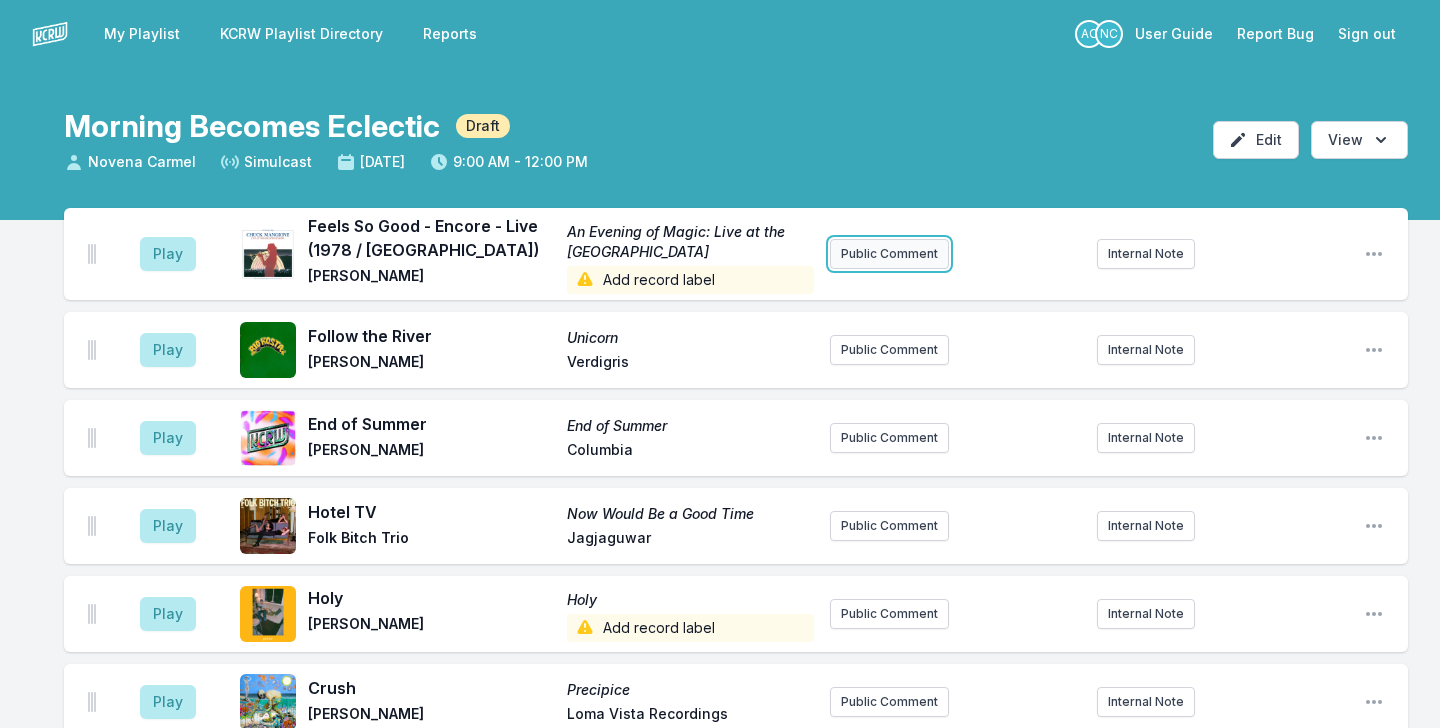click on "Public Comment" at bounding box center (889, 254) 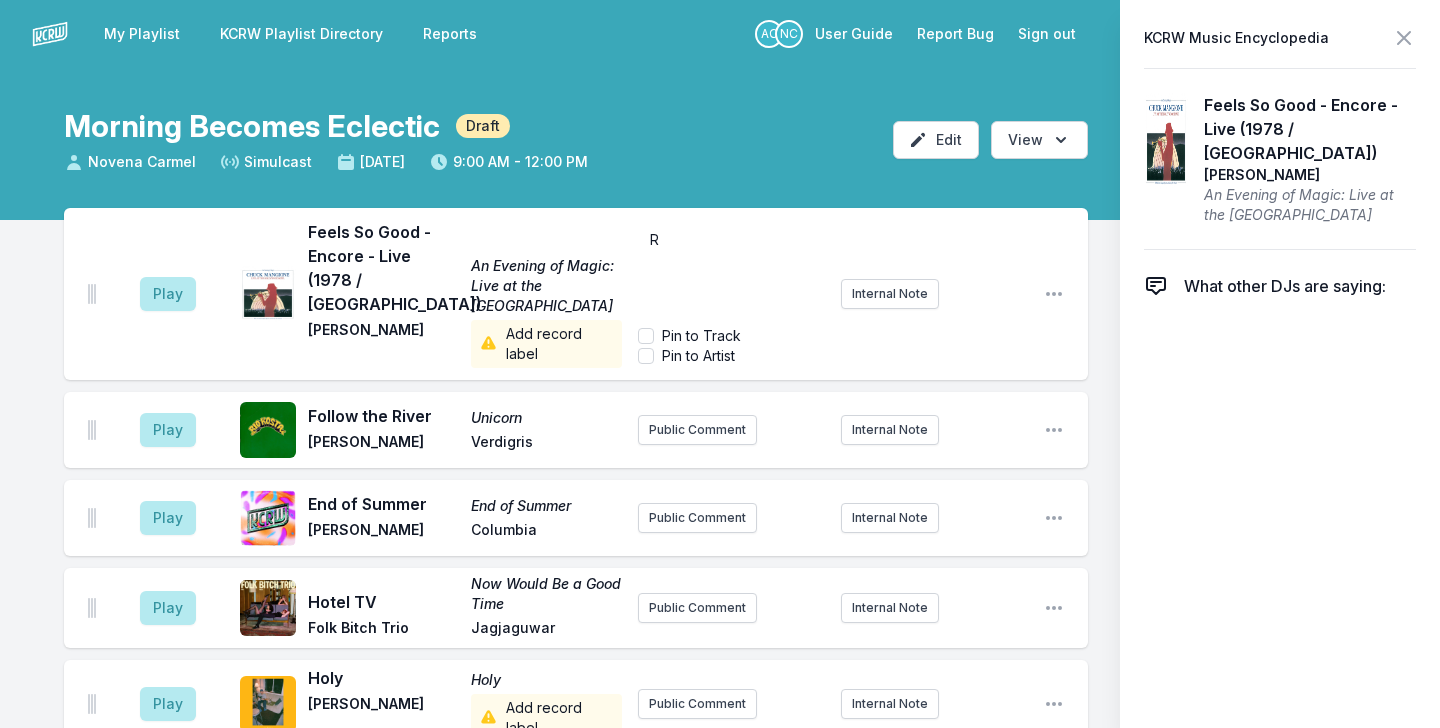 type 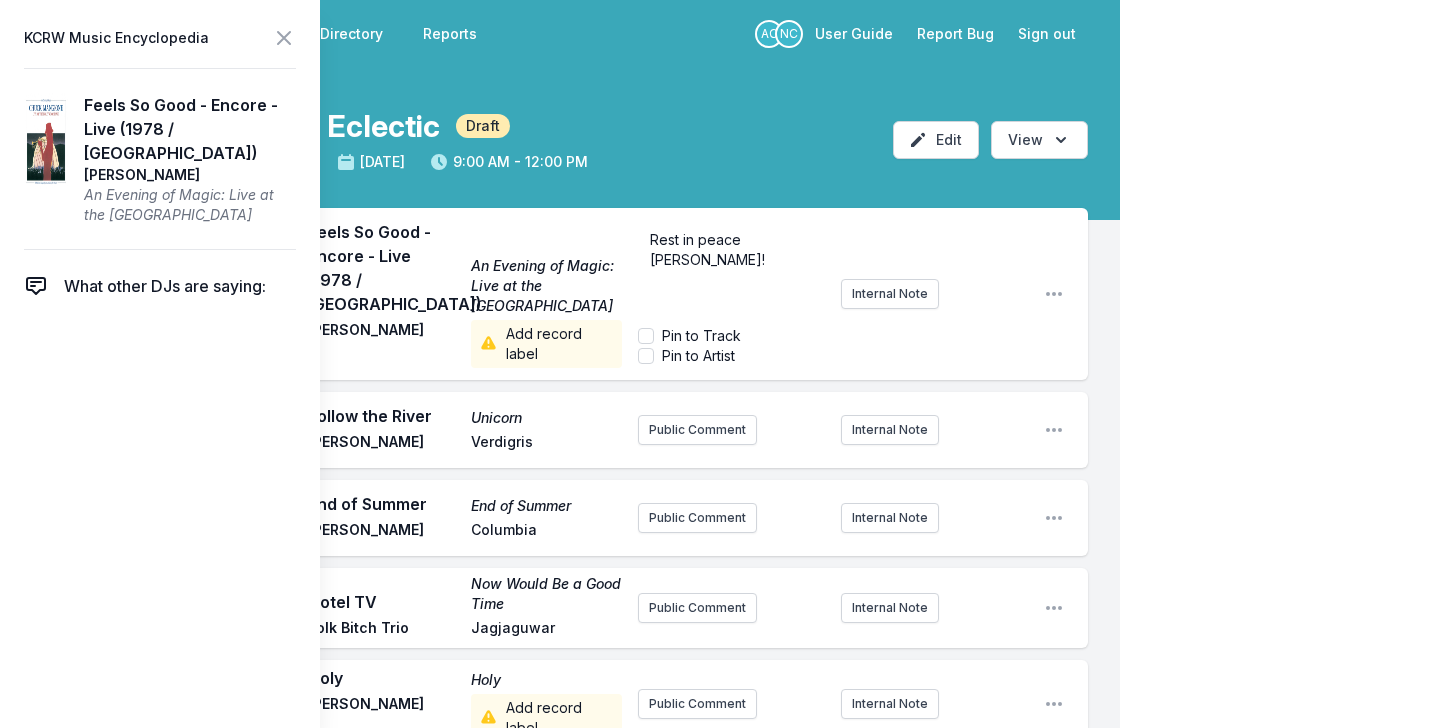 click on "Play Feels So Good - Encore - Live (1978 / Hollywood Bowl) An Evening of Magic: Live at the Hollywood Bowl Chuck Mangione Add record label Rest in peace Chuck Mangione! Pin to Track Pin to Artist Internal Note Open playlist item options" at bounding box center [576, 294] 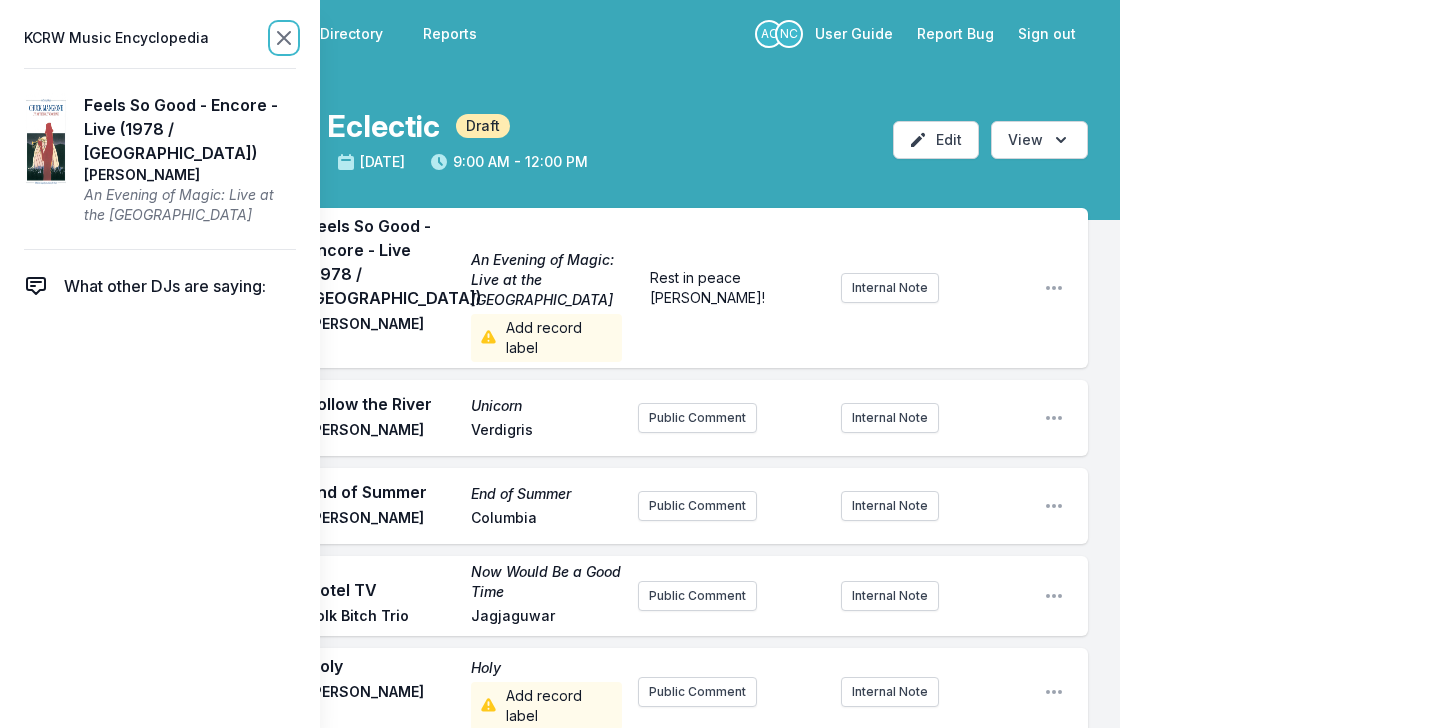 click 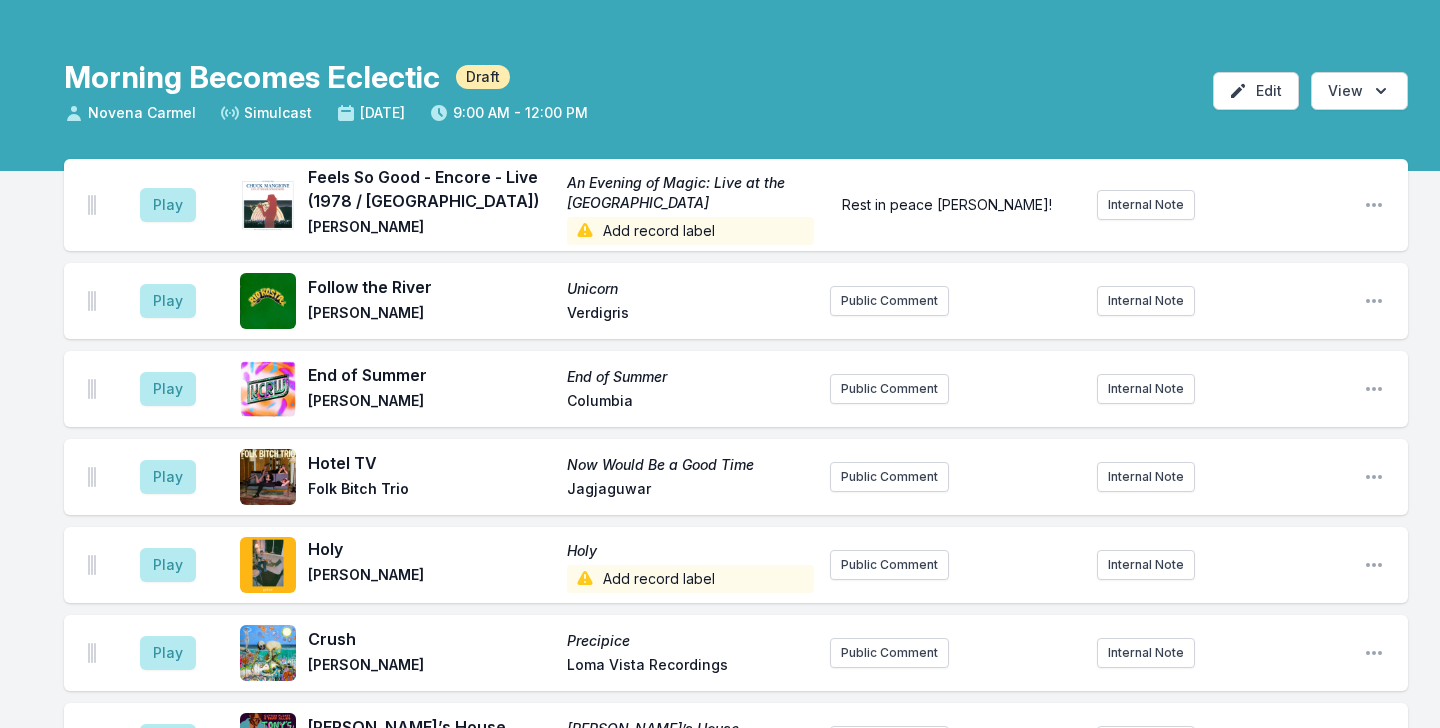 scroll, scrollTop: 35, scrollLeft: 0, axis: vertical 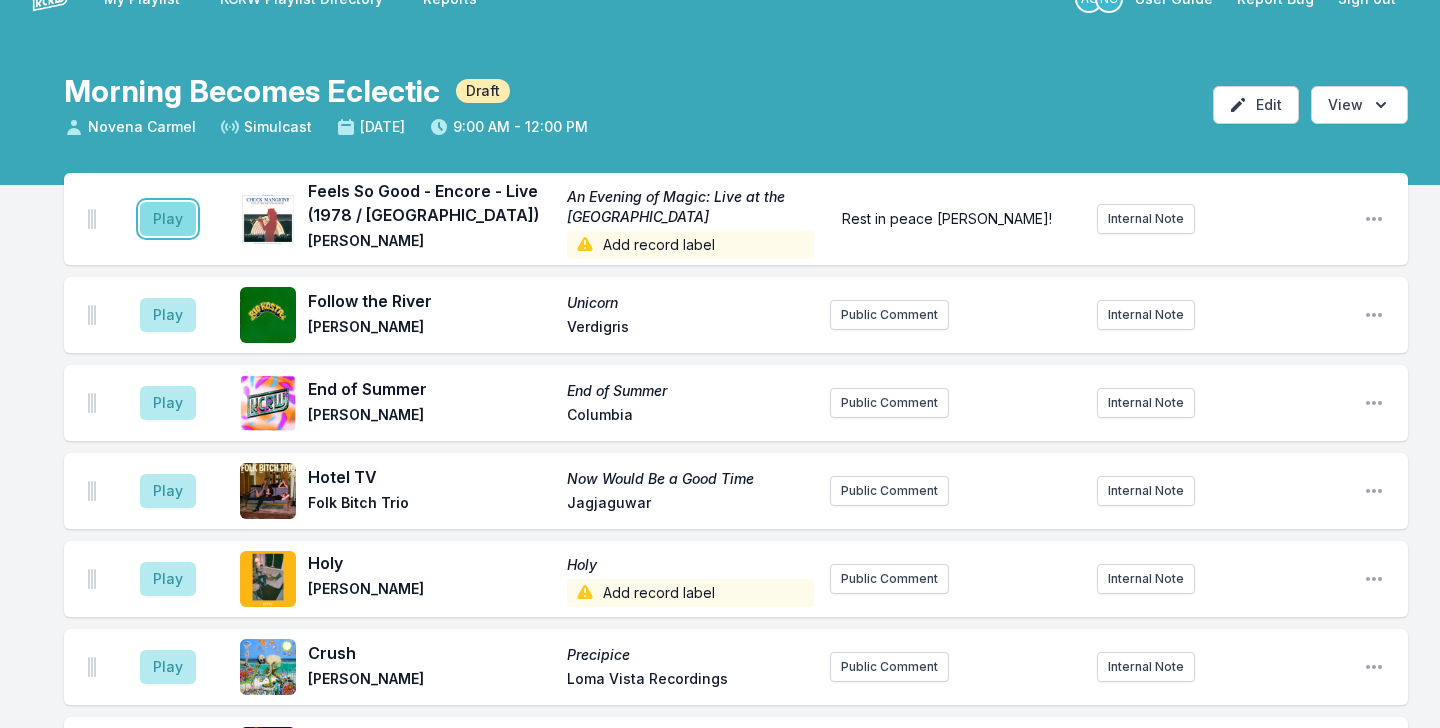 click on "Play" at bounding box center [168, 219] 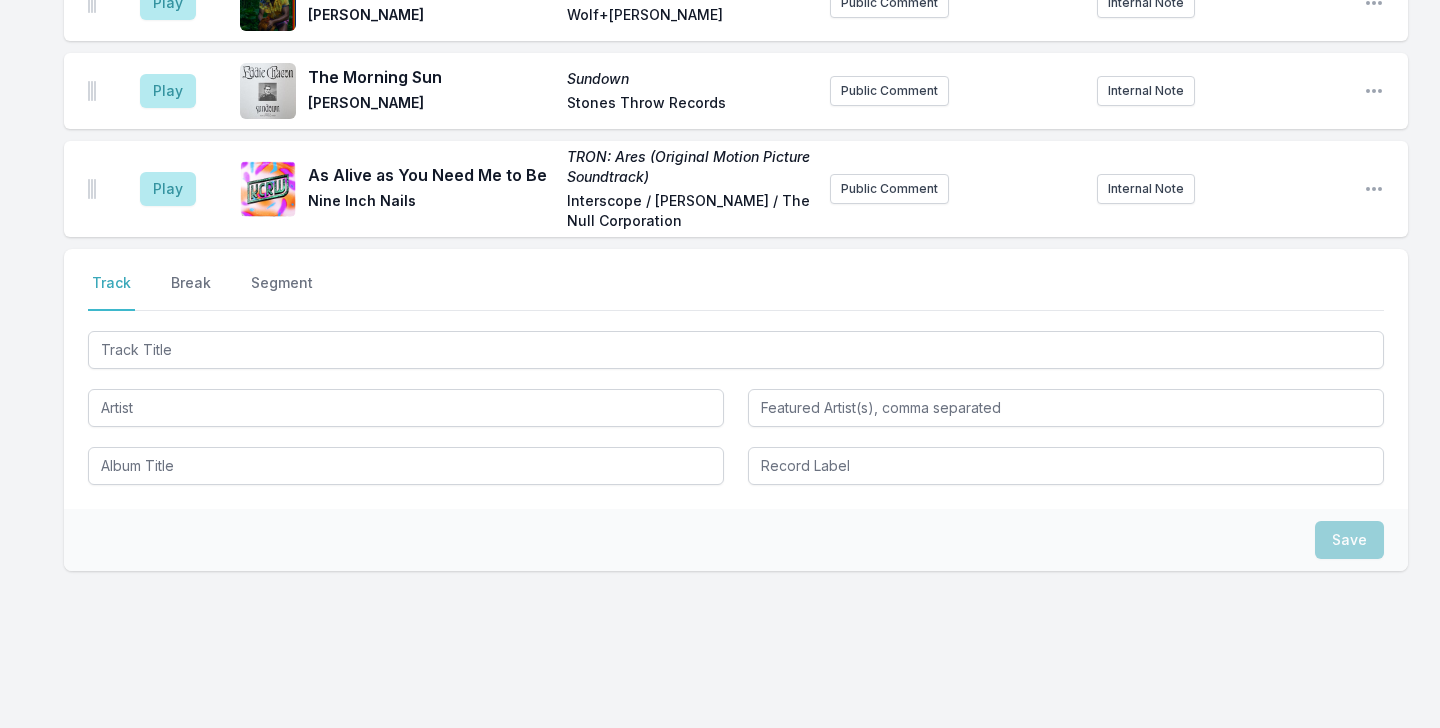 scroll, scrollTop: 2118, scrollLeft: 0, axis: vertical 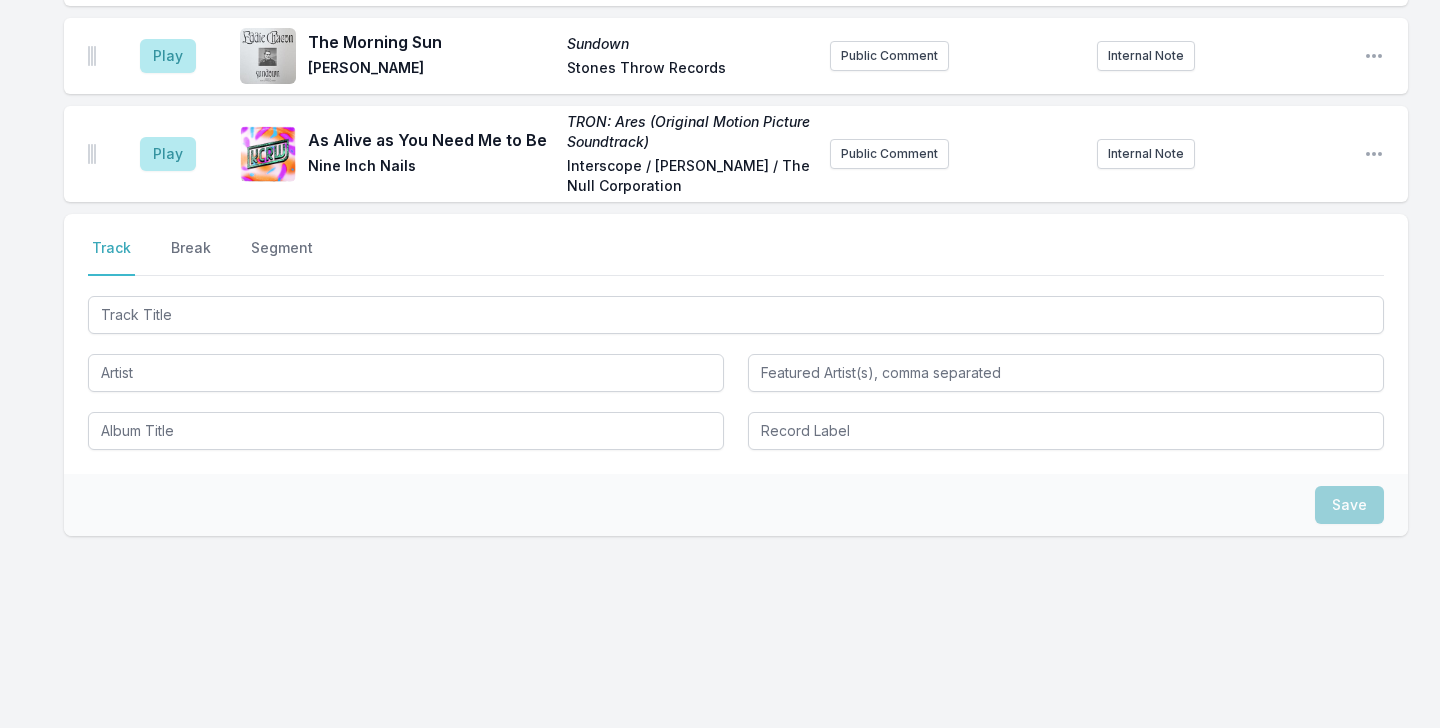 click on "Play" at bounding box center [168, 154] 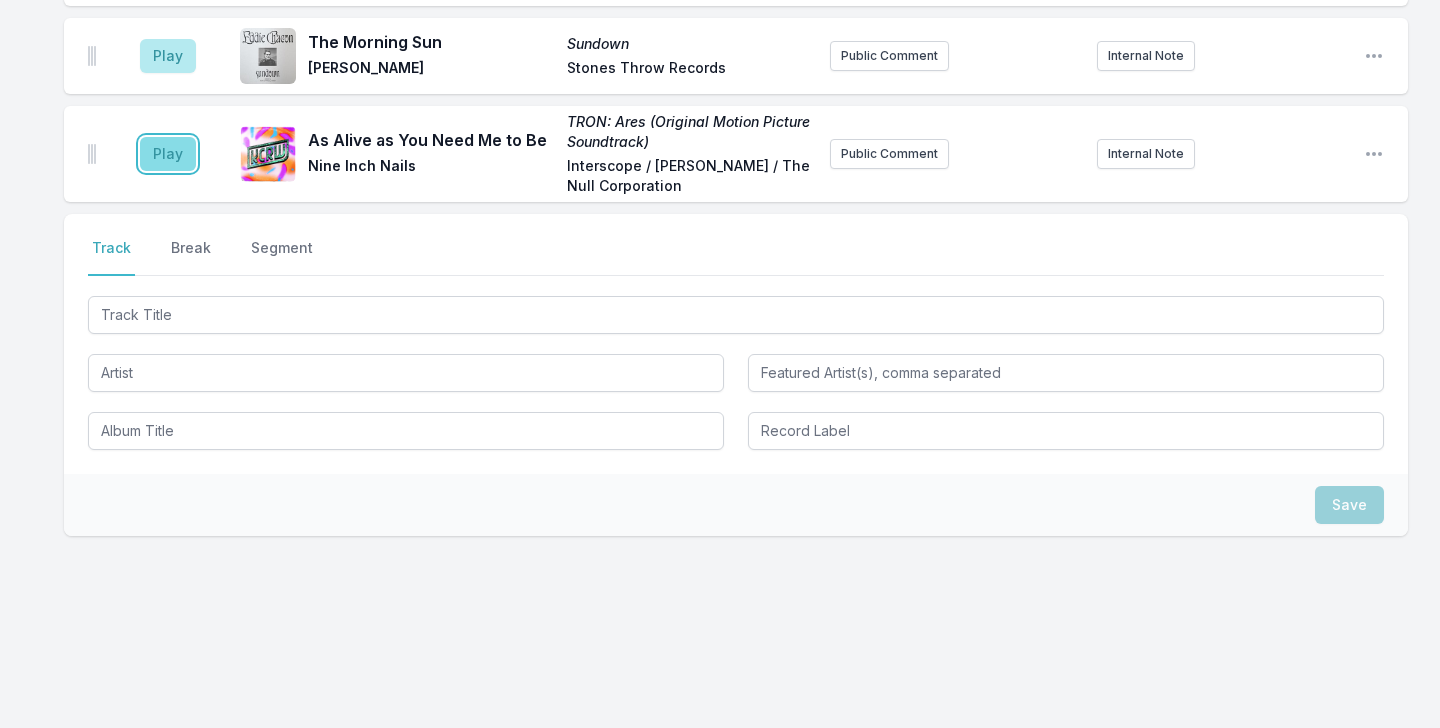 click on "Play" at bounding box center (168, 154) 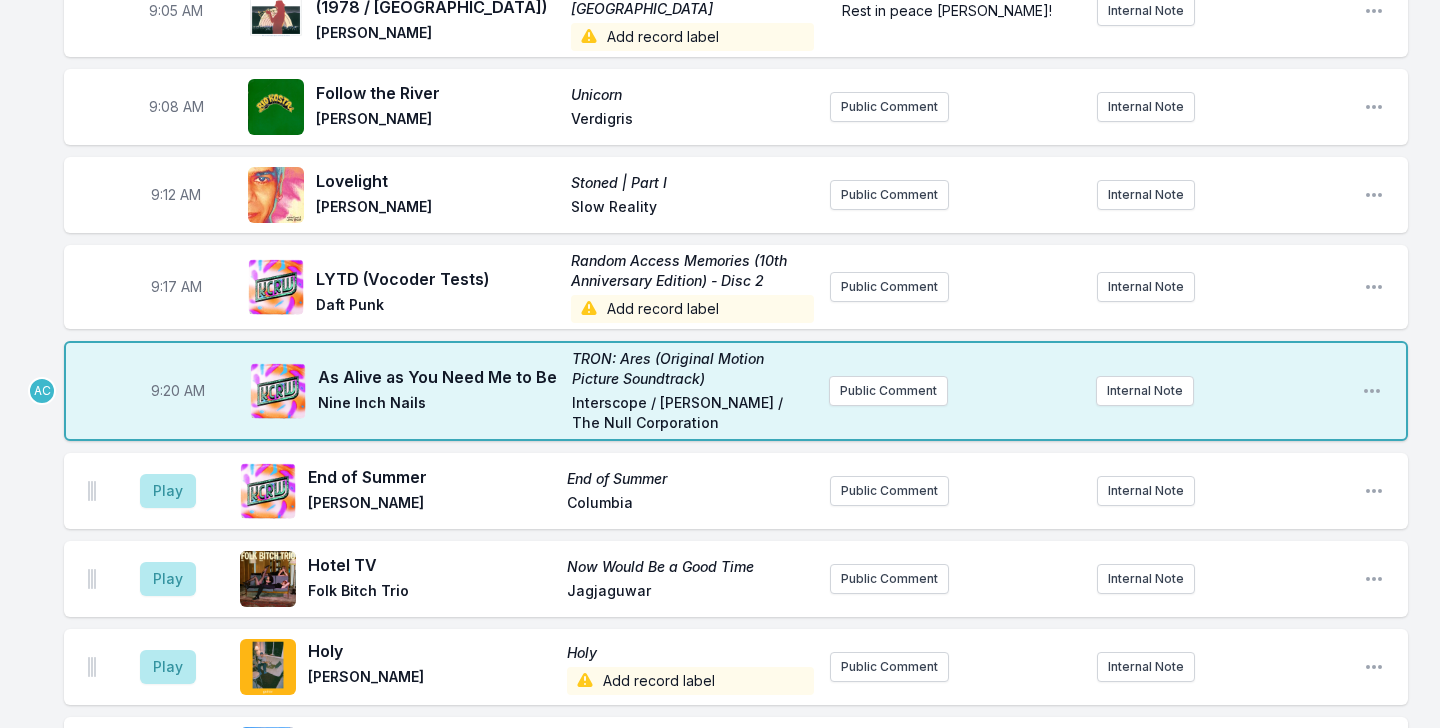 scroll, scrollTop: 235, scrollLeft: 0, axis: vertical 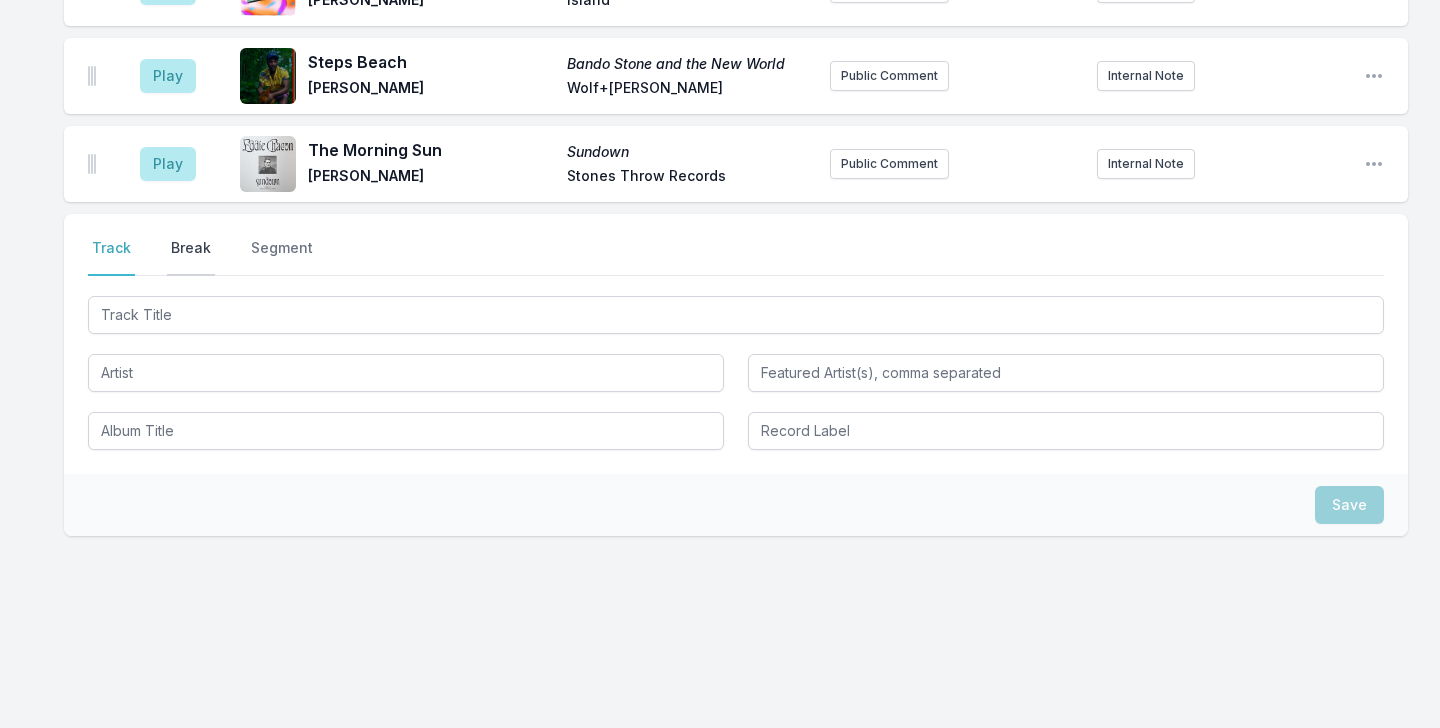 click on "Break" at bounding box center (191, 257) 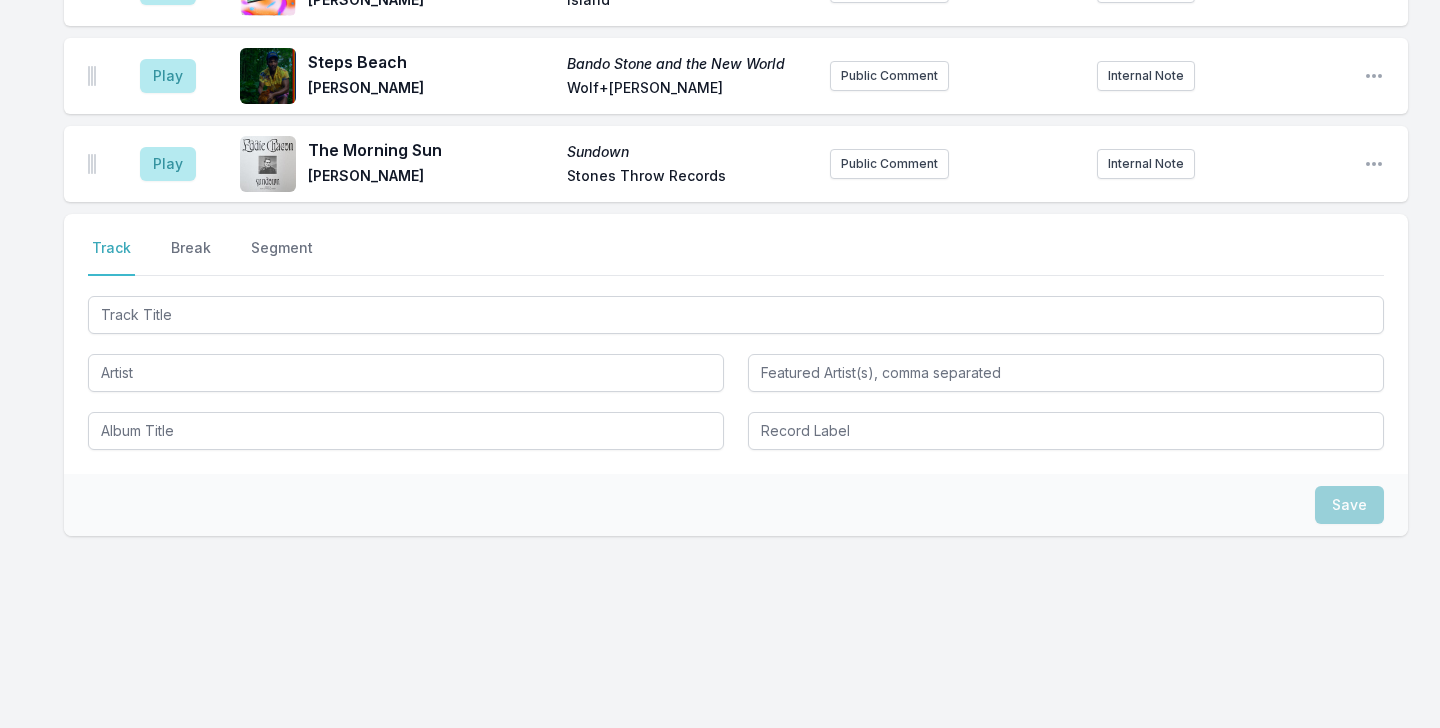 scroll, scrollTop: 1984, scrollLeft: 0, axis: vertical 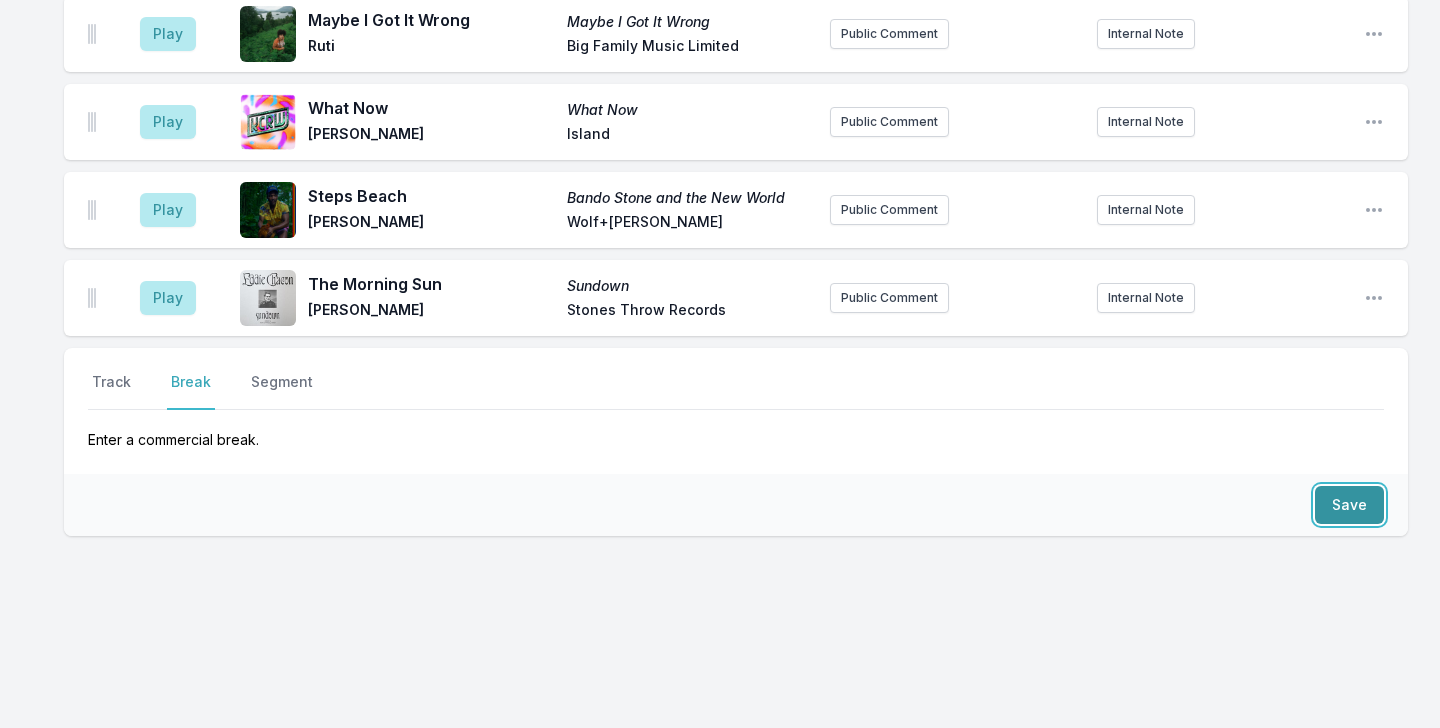 click on "Save" at bounding box center (1349, 505) 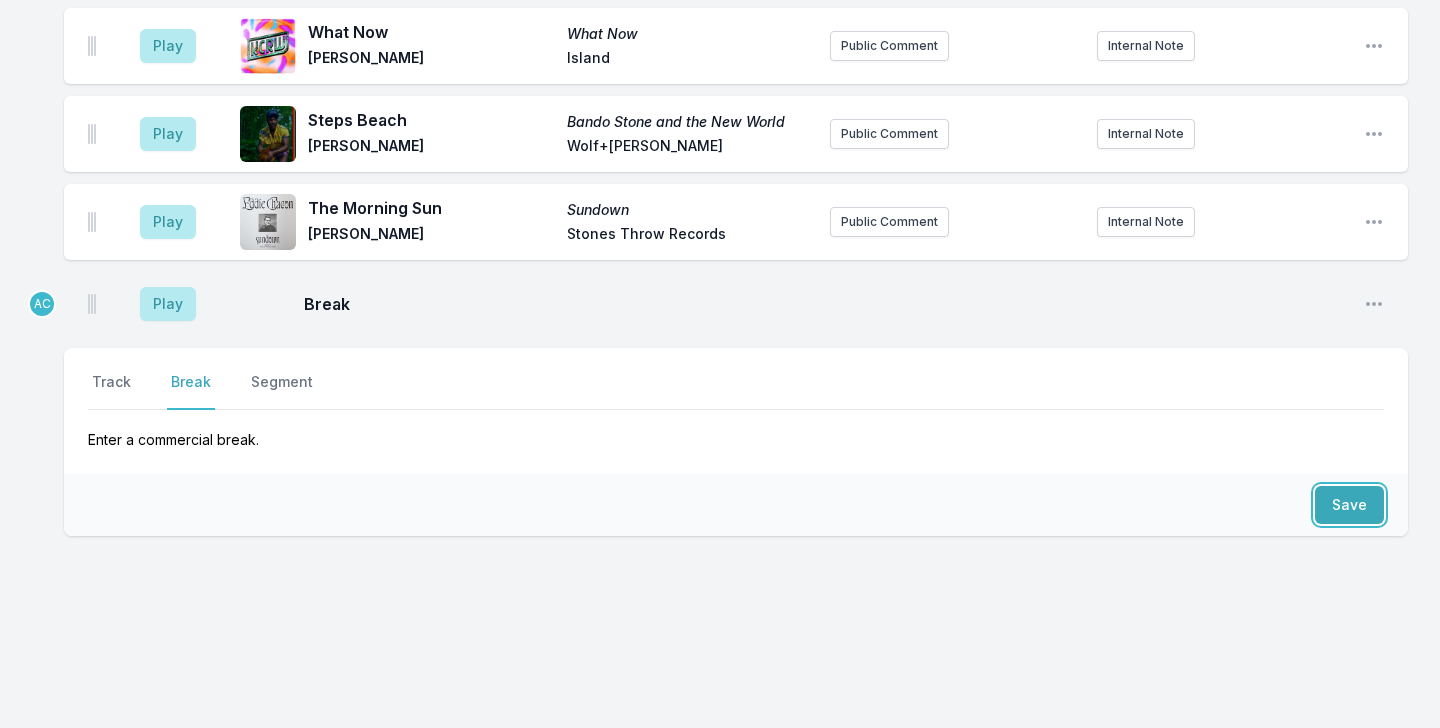 scroll, scrollTop: 1378, scrollLeft: 0, axis: vertical 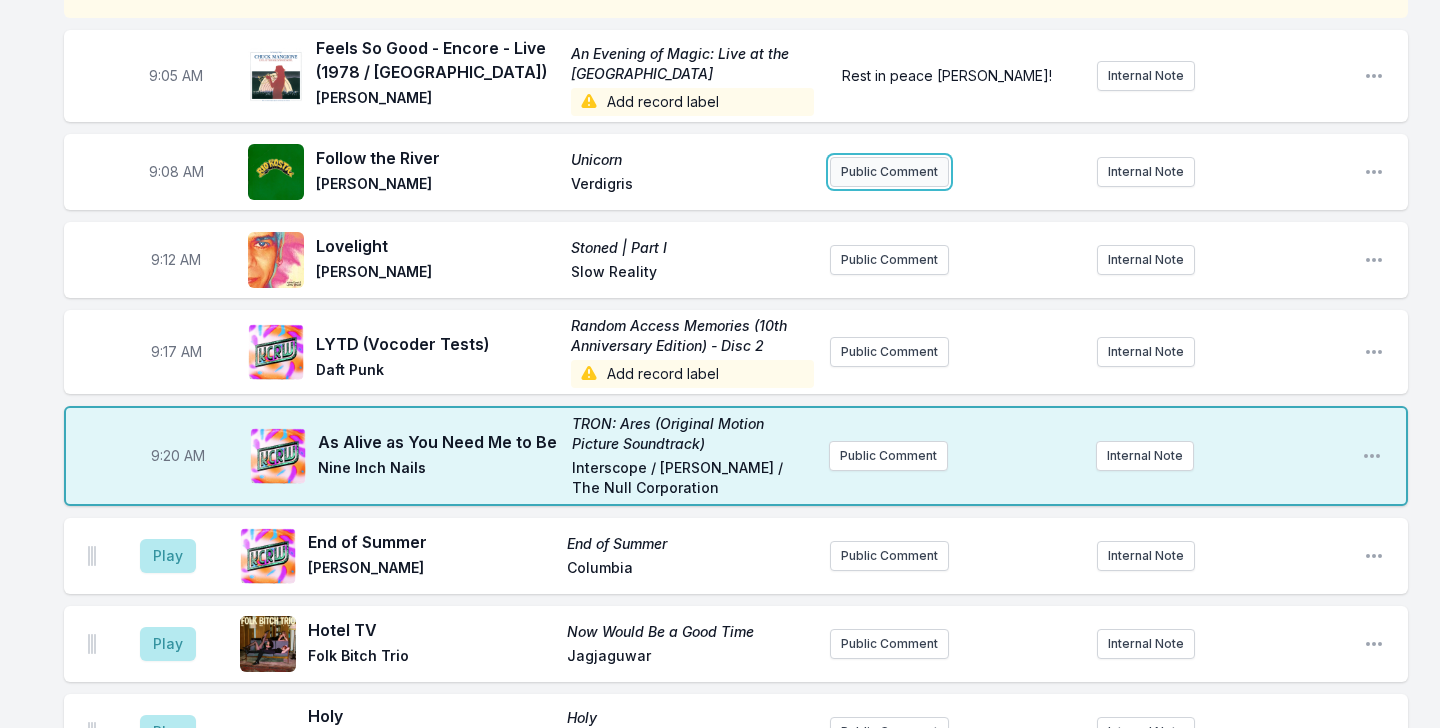 click on "Public Comment" at bounding box center [889, 172] 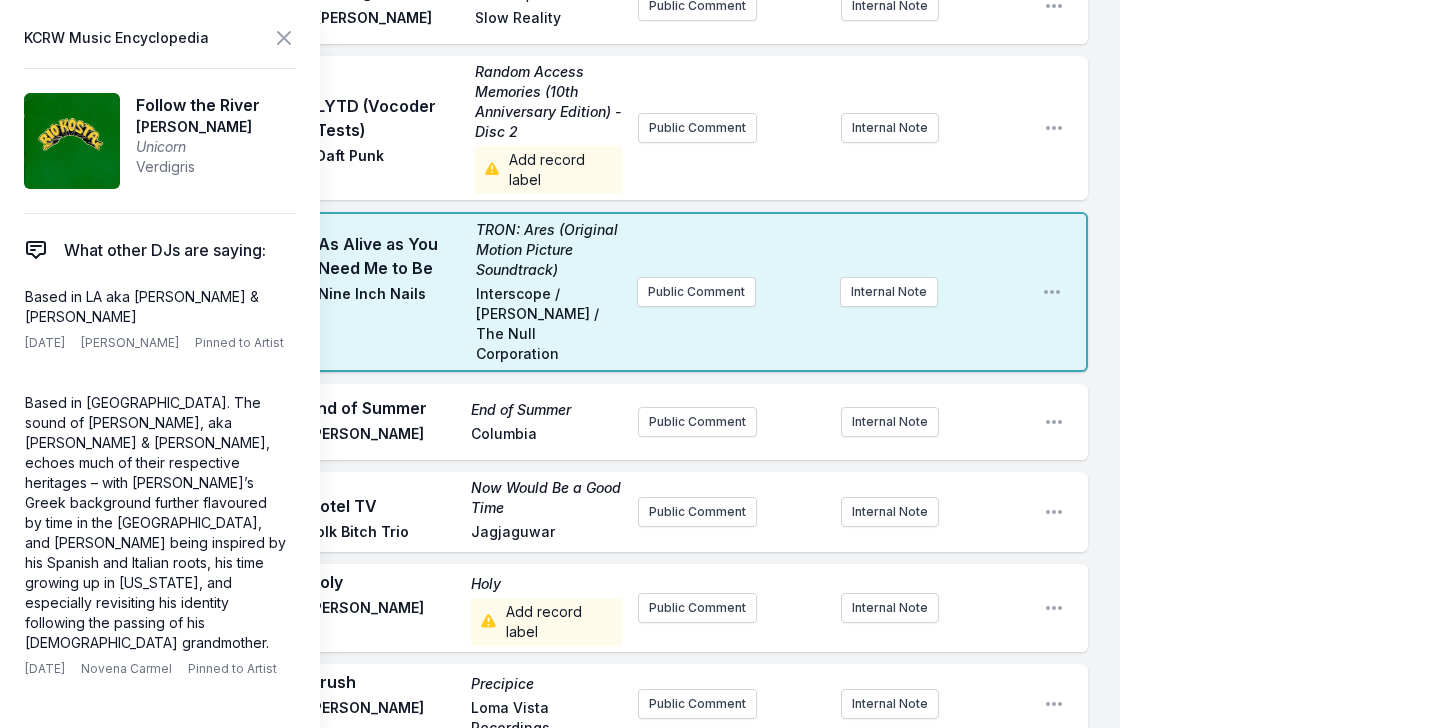scroll, scrollTop: 96, scrollLeft: 0, axis: vertical 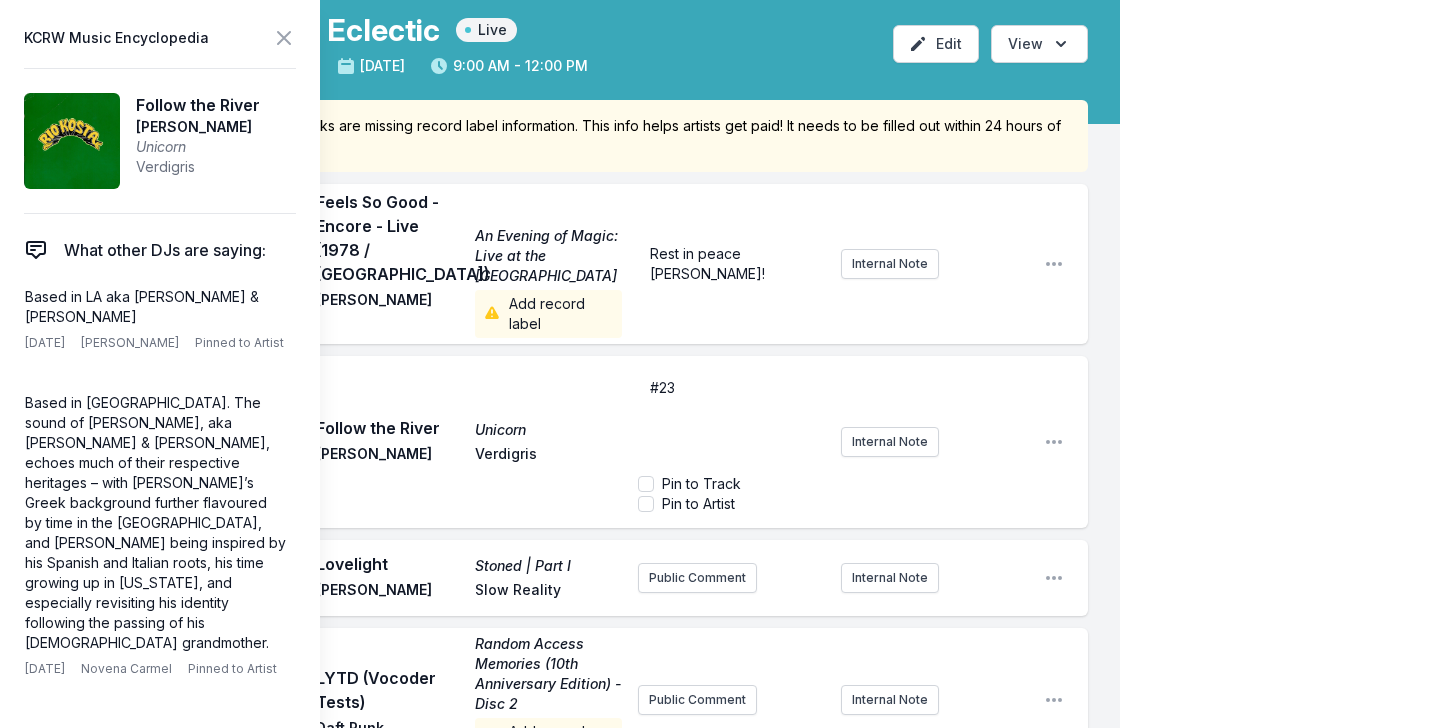 type 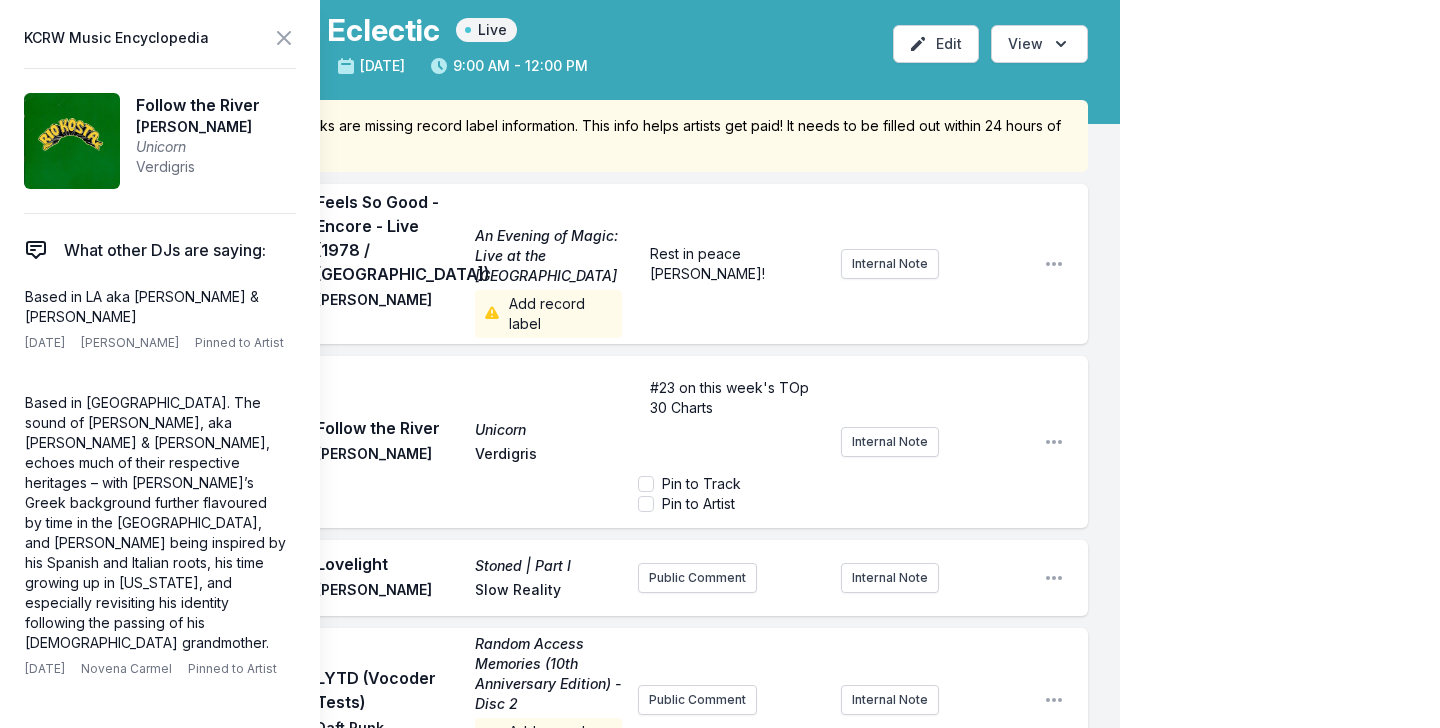 click on "#23 on this week's TOp 30 Charts" at bounding box center [731, 397] 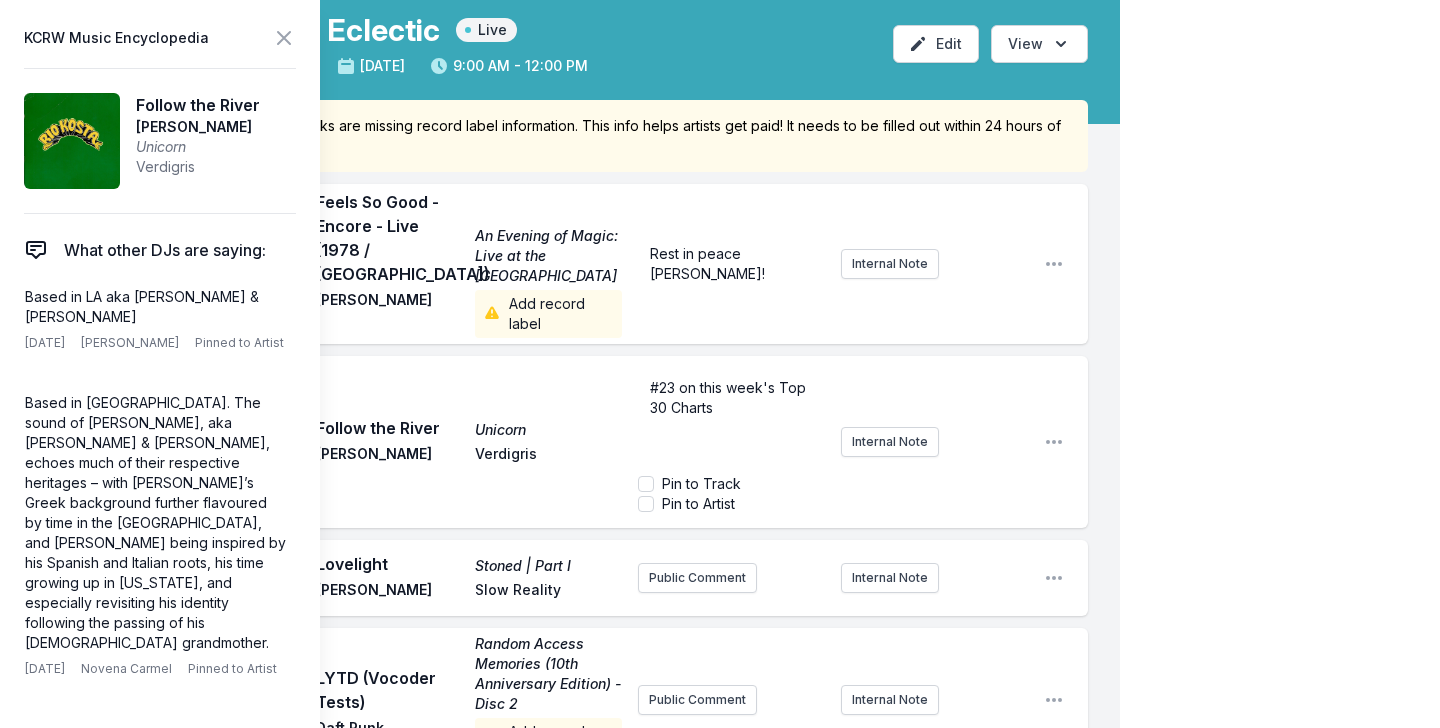 click on "My Playlist KCRW Playlist Directory Reports NC AC User Guide Report Bug Sign out Morning Becomes Eclectic Live Novena Carmel Simulcast July 25, 2025 9:00 AM - 12:00 PM Edit Open options View Missing Data Some of your tracks are missing record label information. This info helps artists get paid! It needs to be filled out within 24 hours of showtime. 9:05 AM Feels So Good - Encore - Live (1978 / Hollywood Bowl) An Evening of Magic: Live at the Hollywood Bowl Chuck Mangione Add record label Rest in peace Chuck Mangione! Internal Note Open playlist item options Rest in peace Chuck Mangione! AC 9:08 AM Follow the River Unicorn RIO KOSTA Verdigris #23 on this week's Top 30 Charts Pin to Track Pin to Artist Internal Note Open playlist item options 9:12 AM Lovelight Stoned | Part I Lewis Taylor Slow Reality Public Comment Internal Note Open playlist item options 9:17 AM LYTD (Vocoder Tests) Random Access Memories (10th Anniversary Edition) - Disc 2 Daft Punk Add record label Public Comment Internal Note 9:20 AM Play" at bounding box center (720, 1582) 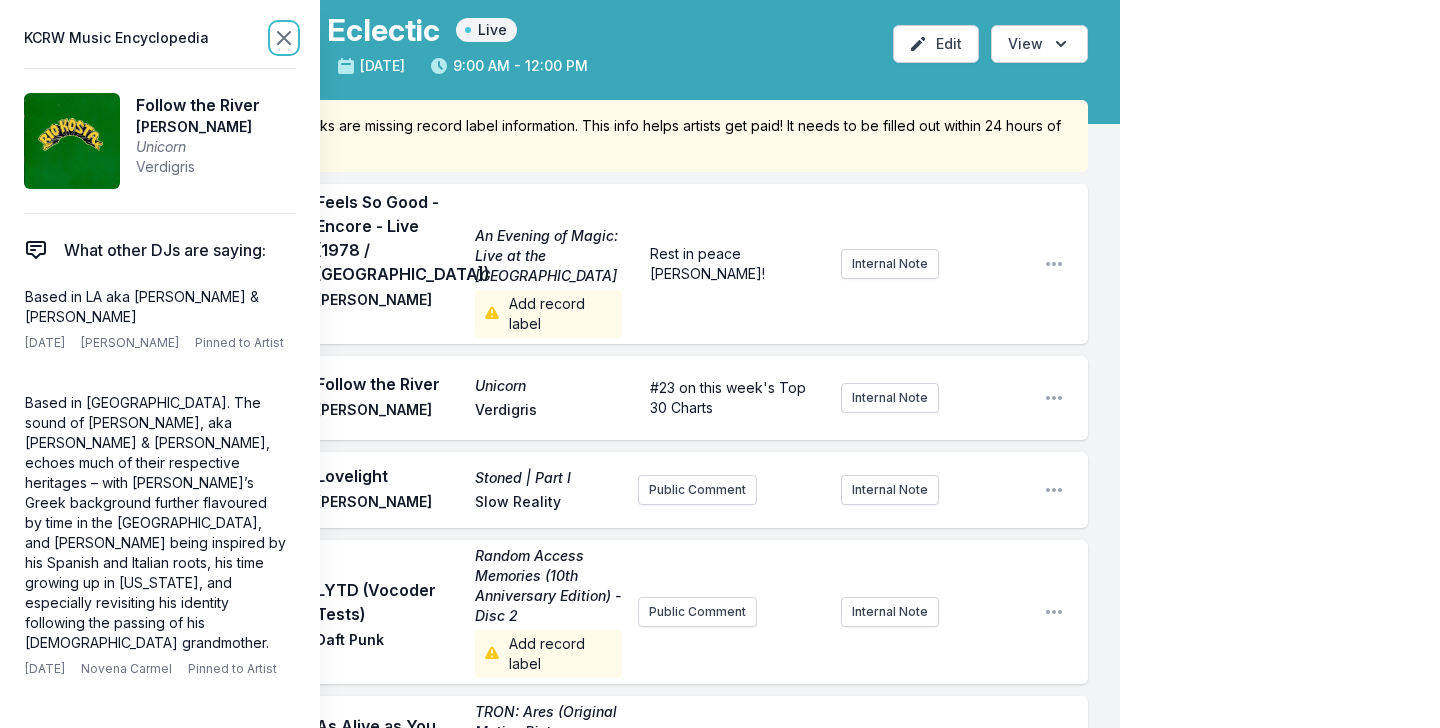 click 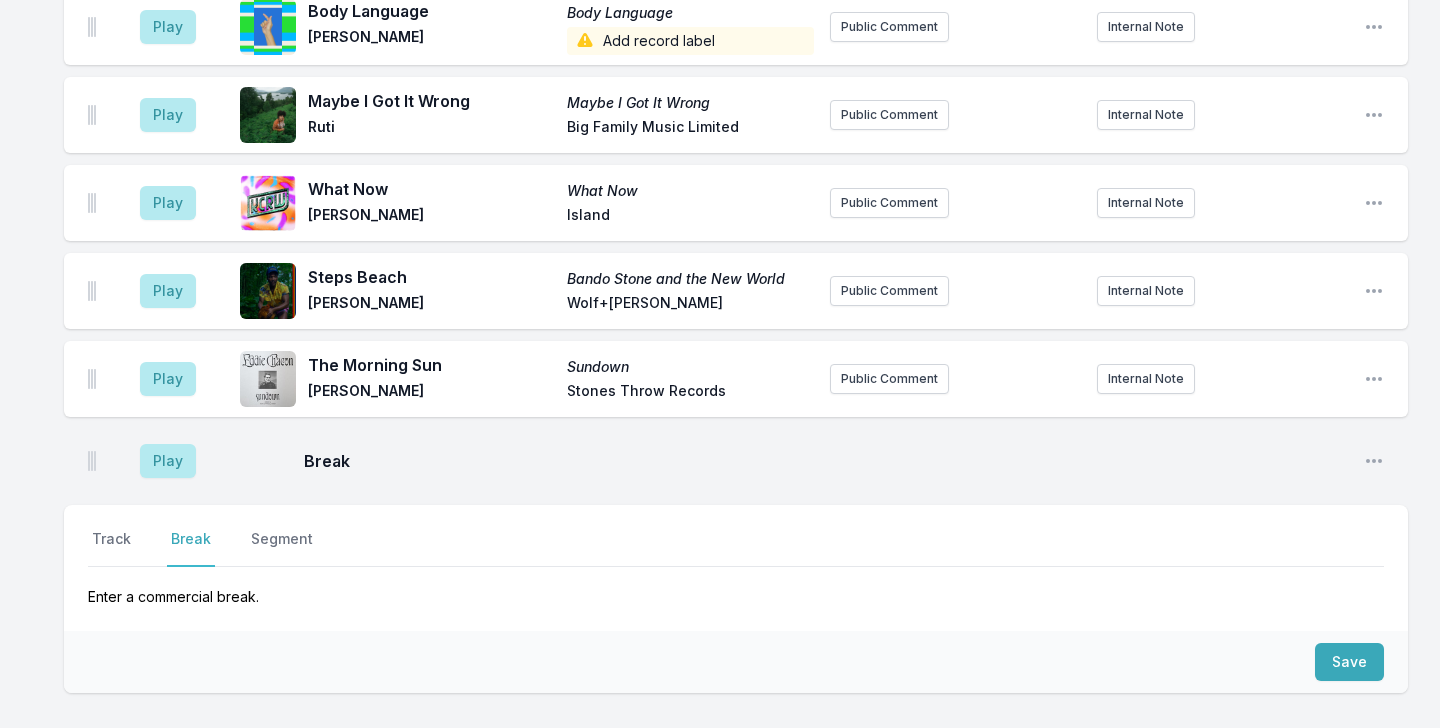 scroll, scrollTop: 2148, scrollLeft: 0, axis: vertical 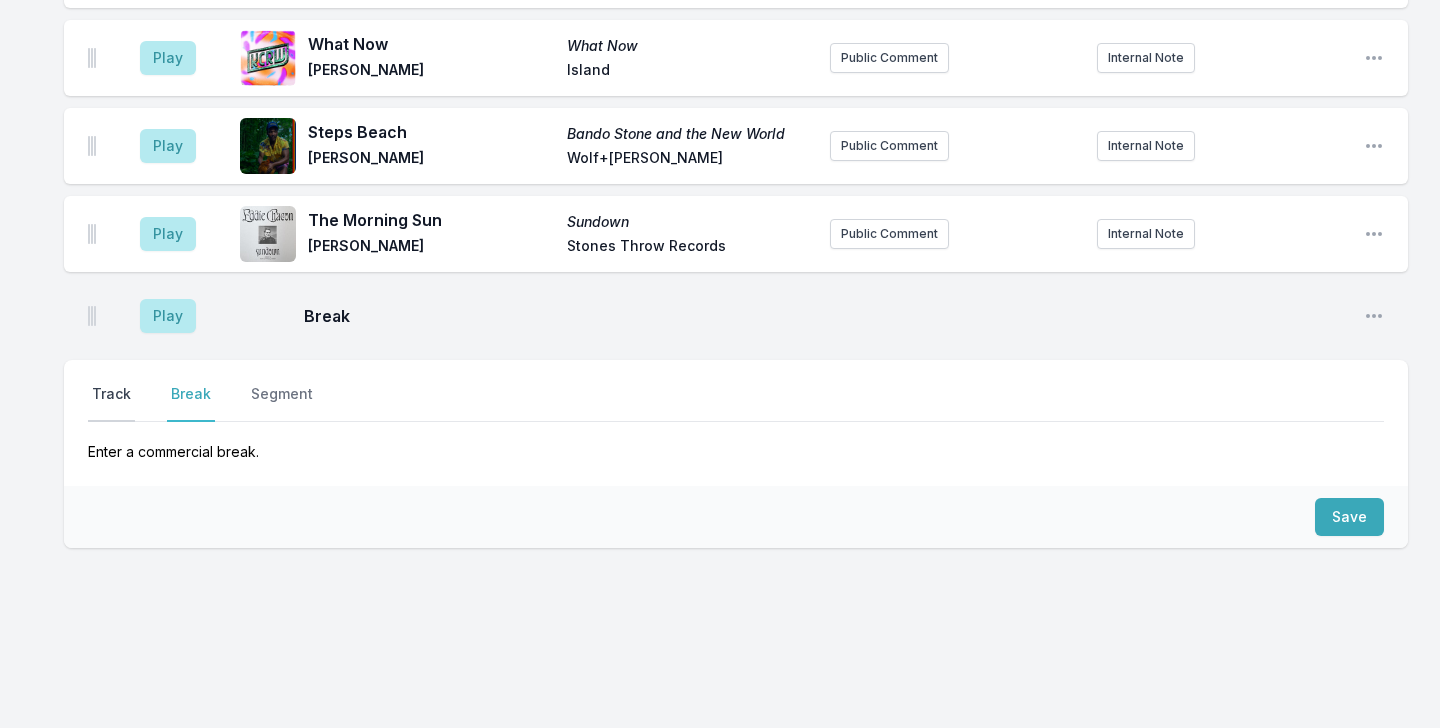 click on "Track" at bounding box center [111, 403] 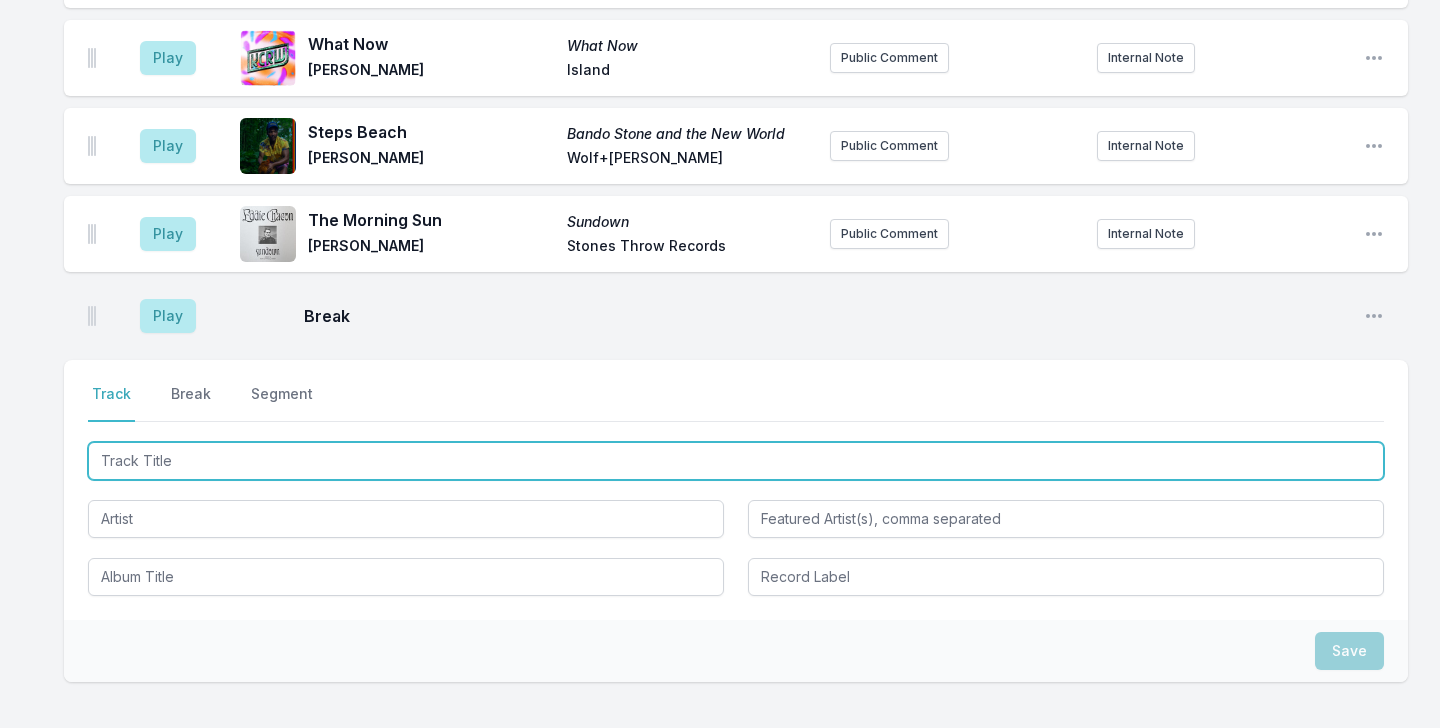 click at bounding box center [736, 461] 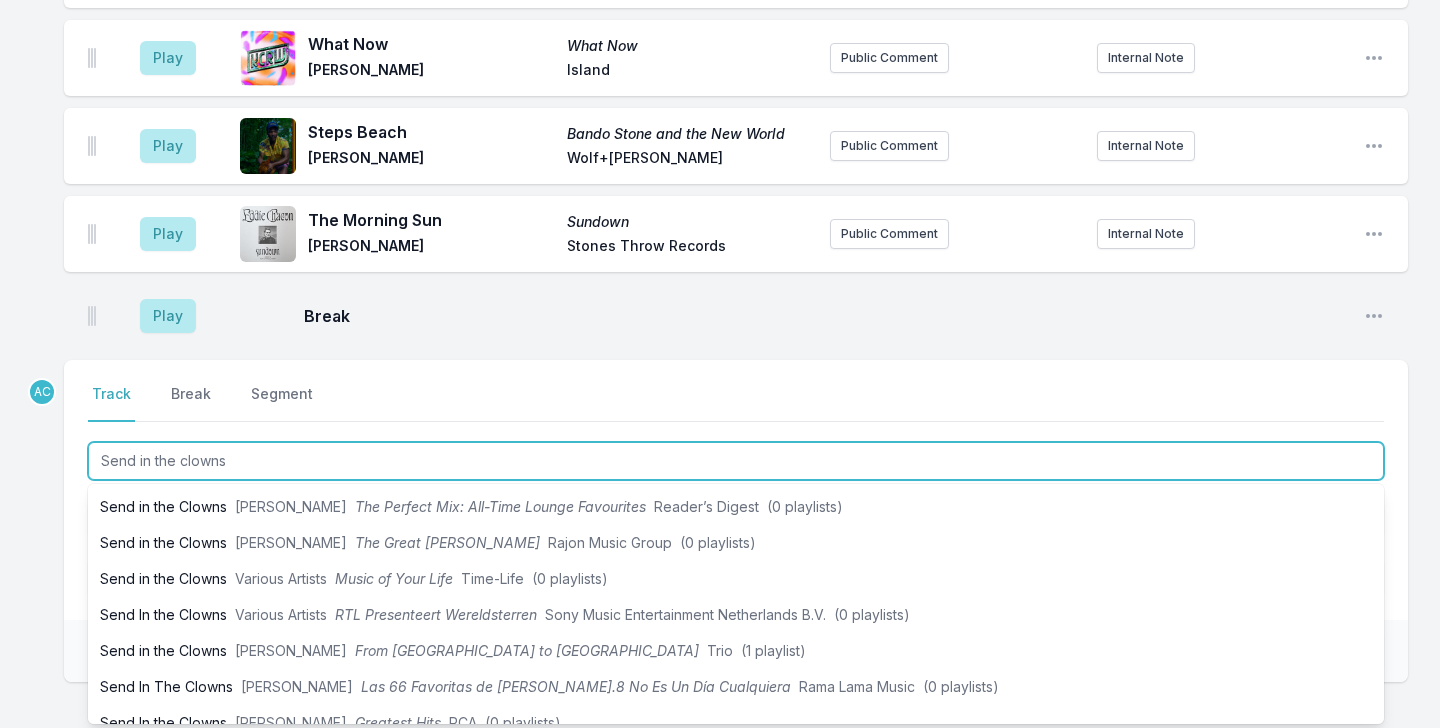 scroll, scrollTop: 0, scrollLeft: 0, axis: both 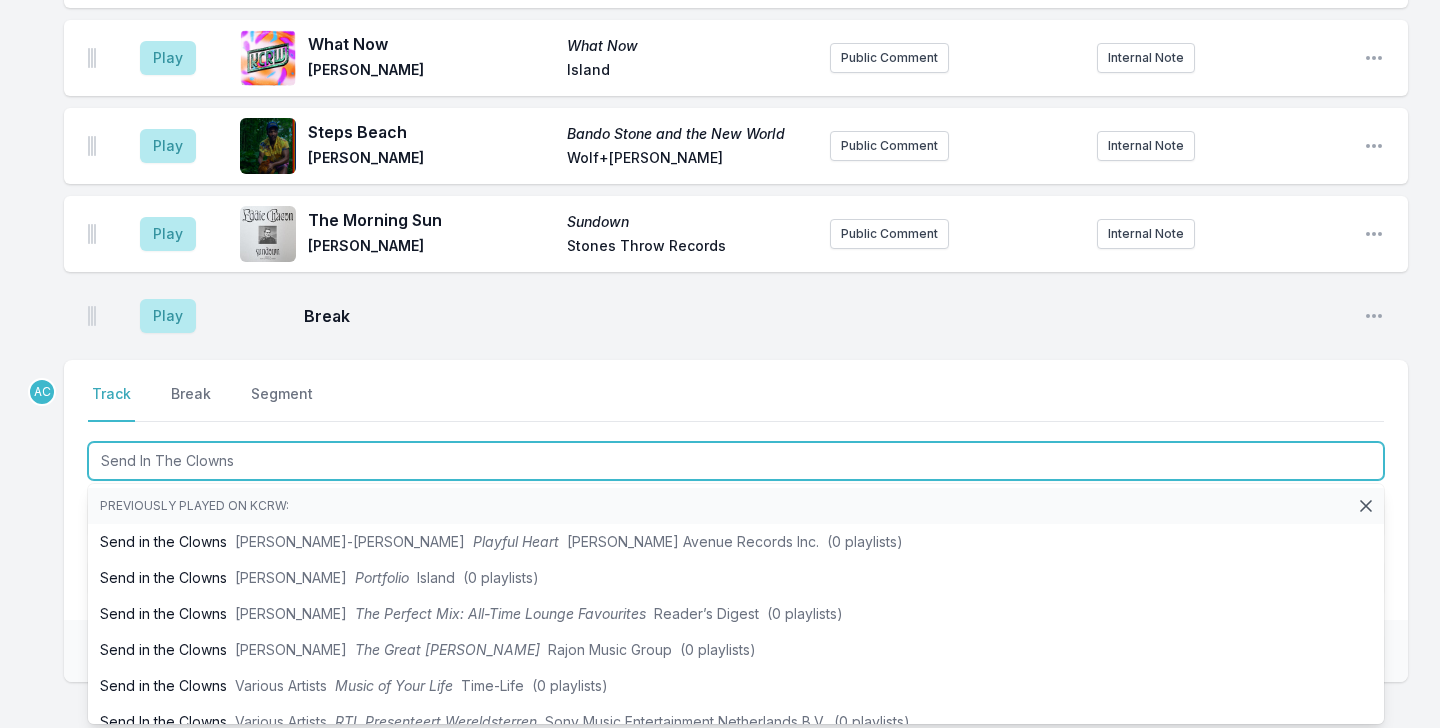 type on "Send In The Clowns" 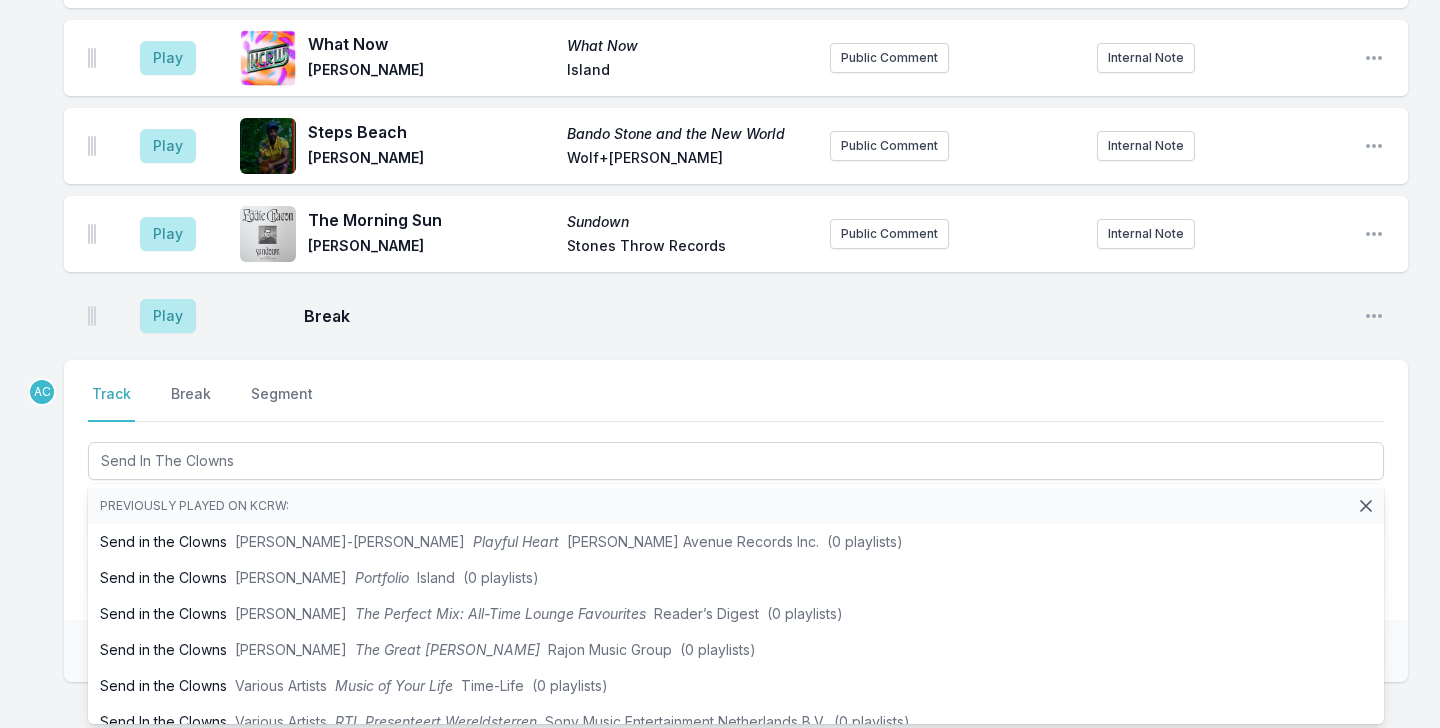 click on "Missing Data Some of your tracks are missing record label information. This info helps artists get paid! It needs to be filled out within 24 hours of showtime. 9:05 AM Feels So Good - Encore - Live (1978 / [GEOGRAPHIC_DATA]) An Evening of Magic: Live at the [GEOGRAPHIC_DATA] [PERSON_NAME] Add record label Rest in peace [PERSON_NAME]! Internal Note Open playlist item options Rest in peace [PERSON_NAME]! 9:08 AM Follow the River Unicorn RIO [PERSON_NAME] #23 on this week's Top 30 Charts Internal Note Open playlist item options #23 on this week's Top 30 Charts 9:12 AM Lovelight Stoned | Part I [PERSON_NAME] Slow Reality Public Comment Internal Note Open playlist item options 9:17 AM LYTD (Vocoder Tests) Random Access Memories (10th Anniversary Edition) - Disc 2 Daft Punk Add record label Public Comment Internal Note Open playlist item options 9:20 AM As Alive as You Need Me to Be TRON: Ares (Original Motion Picture Soundtrack) Nine Inch Nails Interscope / [PERSON_NAME] / The Null Corporation Public Comment 9:24 AM" at bounding box center (720, -539) 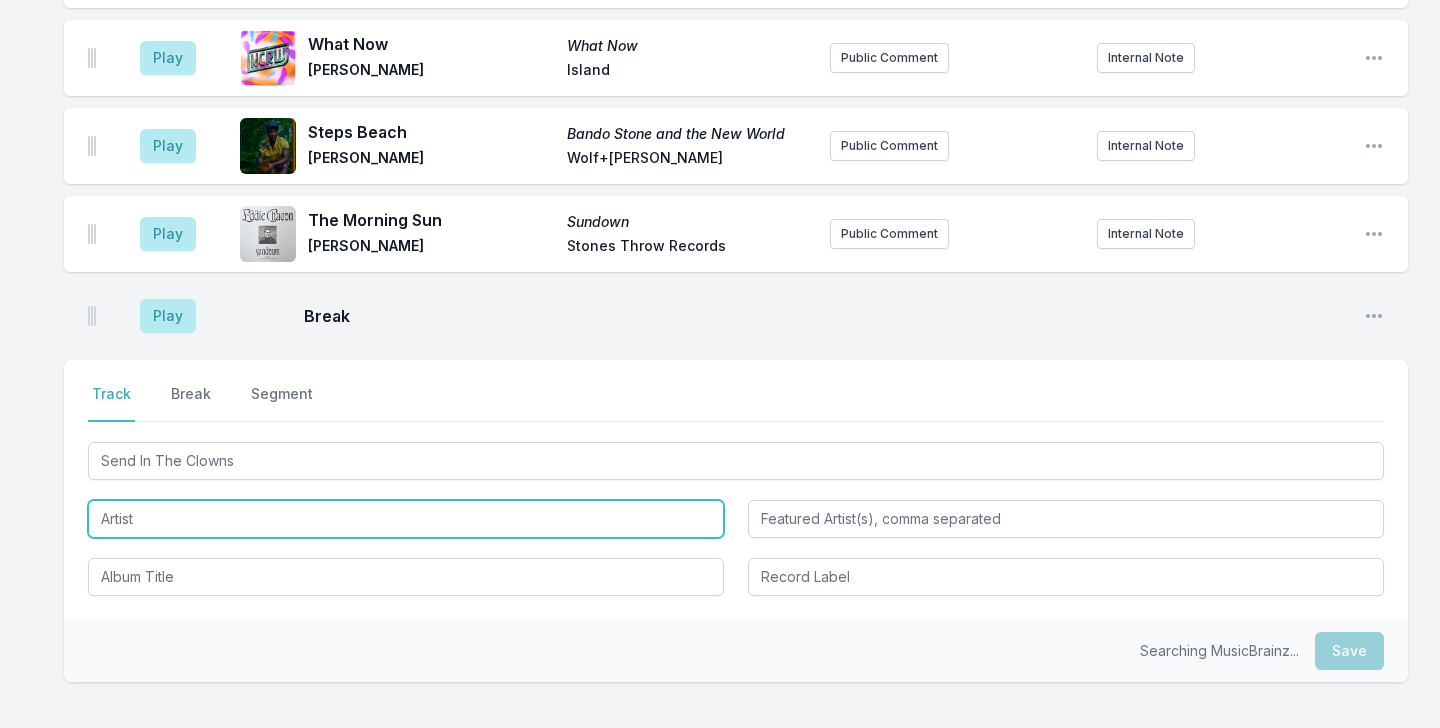 click at bounding box center (406, 519) 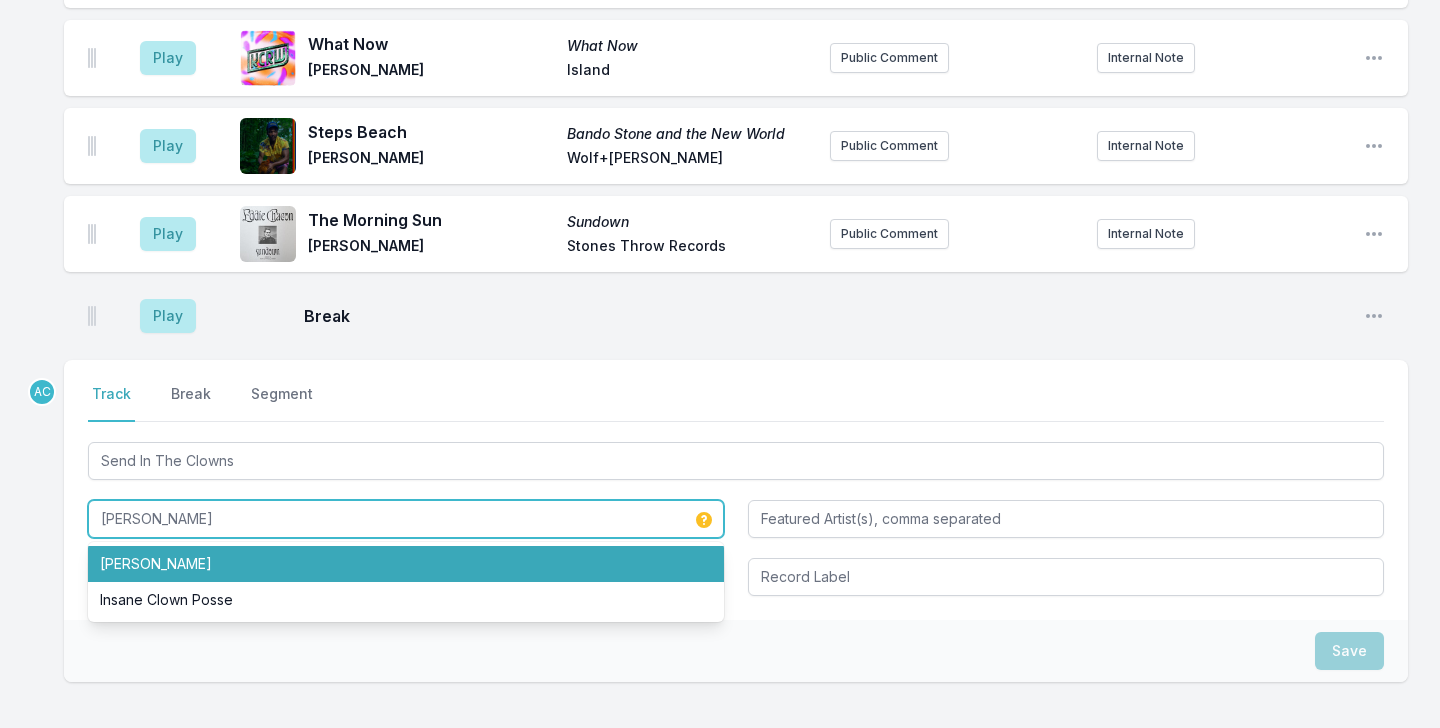 click on "[PERSON_NAME]" at bounding box center [406, 564] 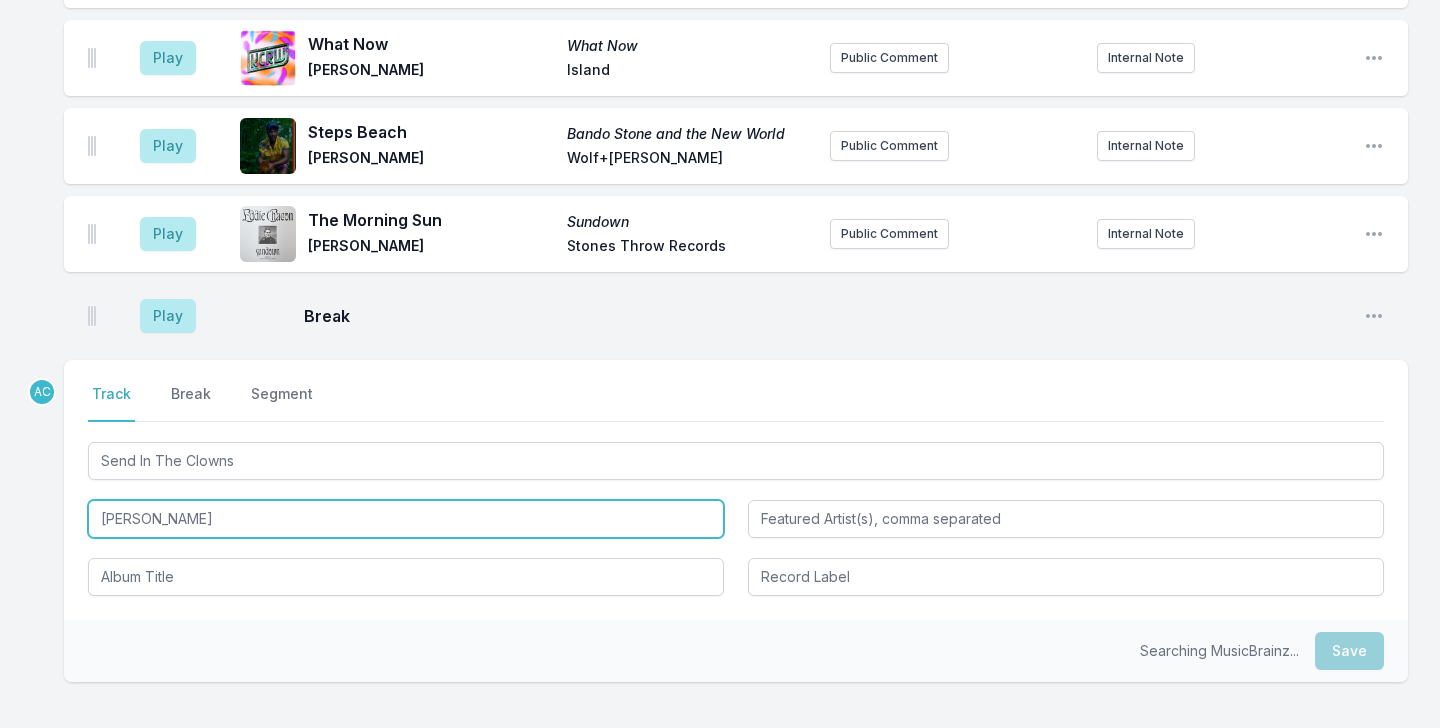 type on "[PERSON_NAME]" 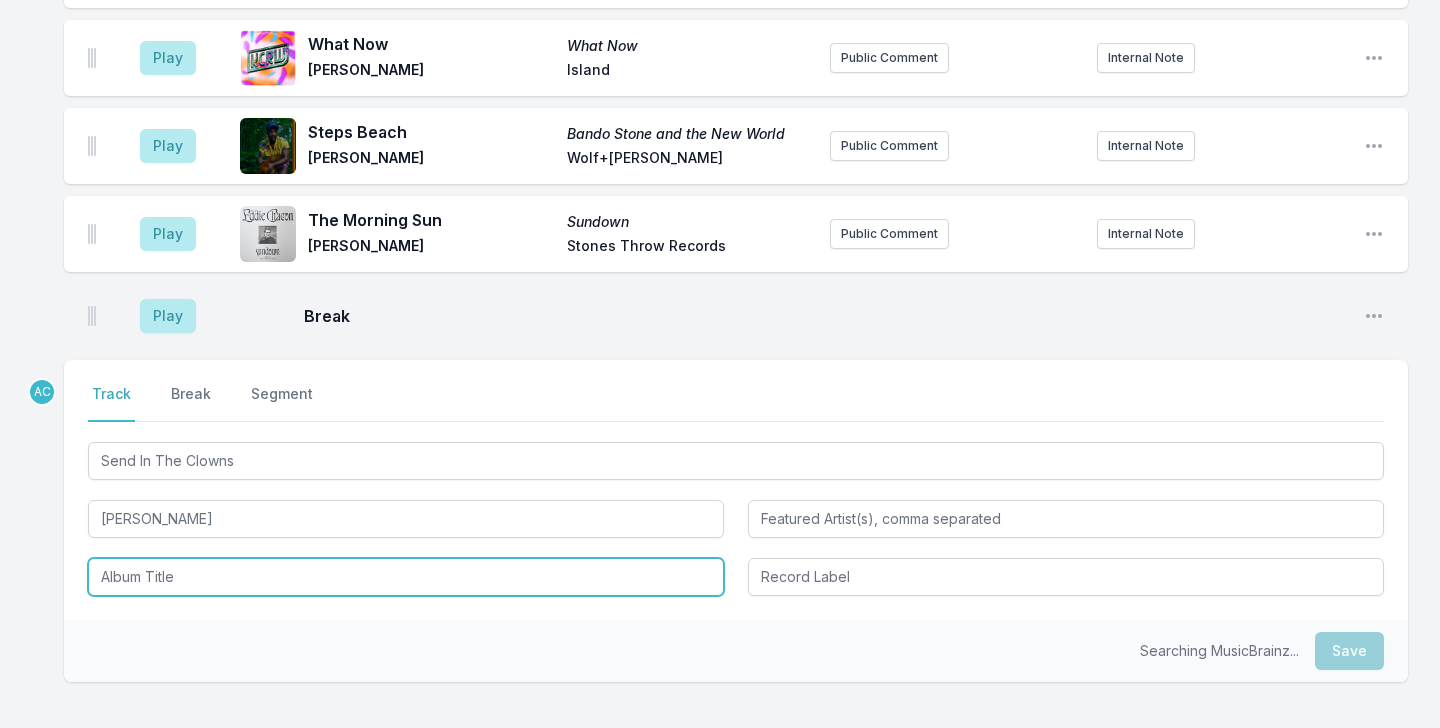 click at bounding box center (406, 577) 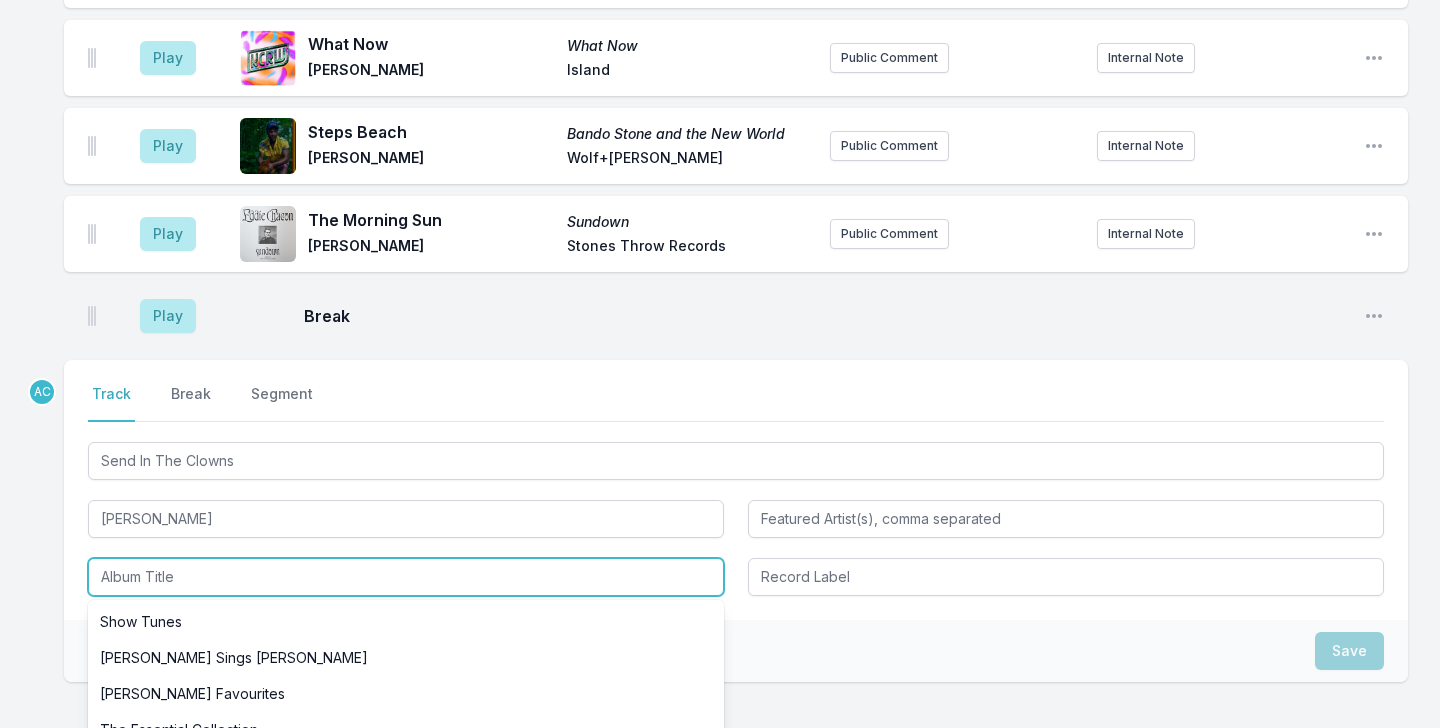 scroll, scrollTop: 2162, scrollLeft: 0, axis: vertical 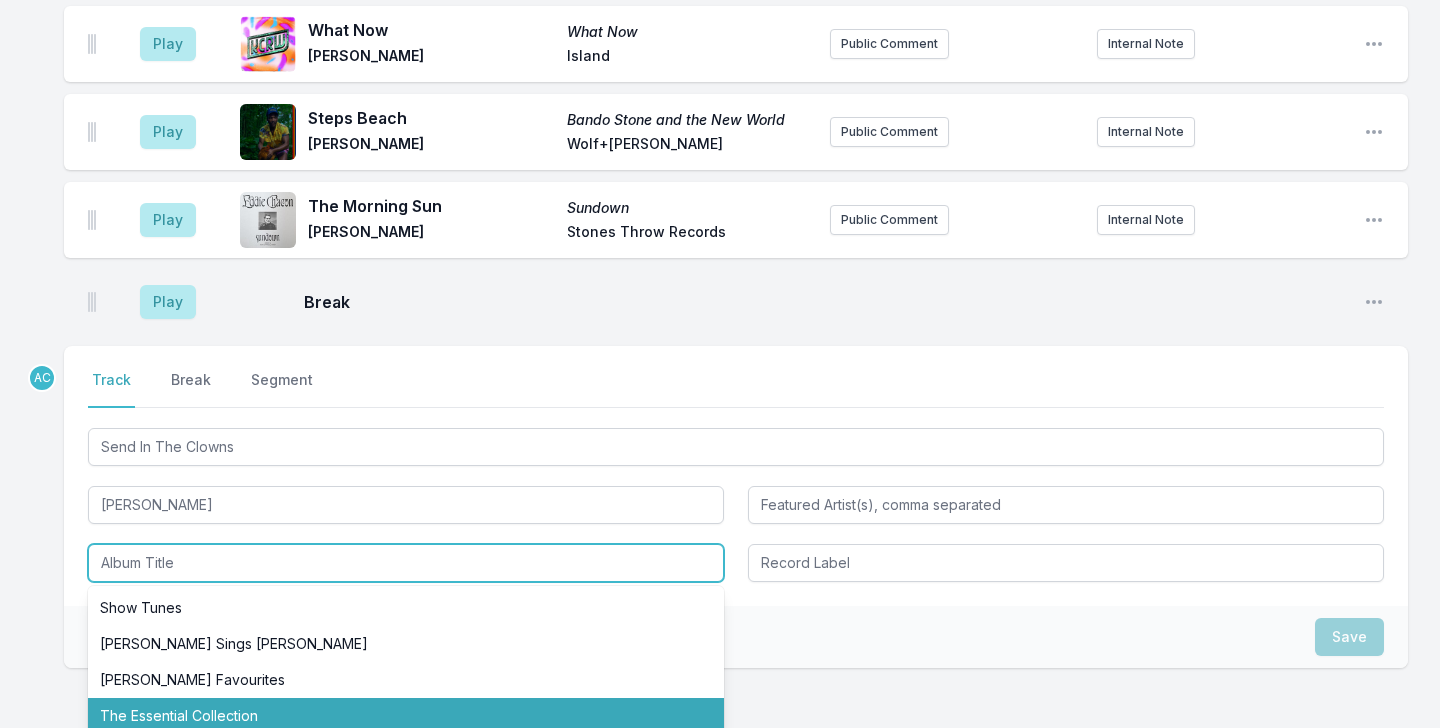 click on "The Essential Collection" at bounding box center [406, 716] 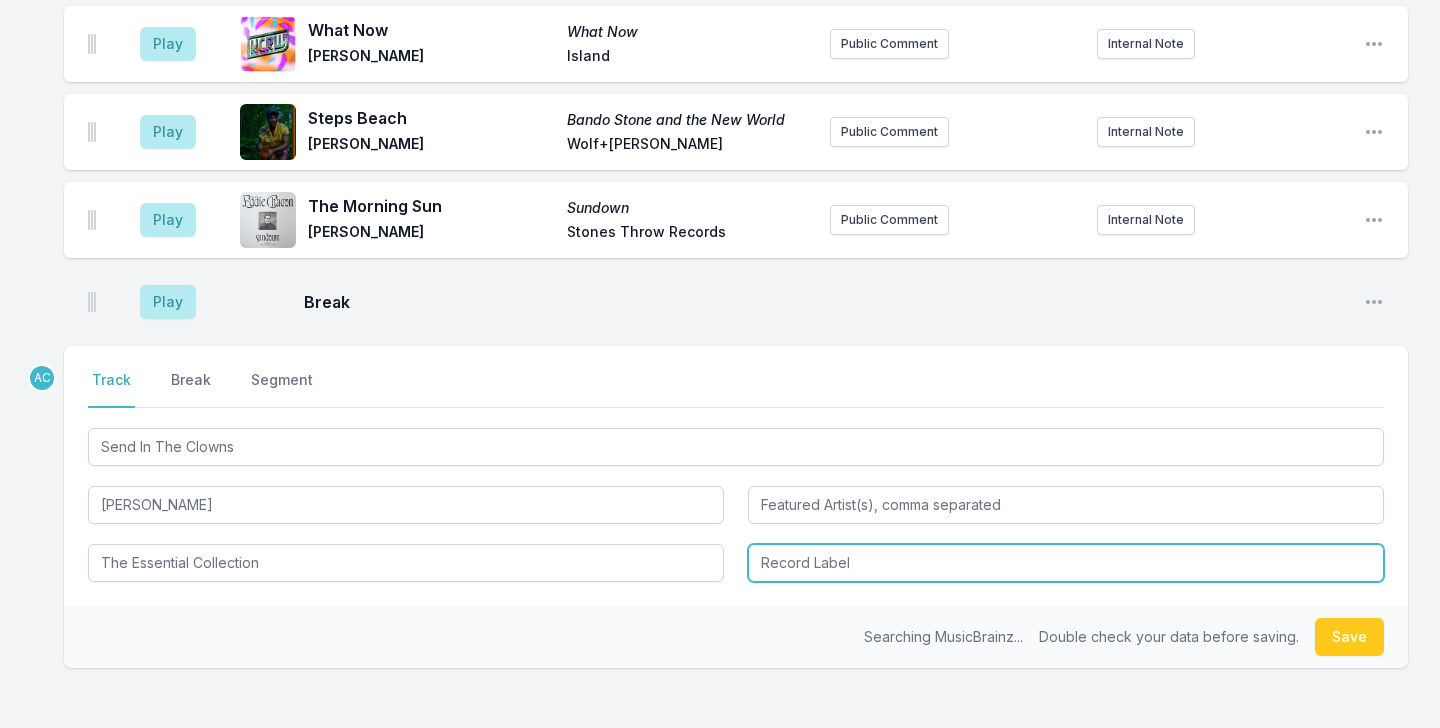 click at bounding box center [1066, 563] 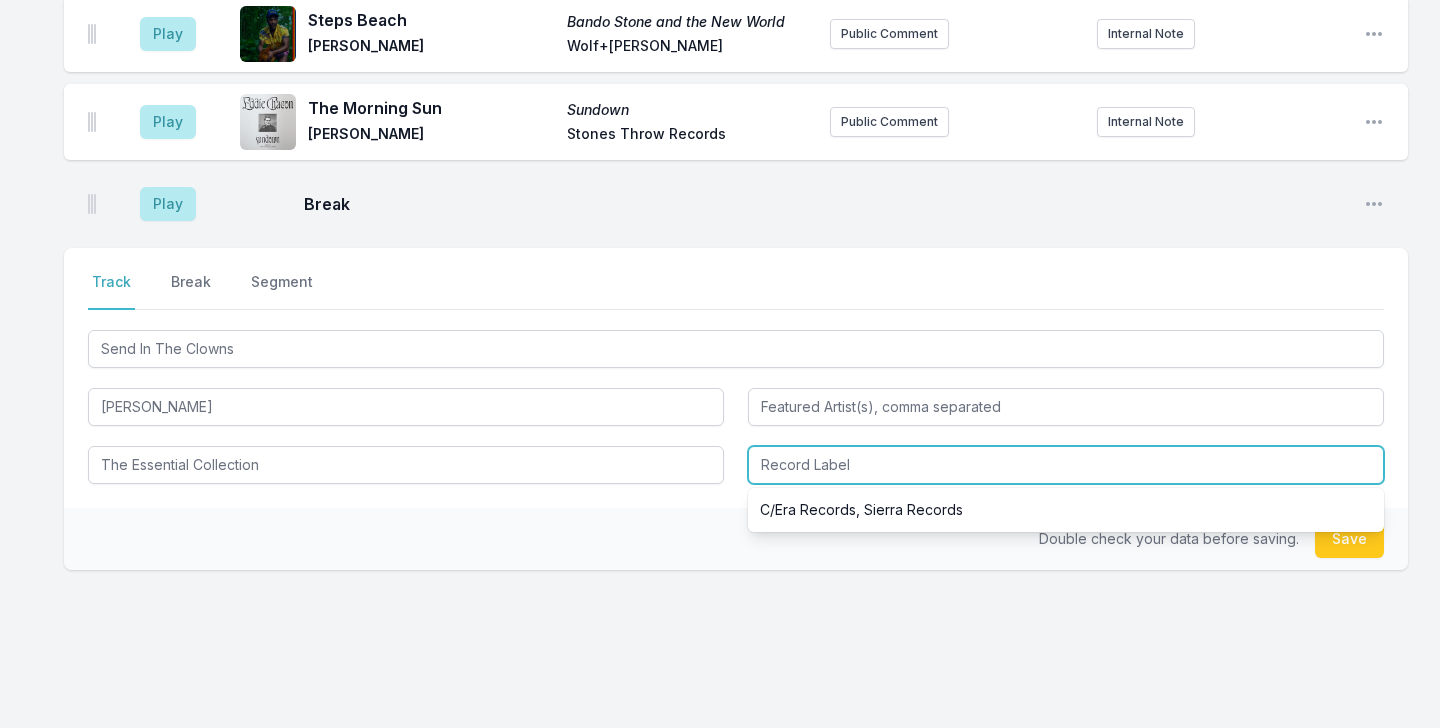 scroll, scrollTop: 2282, scrollLeft: 0, axis: vertical 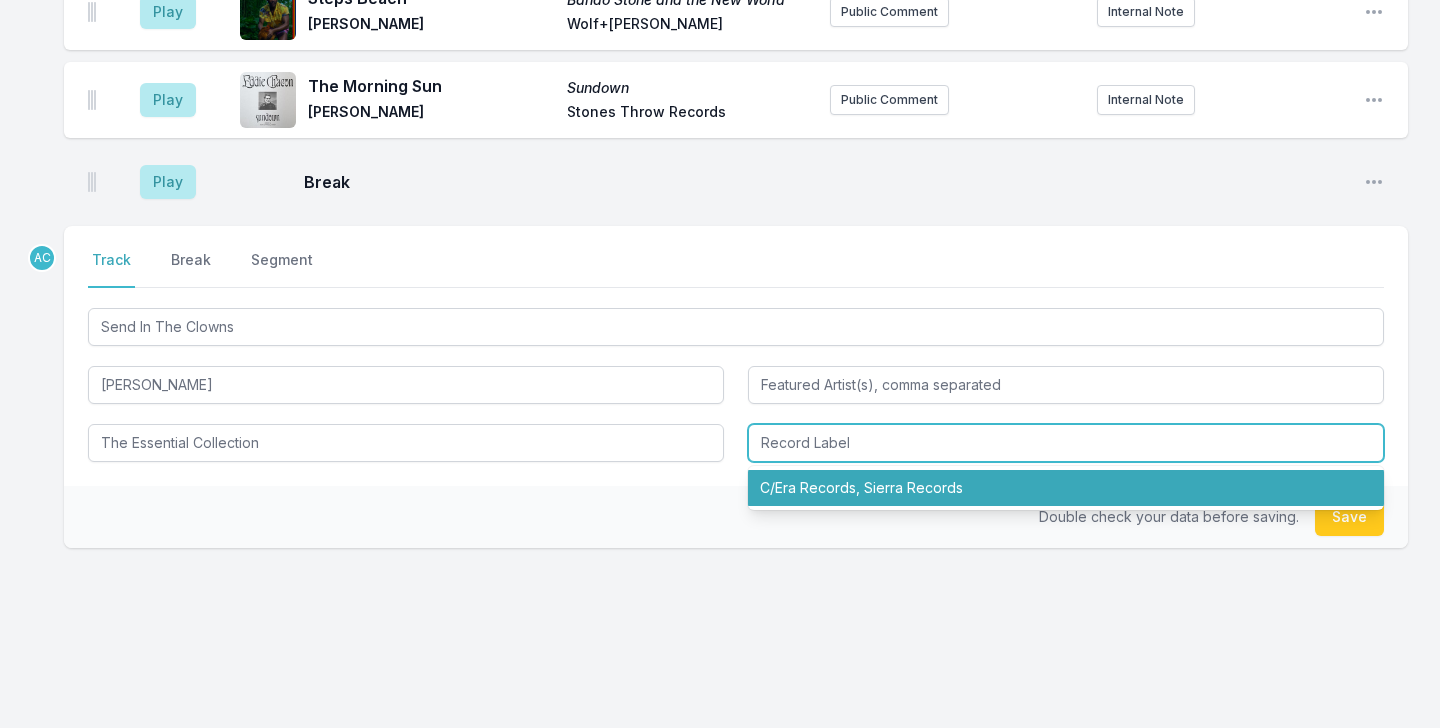 click on "C/Era Records, Sierra Records" at bounding box center (1066, 488) 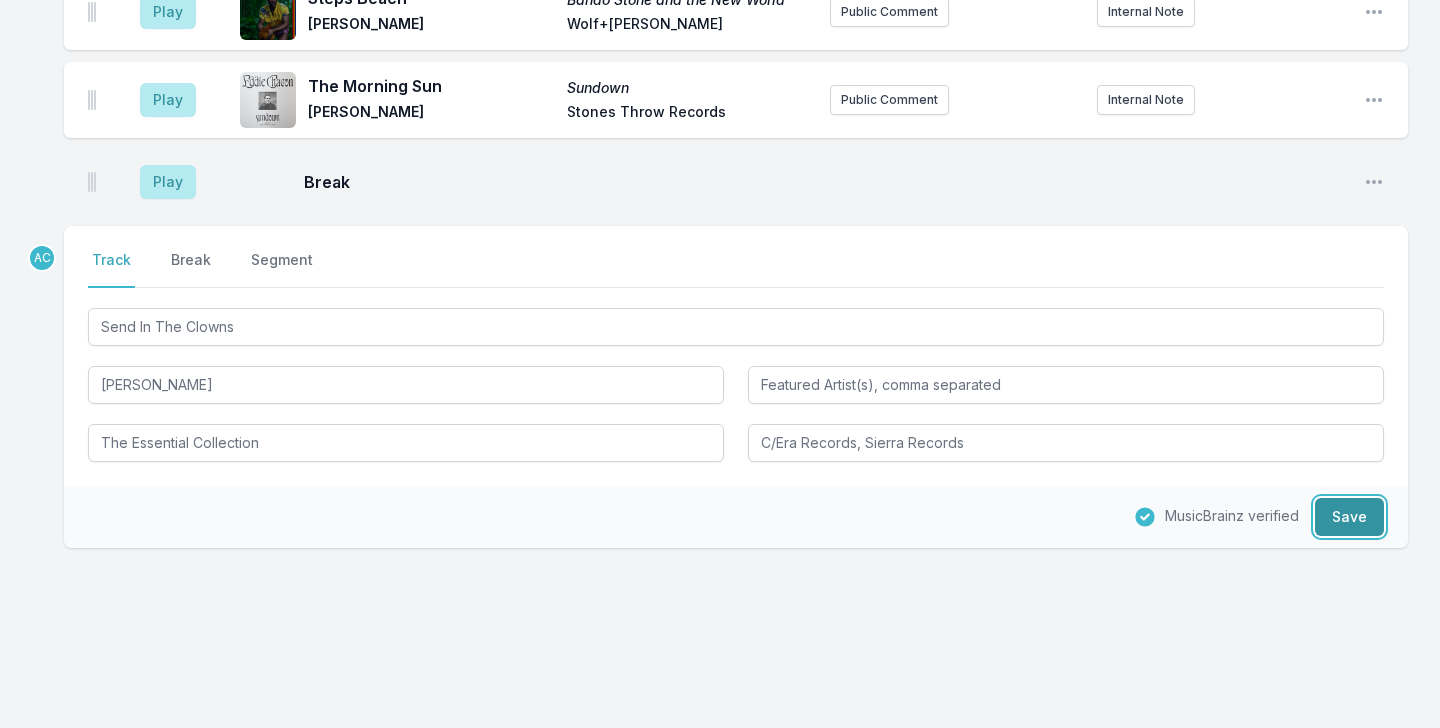 click on "Save" at bounding box center [1349, 517] 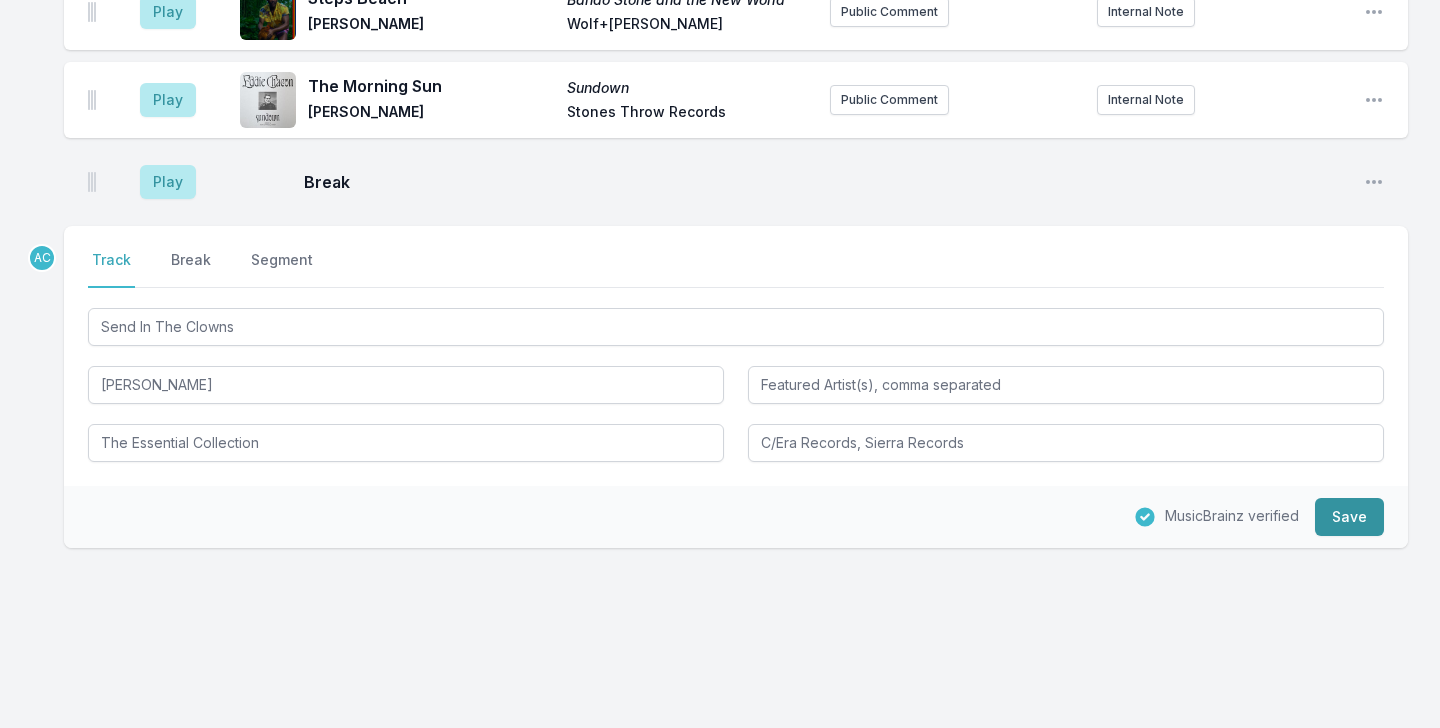 type 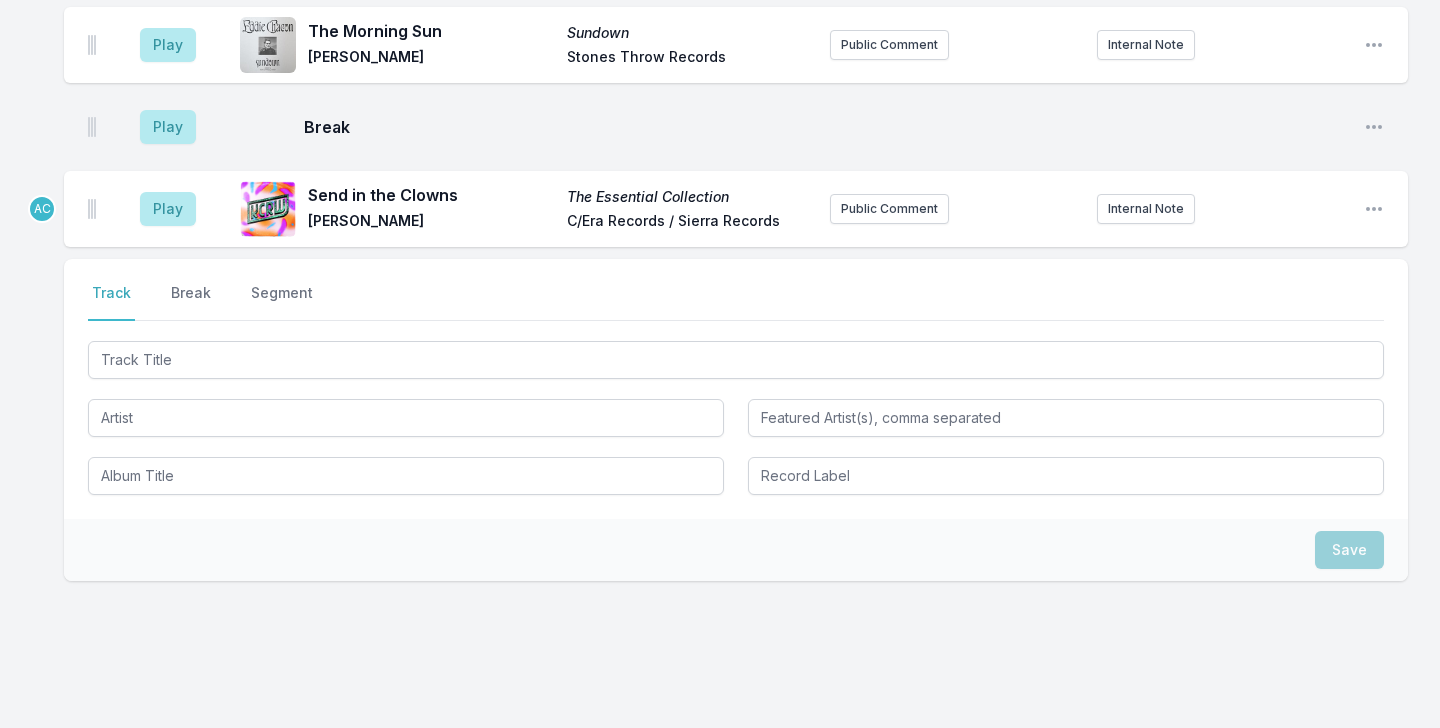scroll, scrollTop: 2333, scrollLeft: 0, axis: vertical 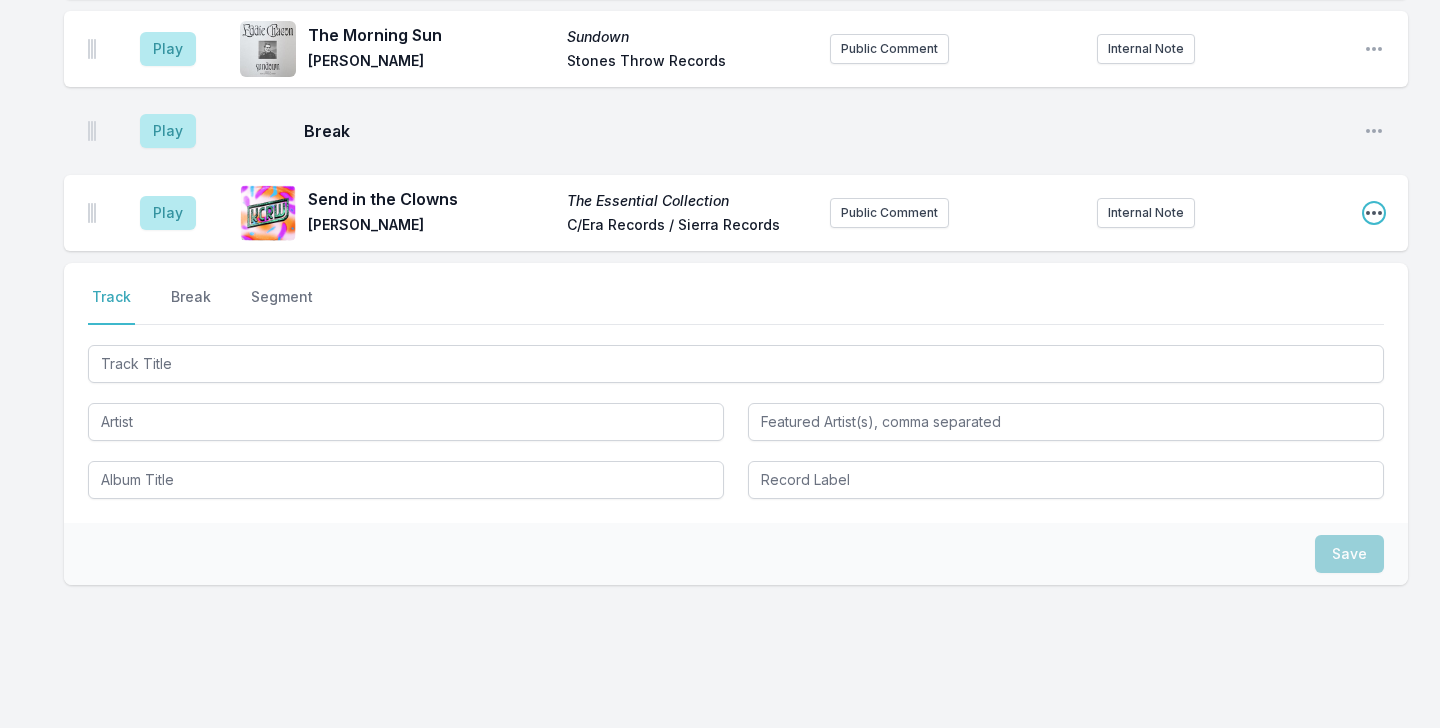 click 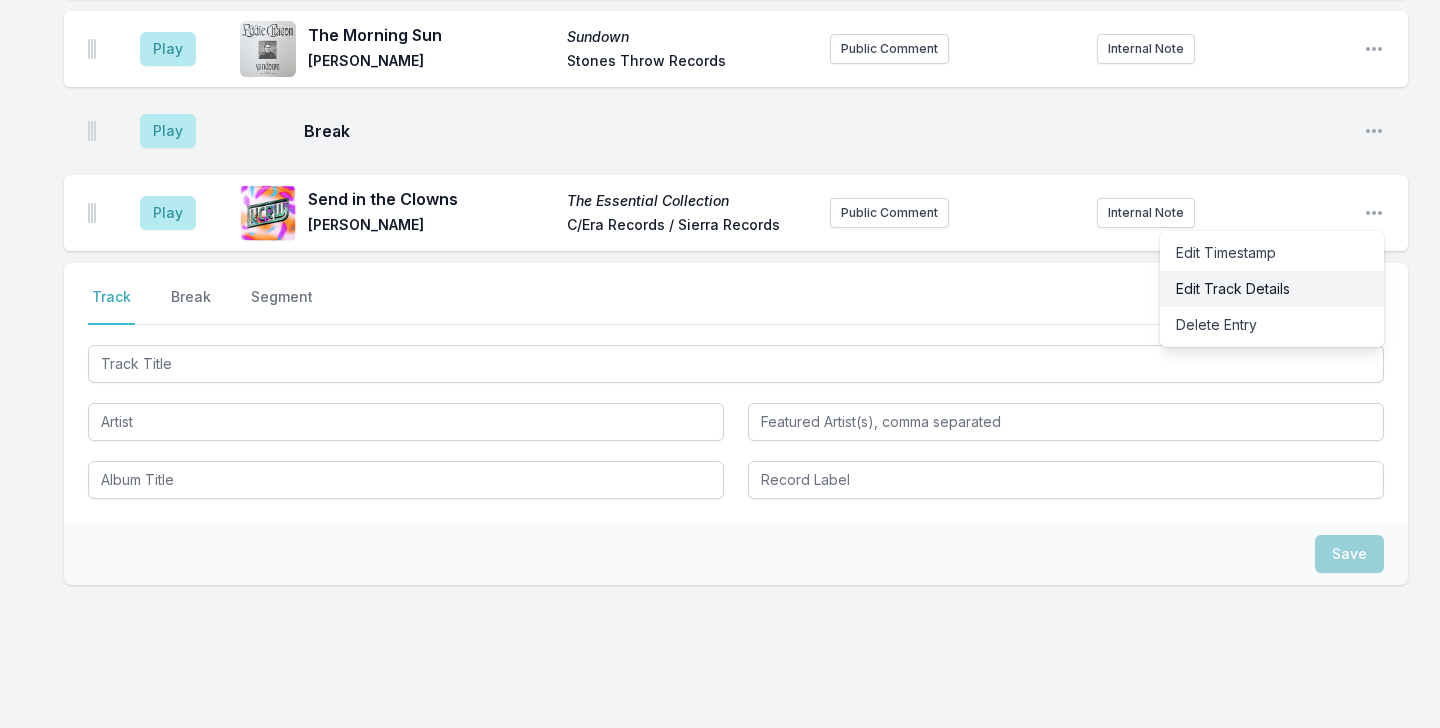 click on "Edit Track Details" at bounding box center (1272, 289) 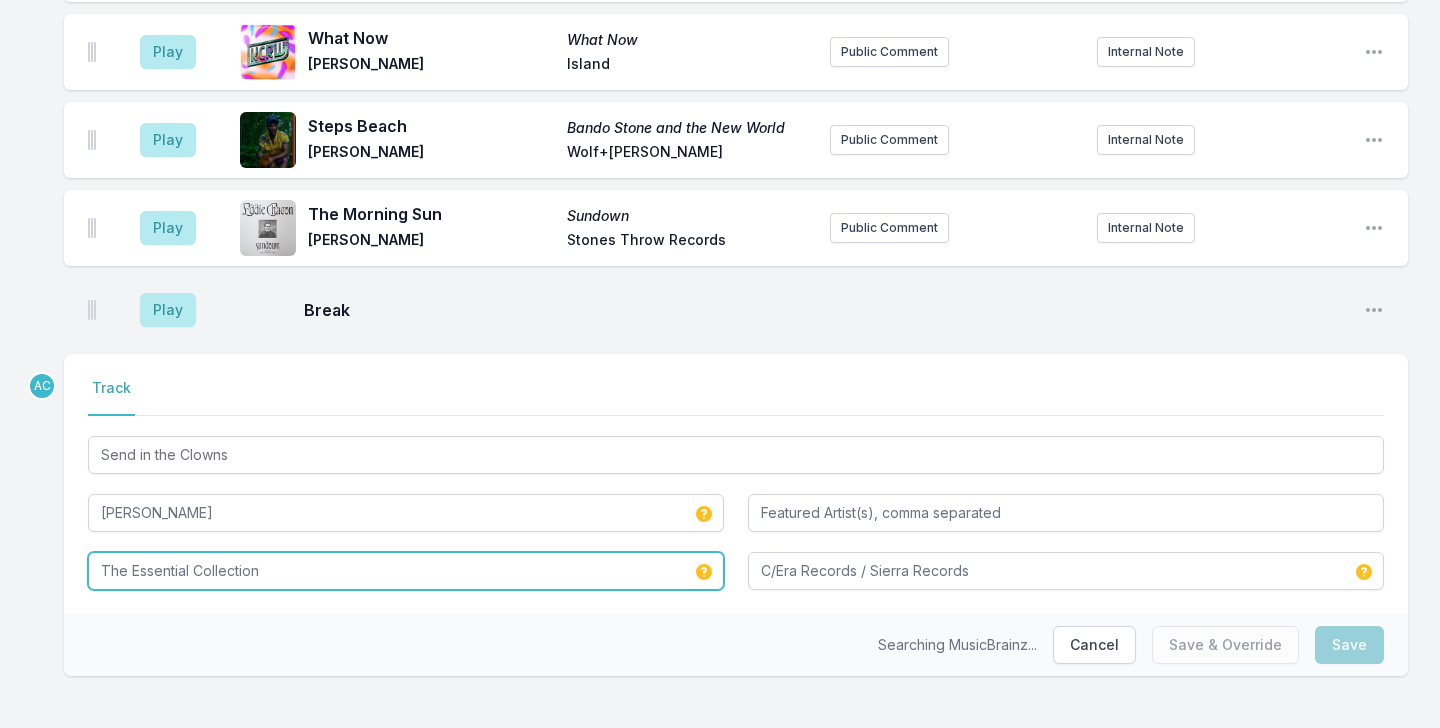 click on "The Essential Collection" at bounding box center [406, 571] 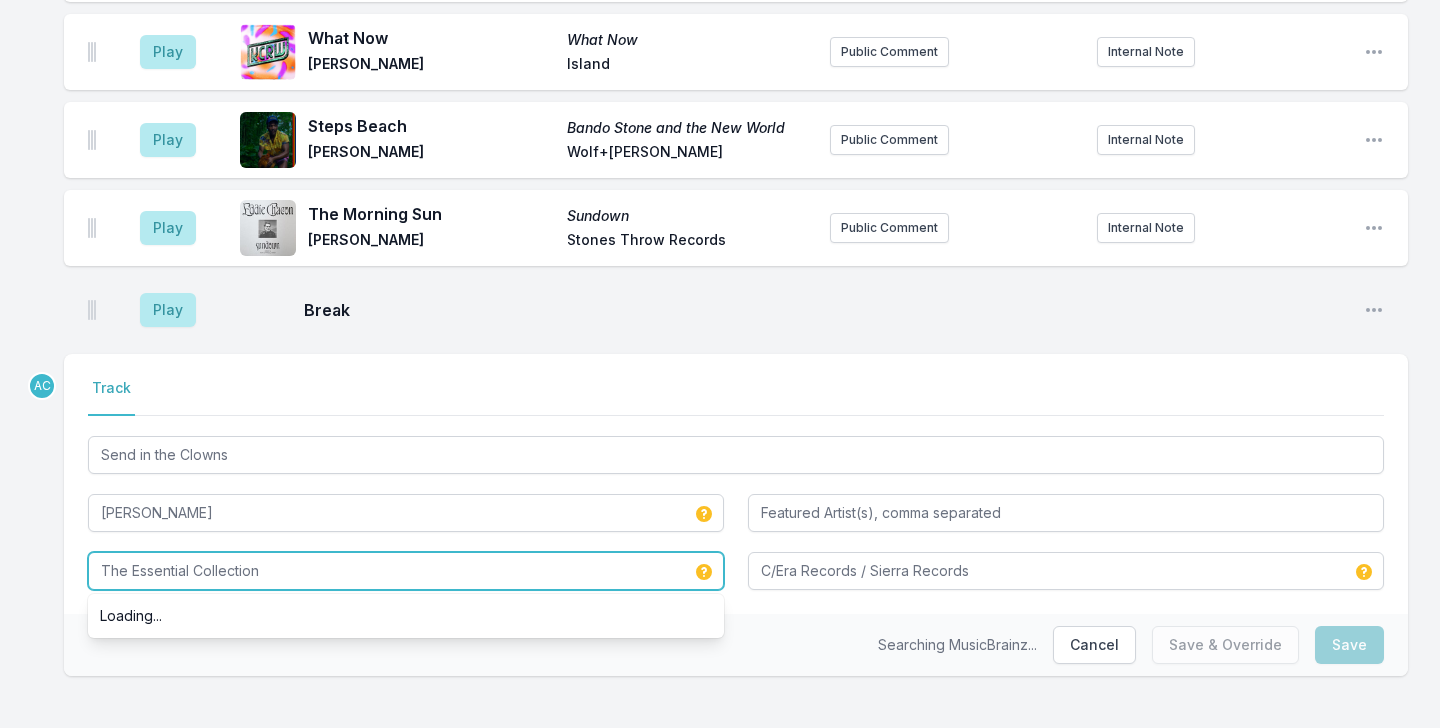 click on "The Essential Collection" at bounding box center [406, 571] 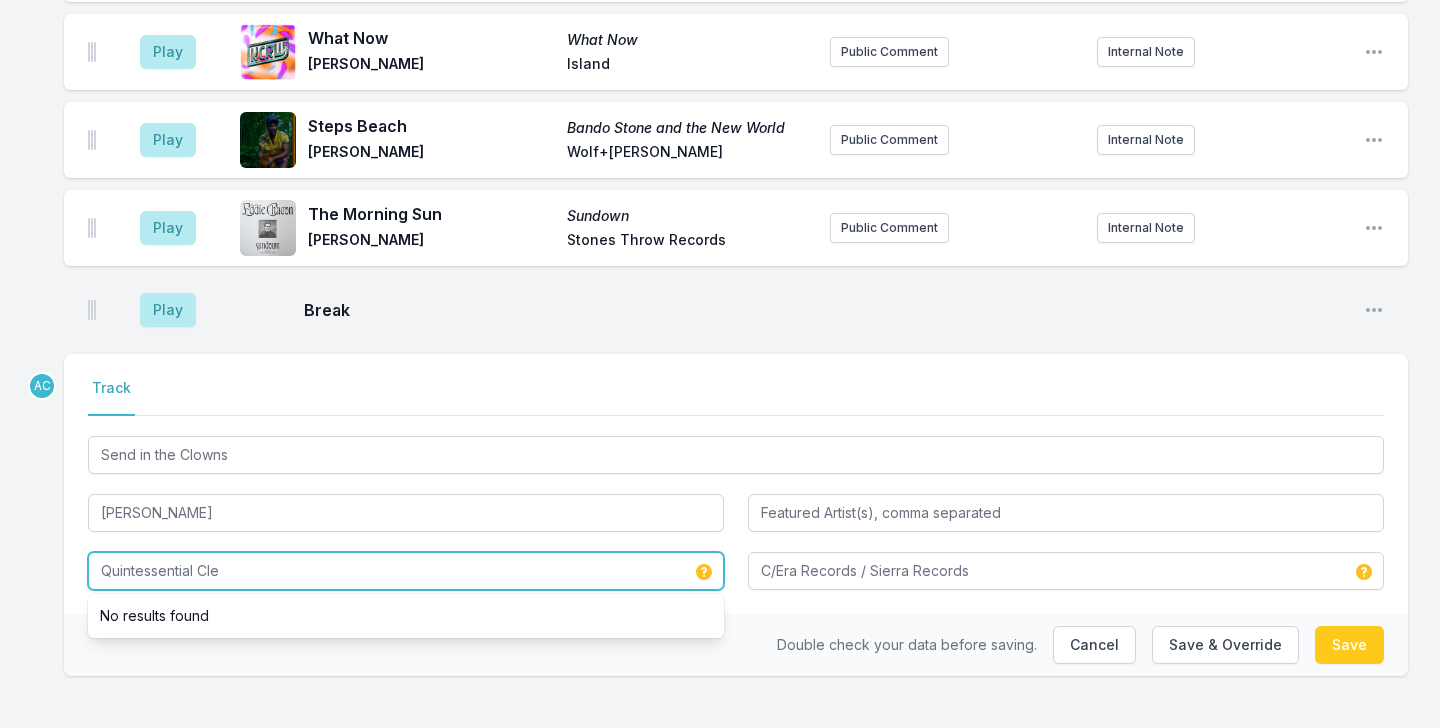 type on "Quintessential [PERSON_NAME]" 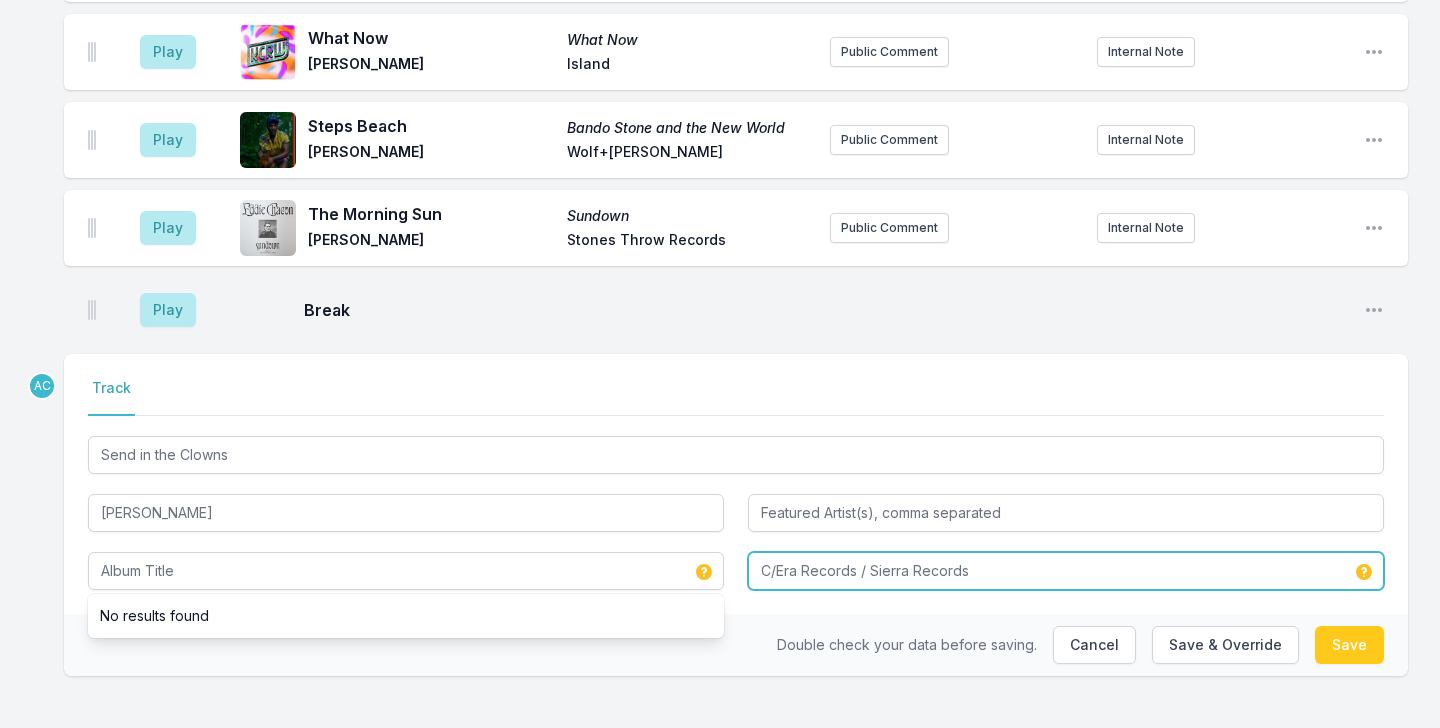 type on "Quintessential [PERSON_NAME]" 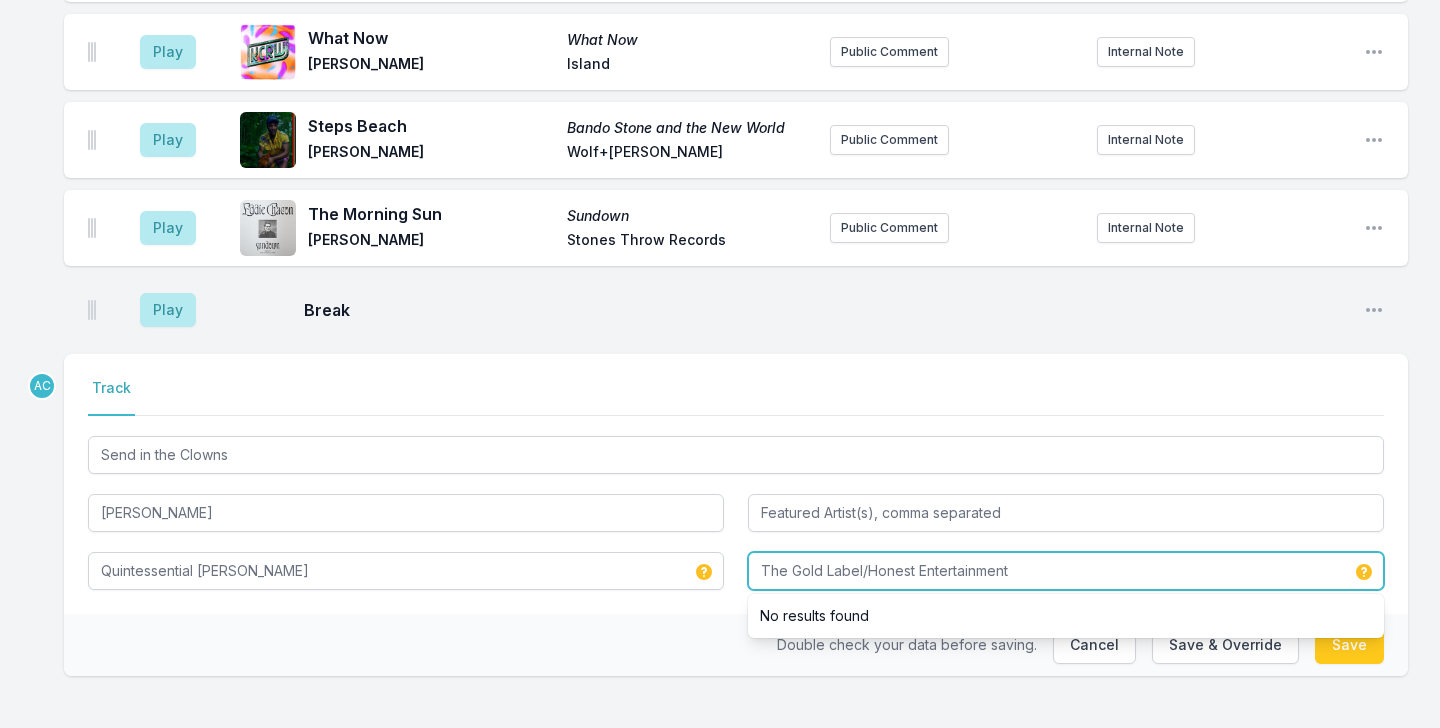 type on "The Gold Label/Honest Entertainment" 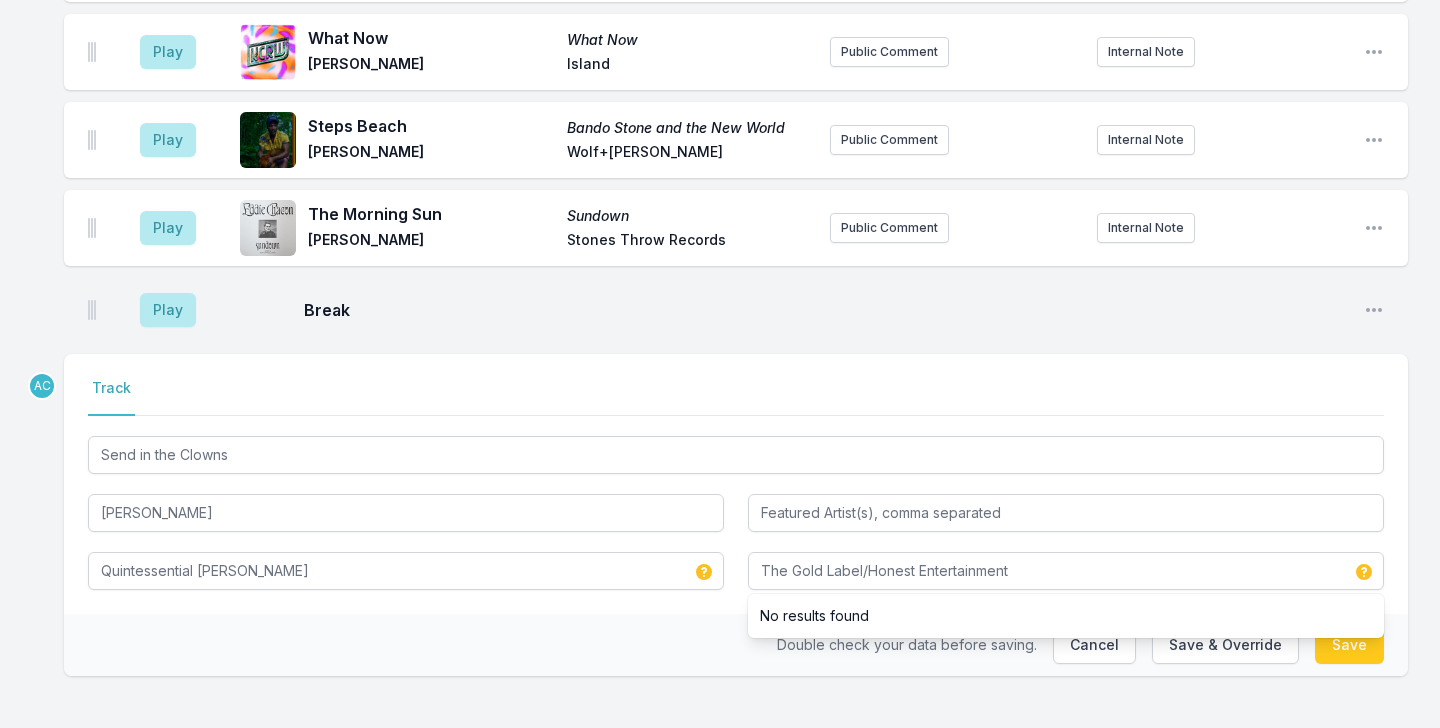 click on "Missing Data Some of your tracks are missing record label information. This info helps artists get paid! It needs to be filled out within 24 hours of showtime. 9:05 AM Feels So Good - Encore - Live (1978 / [GEOGRAPHIC_DATA]) An Evening of Magic: Live at the [GEOGRAPHIC_DATA] [PERSON_NAME] Add record label Rest in peace [PERSON_NAME]! Internal Note Open playlist item options Rest in peace [PERSON_NAME]! 9:08 AM Follow the River Unicorn RIO [PERSON_NAME] #23 on this week's Top 30 Charts Internal Note Open playlist item options #23 on this week's Top 30 Charts 9:12 AM Lovelight Stoned | Part I [PERSON_NAME] Slow Reality Public Comment Internal Note Open playlist item options 9:17 AM LYTD (Vocoder Tests) Random Access Memories (10th Anniversary Edition) - Disc 2 Daft Punk Add record label Public Comment Internal Note Open playlist item options 9:20 AM As Alive as You Need Me to Be TRON: Ares (Original Motion Picture Soundtrack) Nine Inch Nails Interscope / [PERSON_NAME] / The Null Corporation Public Comment 9:24 AM" at bounding box center [720, -609] 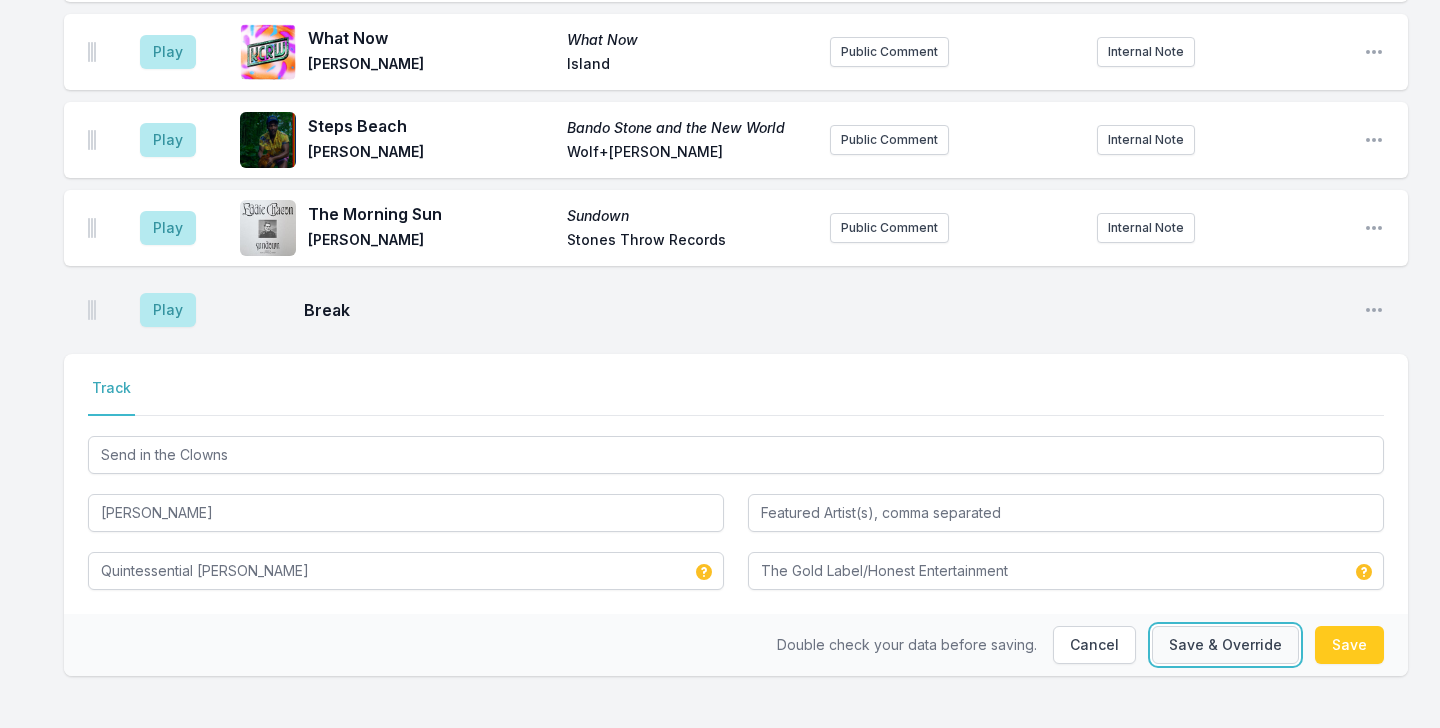 click on "Save & Override" at bounding box center [1225, 645] 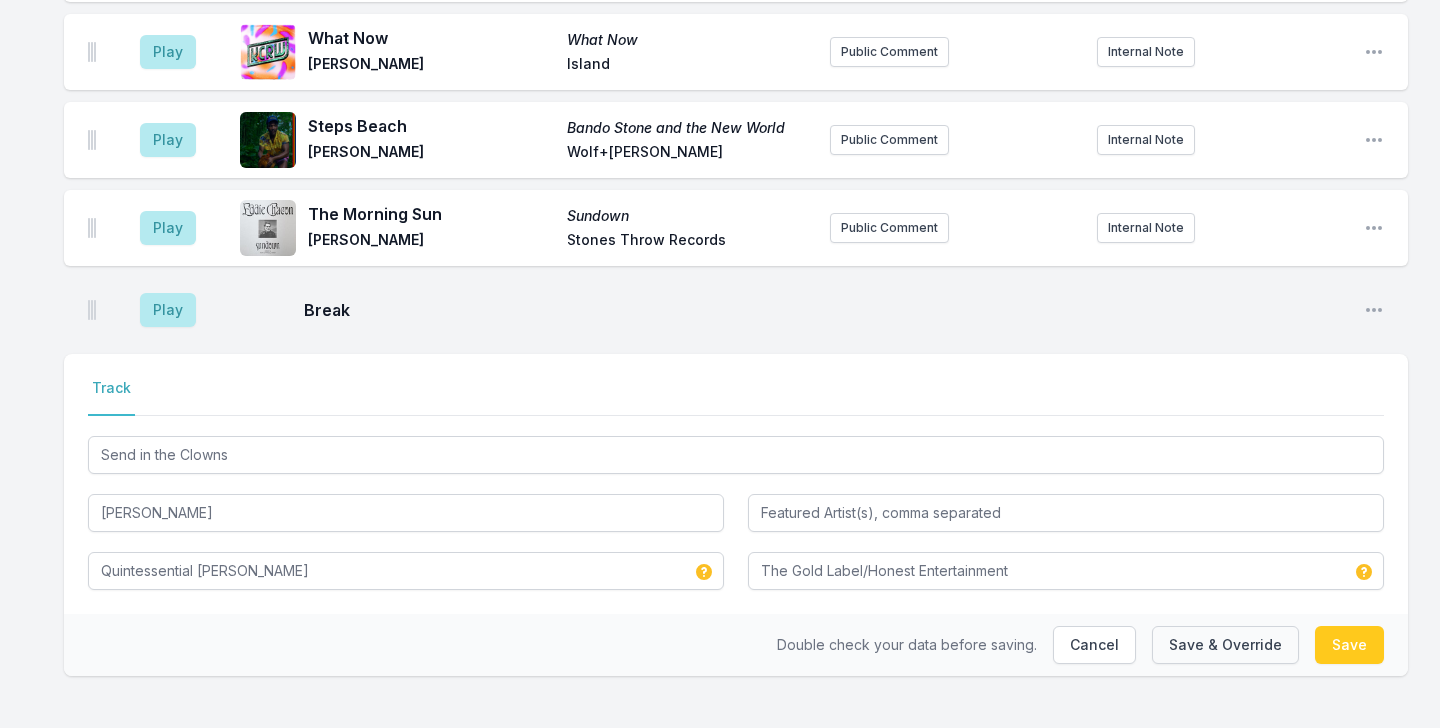 type on "The Essential Collection" 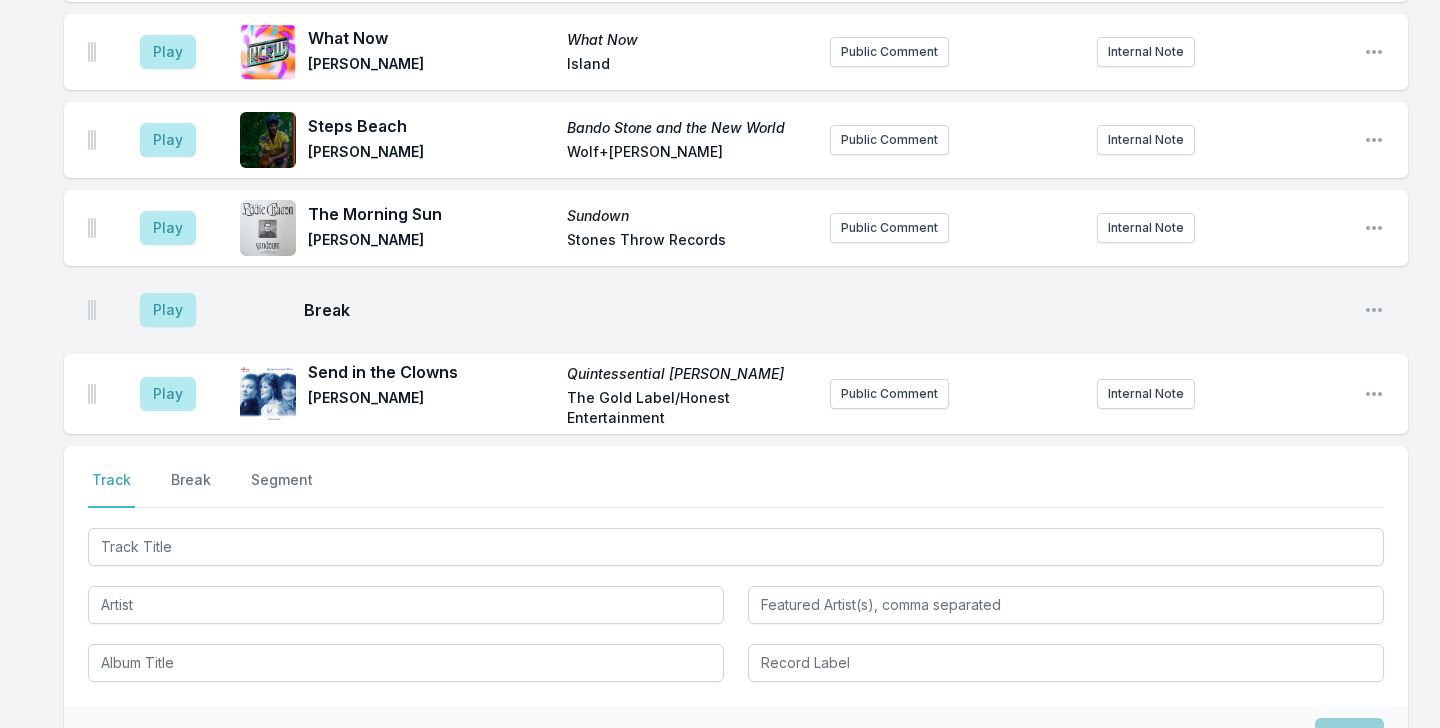 click on "Play Send in the Clowns Quintessential Cleo Cleo Laine The Gold Label/Honest Entertainment Public Comment Internal Note Open playlist item options" at bounding box center [736, 394] 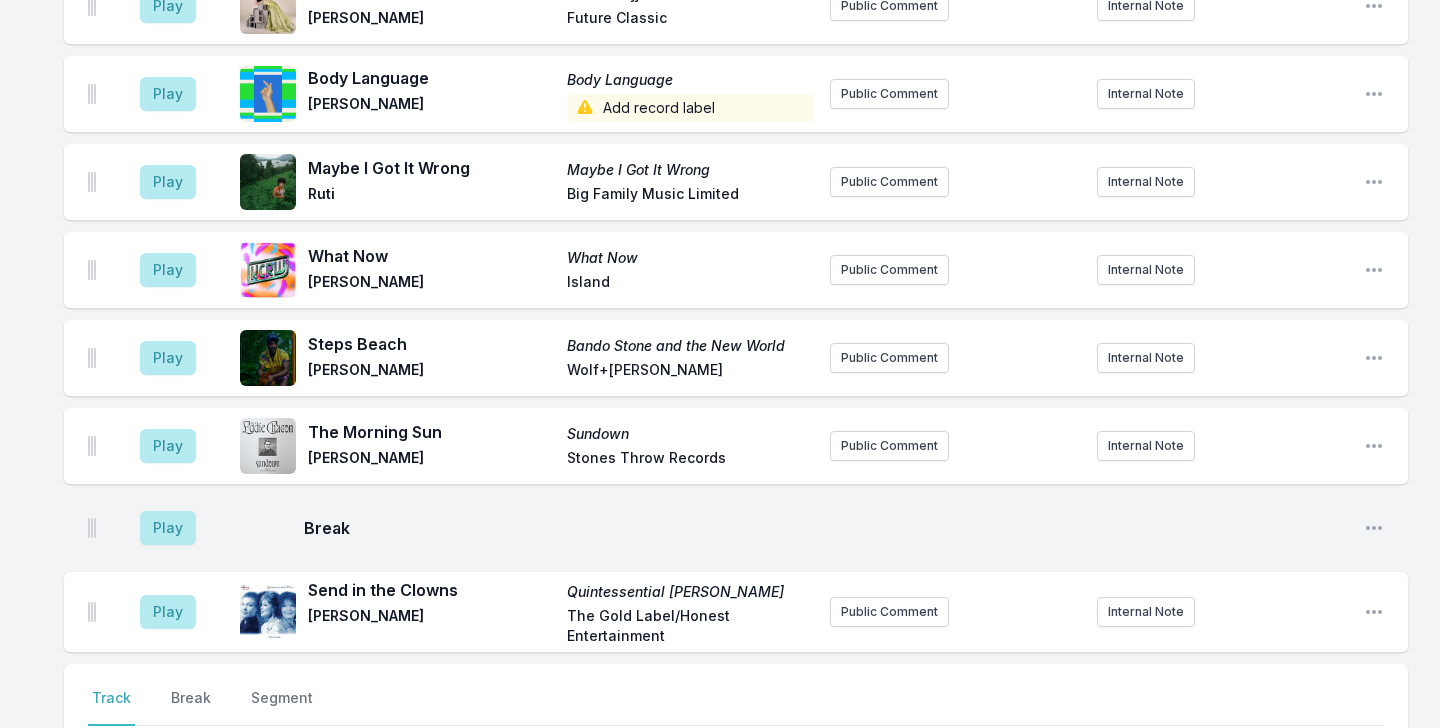 scroll, scrollTop: 2374, scrollLeft: 0, axis: vertical 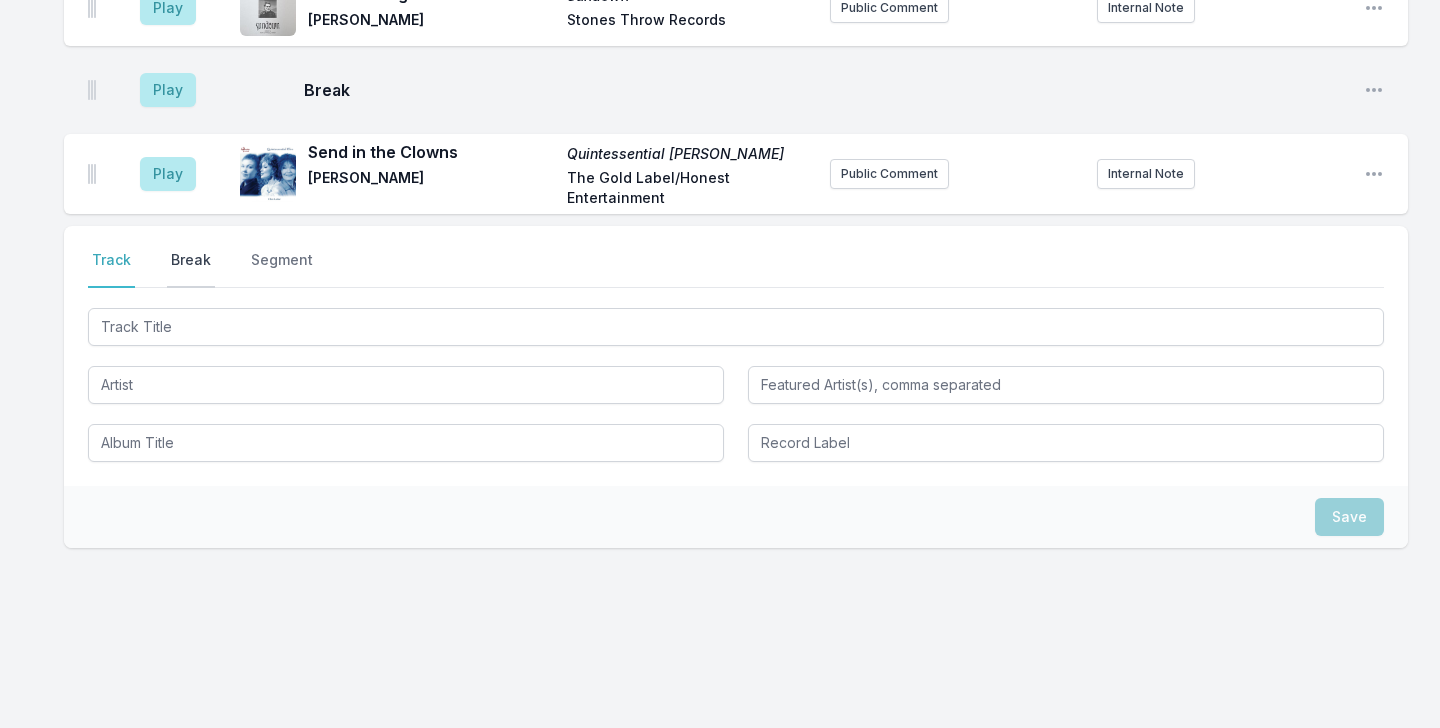 click on "Break" at bounding box center [191, 269] 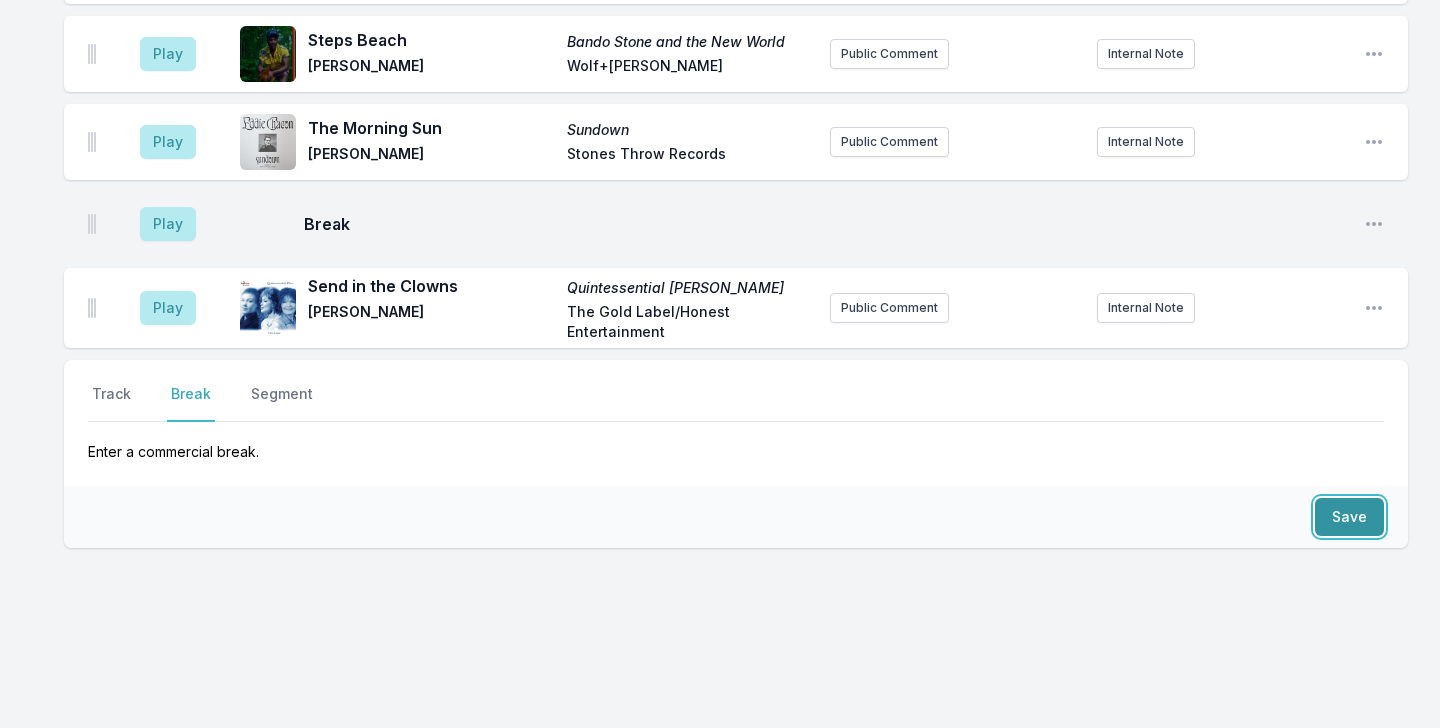 click on "Save" at bounding box center [1349, 517] 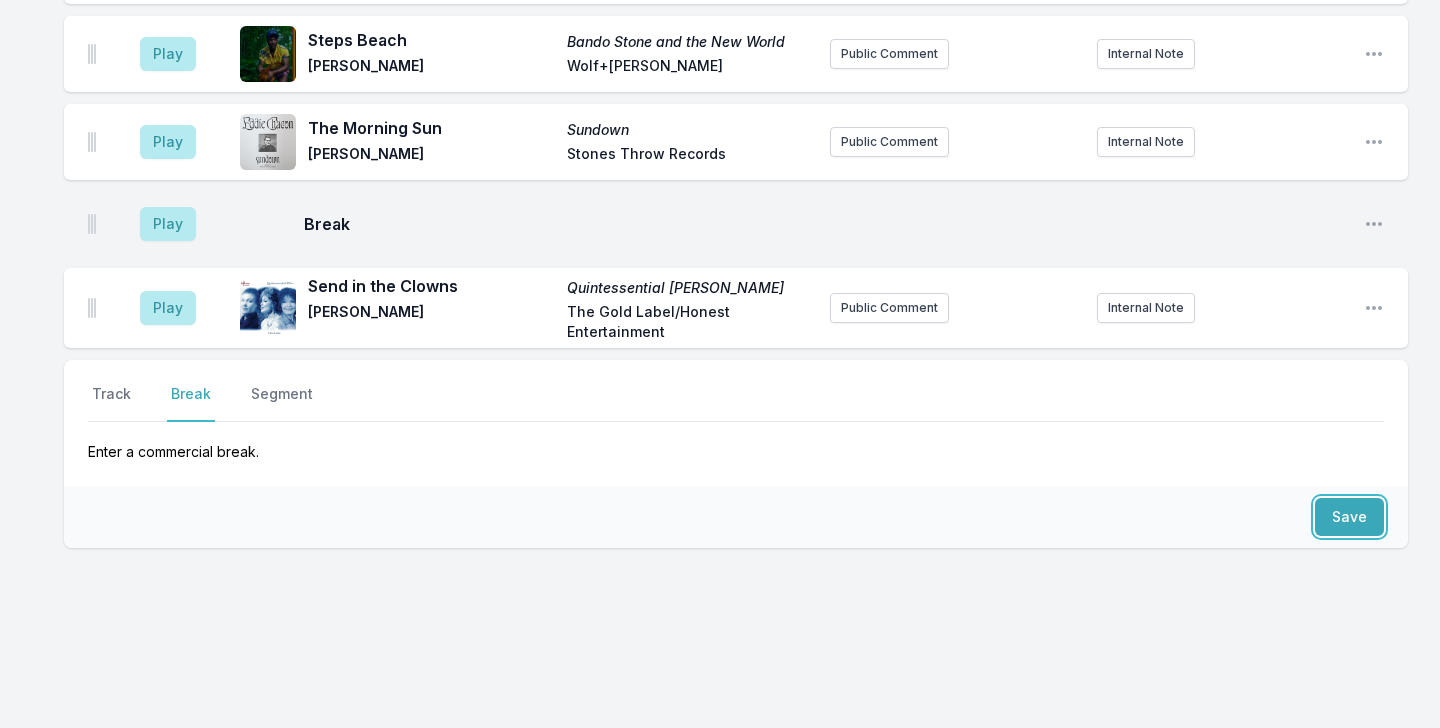 scroll, scrollTop: 2316, scrollLeft: 0, axis: vertical 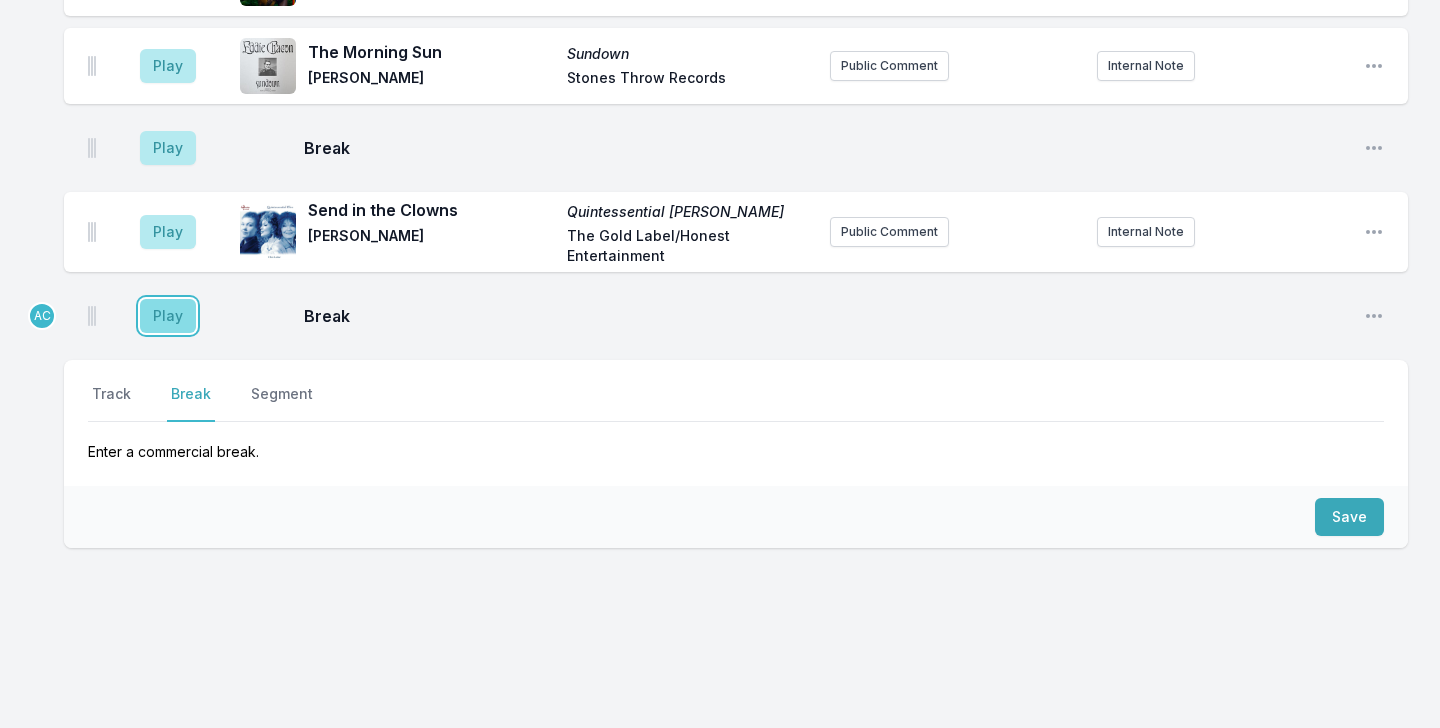click on "Play" at bounding box center (168, 316) 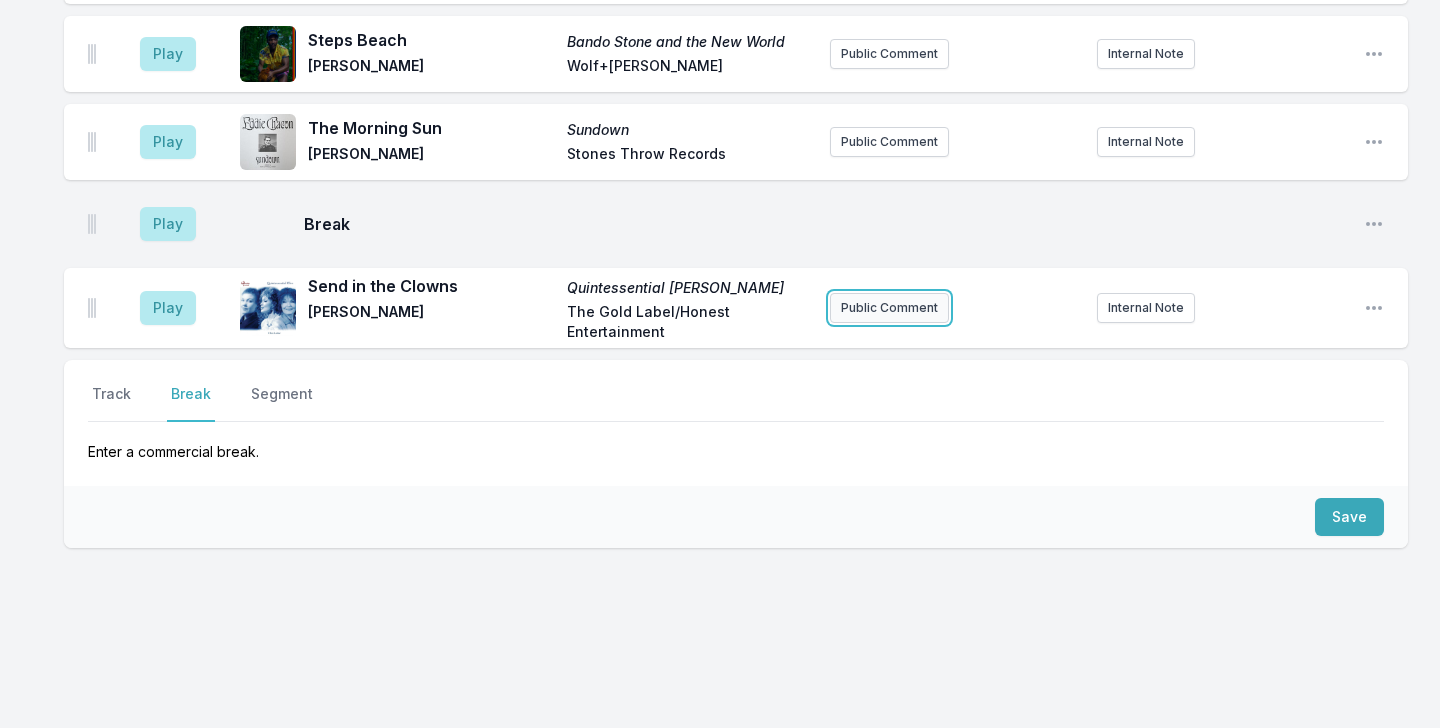 click on "Public Comment" at bounding box center [889, 308] 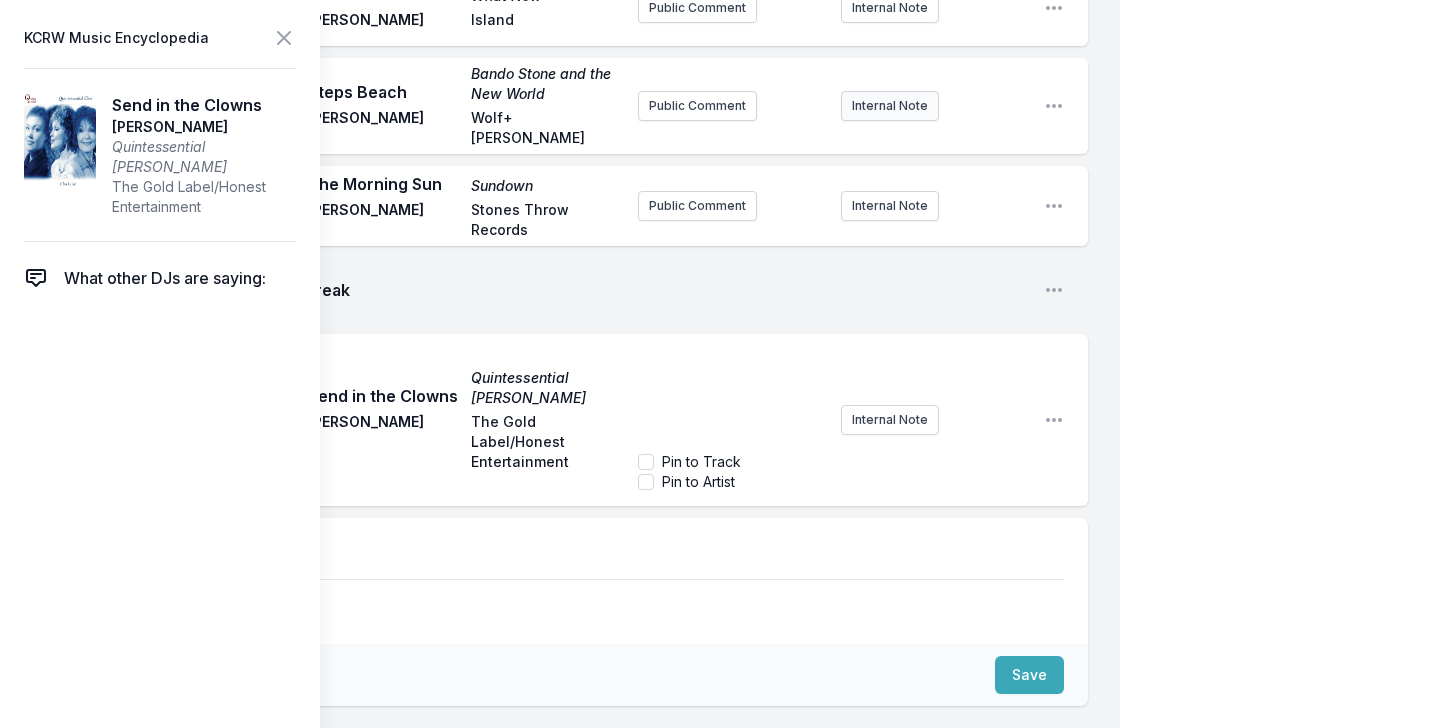 scroll, scrollTop: 2631, scrollLeft: 0, axis: vertical 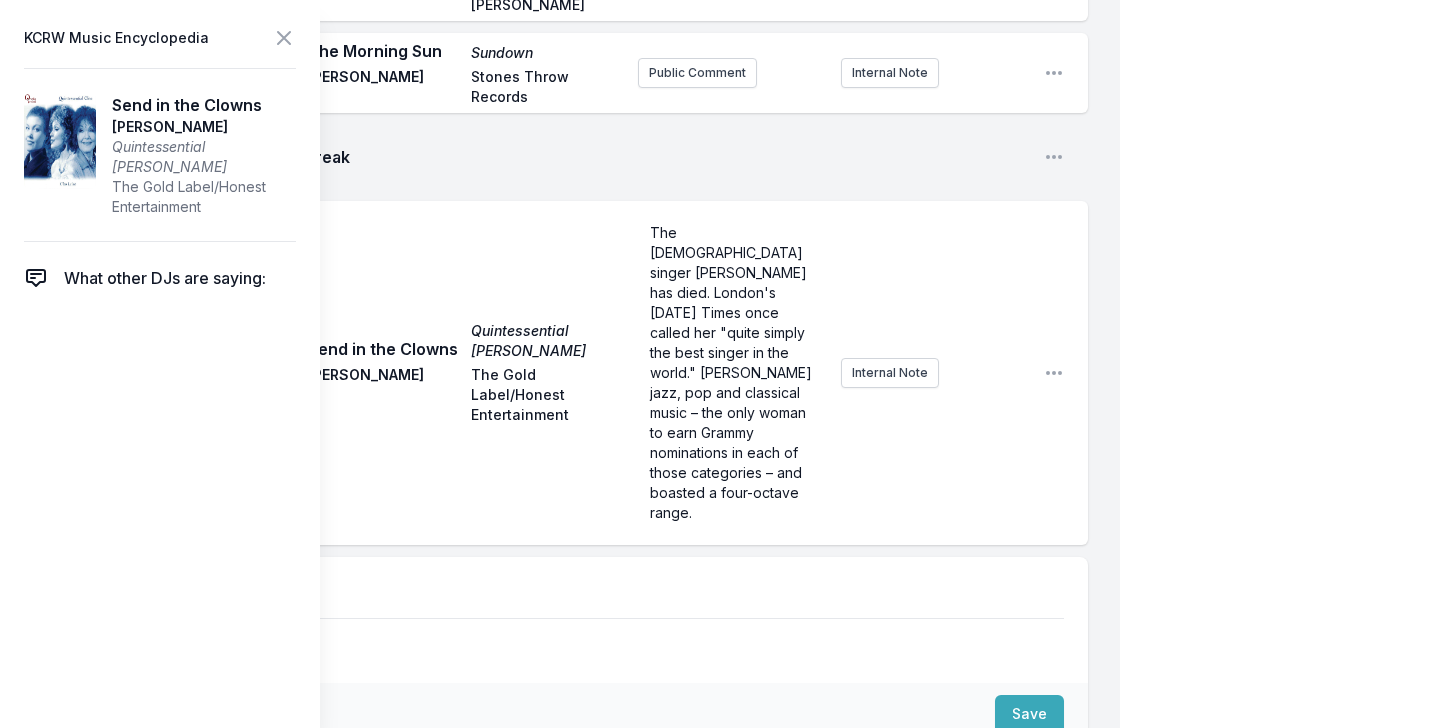 click on "Play Send in the Clowns Quintessential Cleo Cleo Laine The Gold Label/Honest Entertainment The British singer Cleo Laine has died. London's Sunday Times once called her "quite simply the best singer in the world." Laine sang jazz, pop and classical music – the only woman to earn Grammy nominations in each of those categories – and boasted a four-octave range.   Internal Note Open playlist item options" at bounding box center [576, 373] 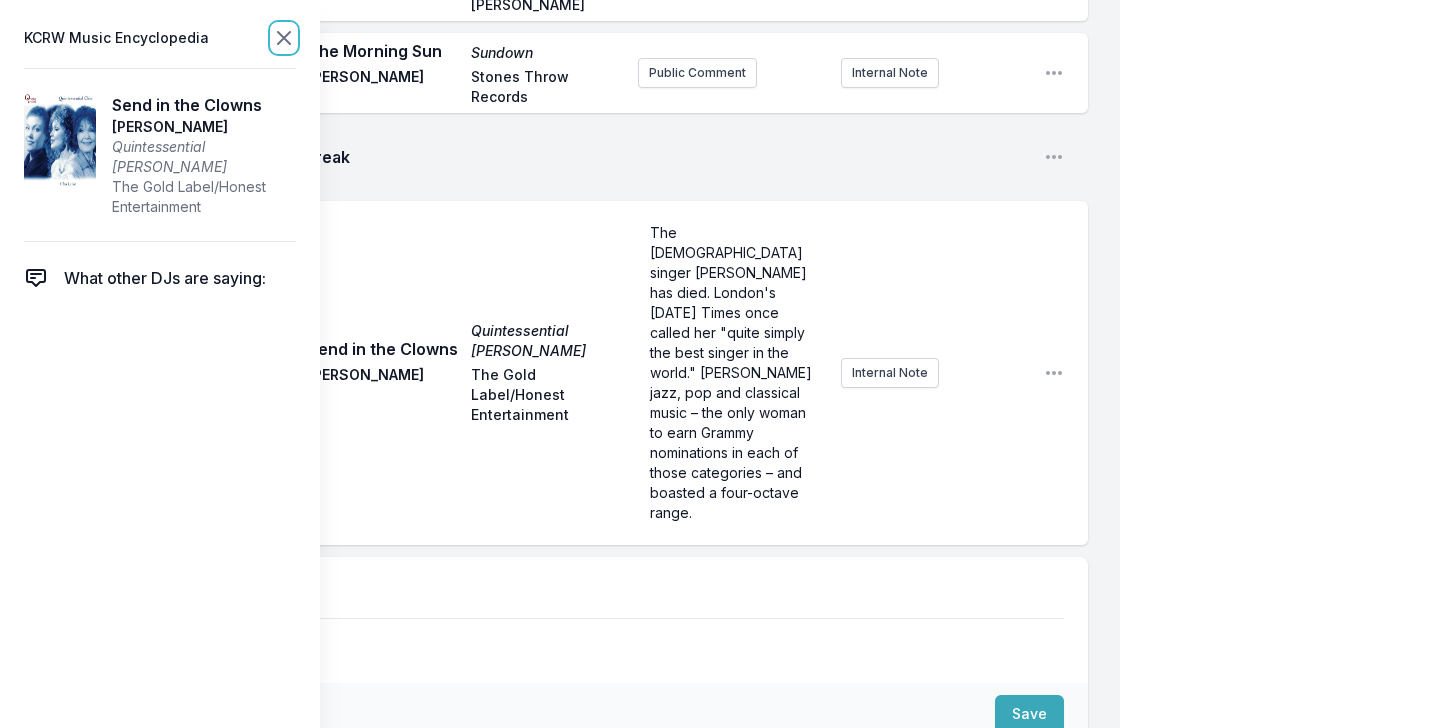 click 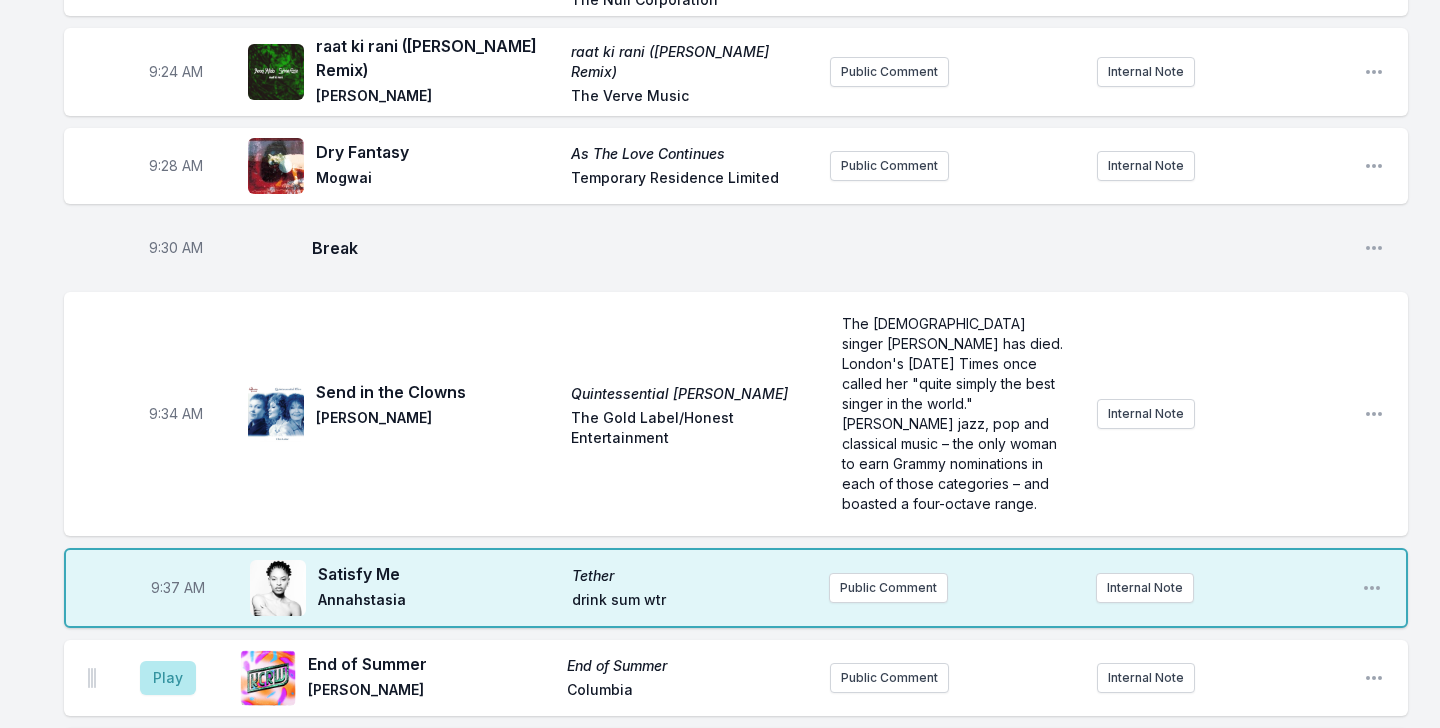 scroll, scrollTop: 737, scrollLeft: 0, axis: vertical 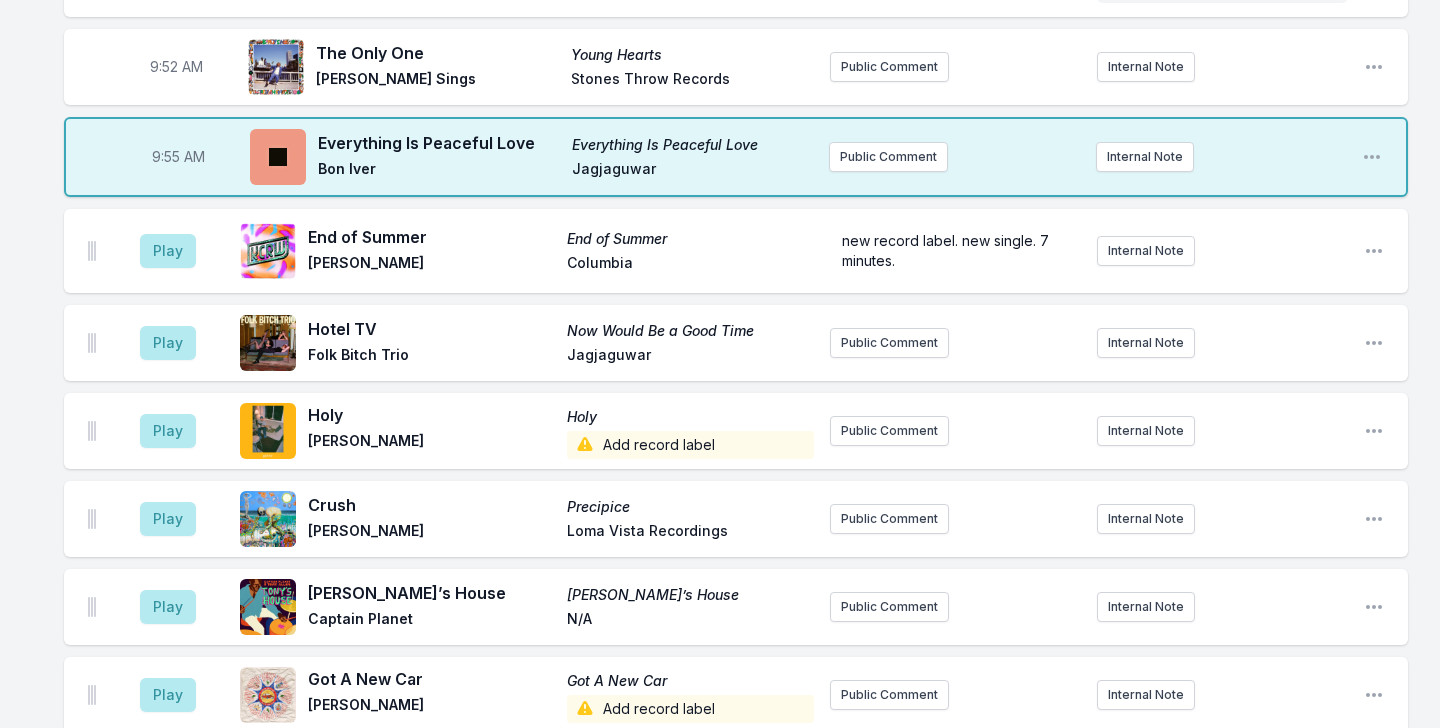 click on "Add record label" at bounding box center (690, 445) 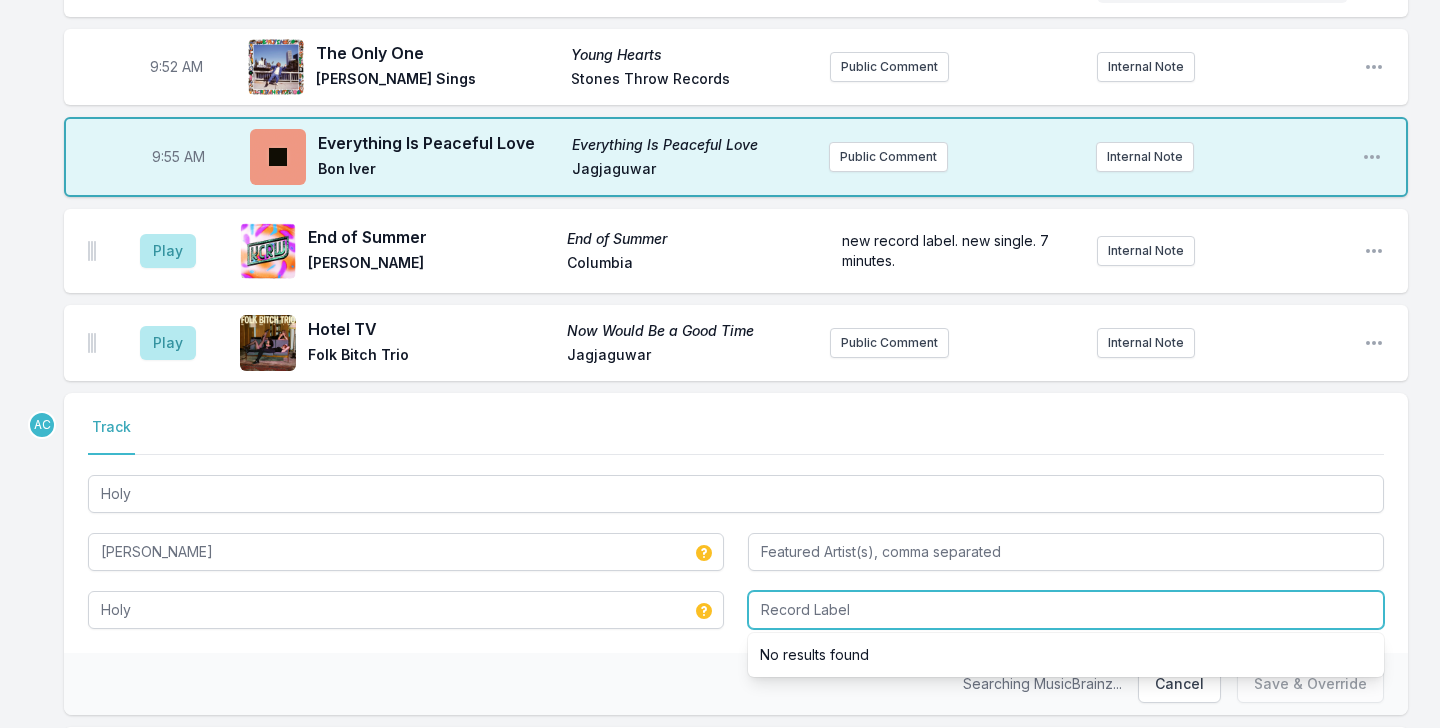 click at bounding box center (1066, 610) 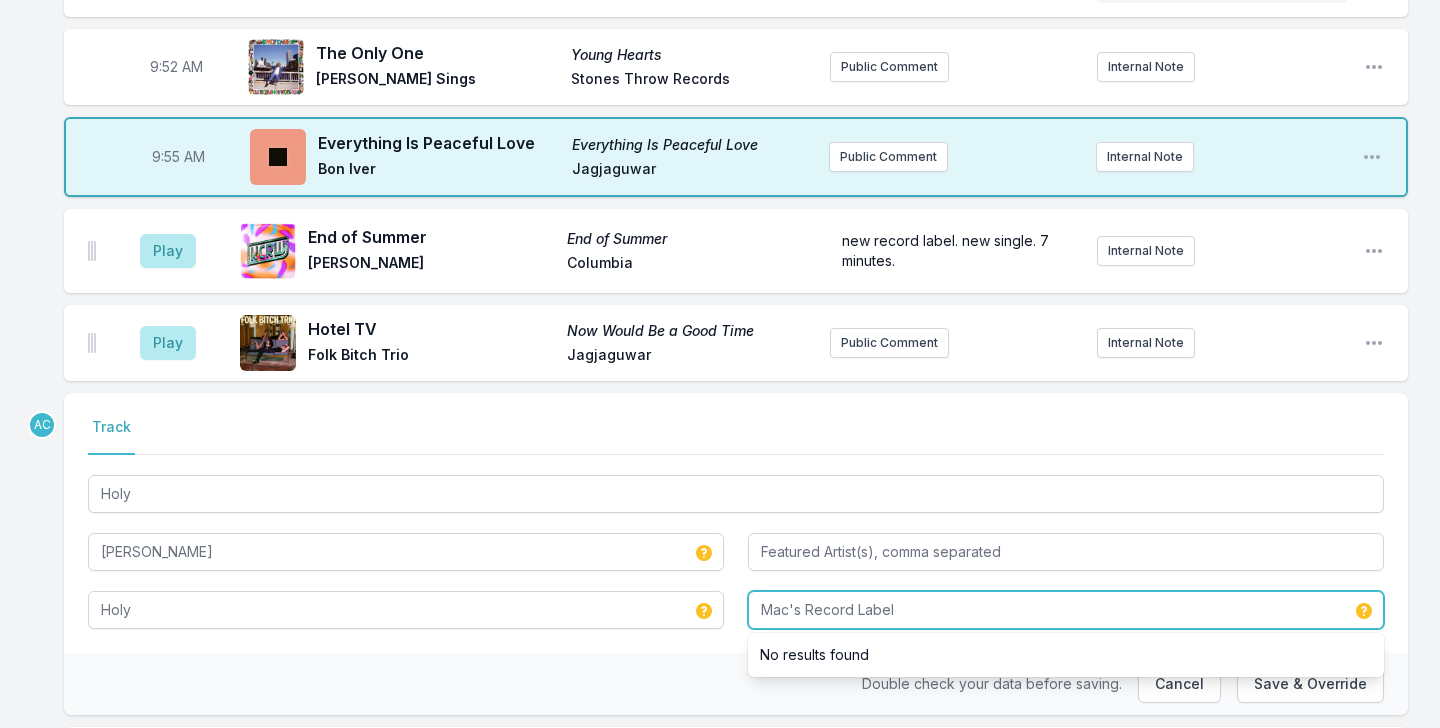 type on "Mac's Record Label" 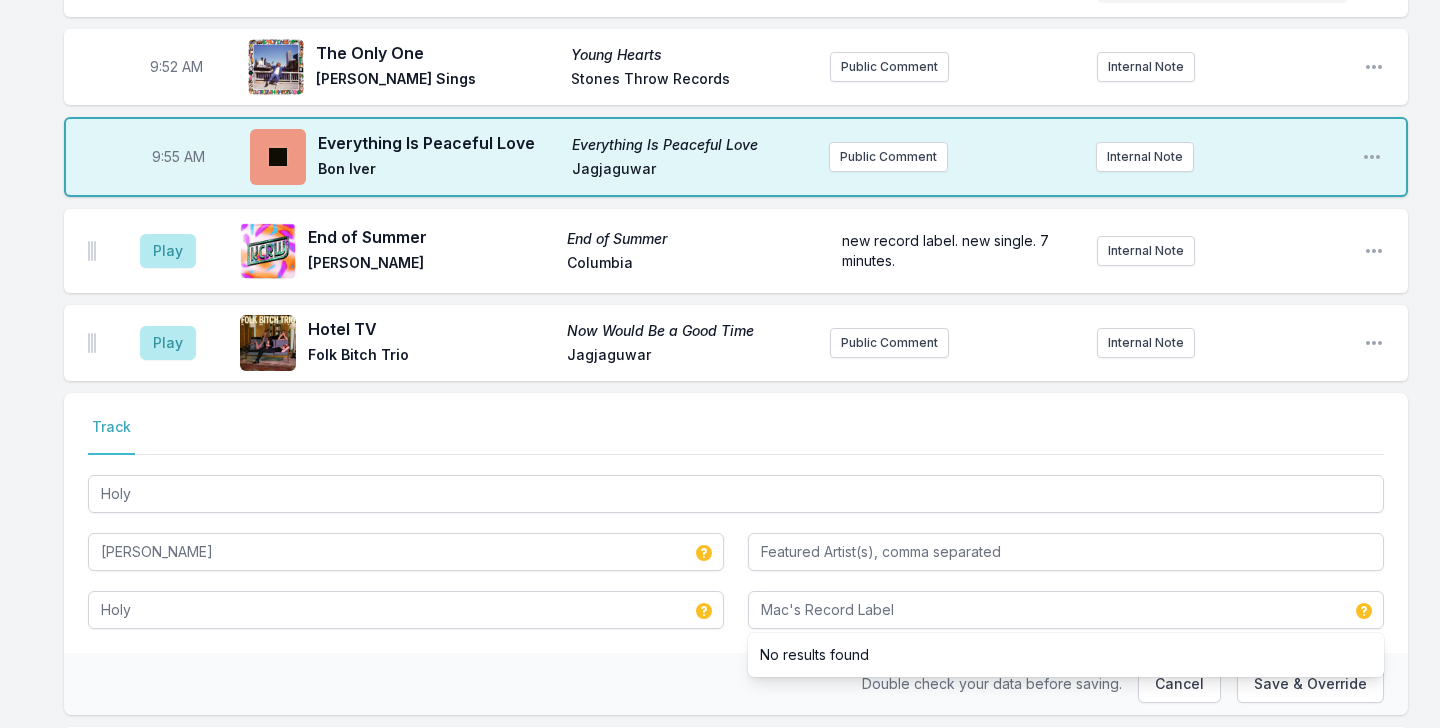 click on "Select a tab Track Track Holy [PERSON_NAME] Holy Mac's Record Label No results found" at bounding box center (736, 523) 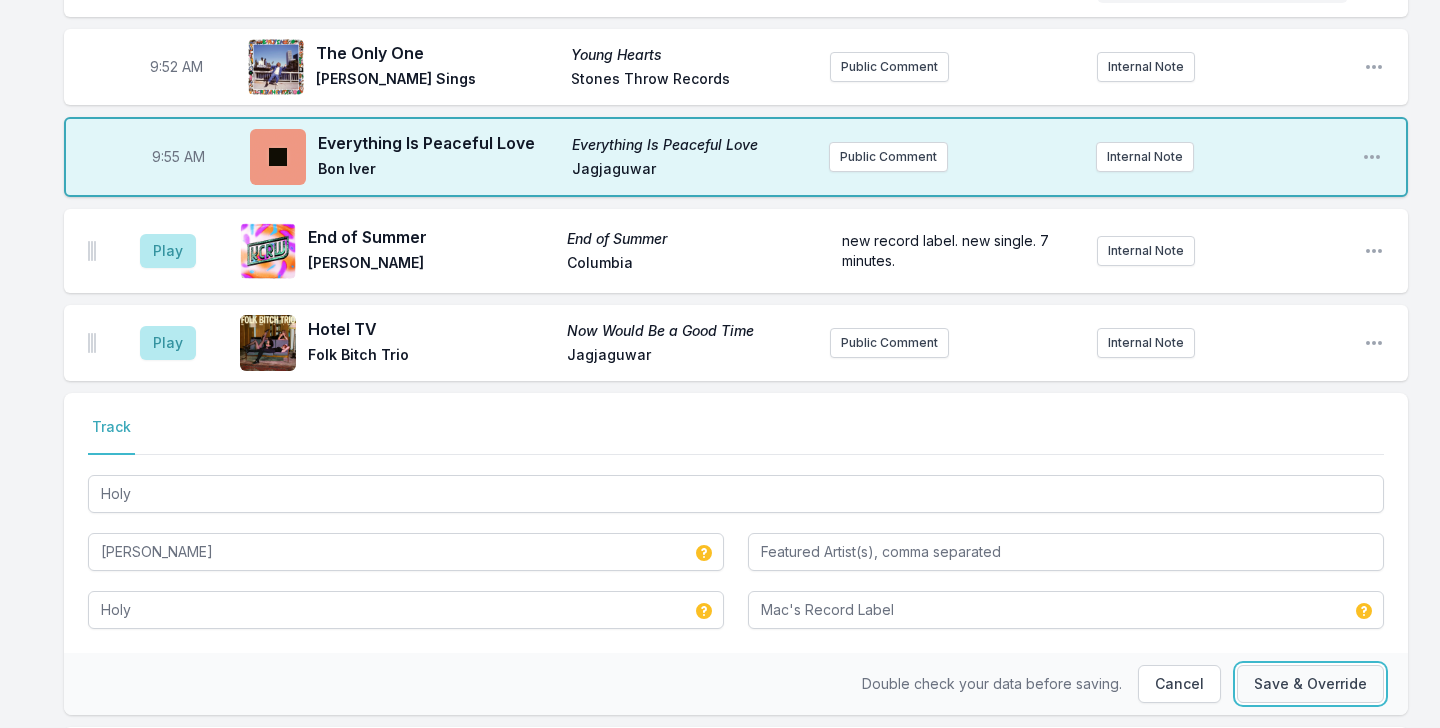 click on "Save & Override" at bounding box center [1310, 684] 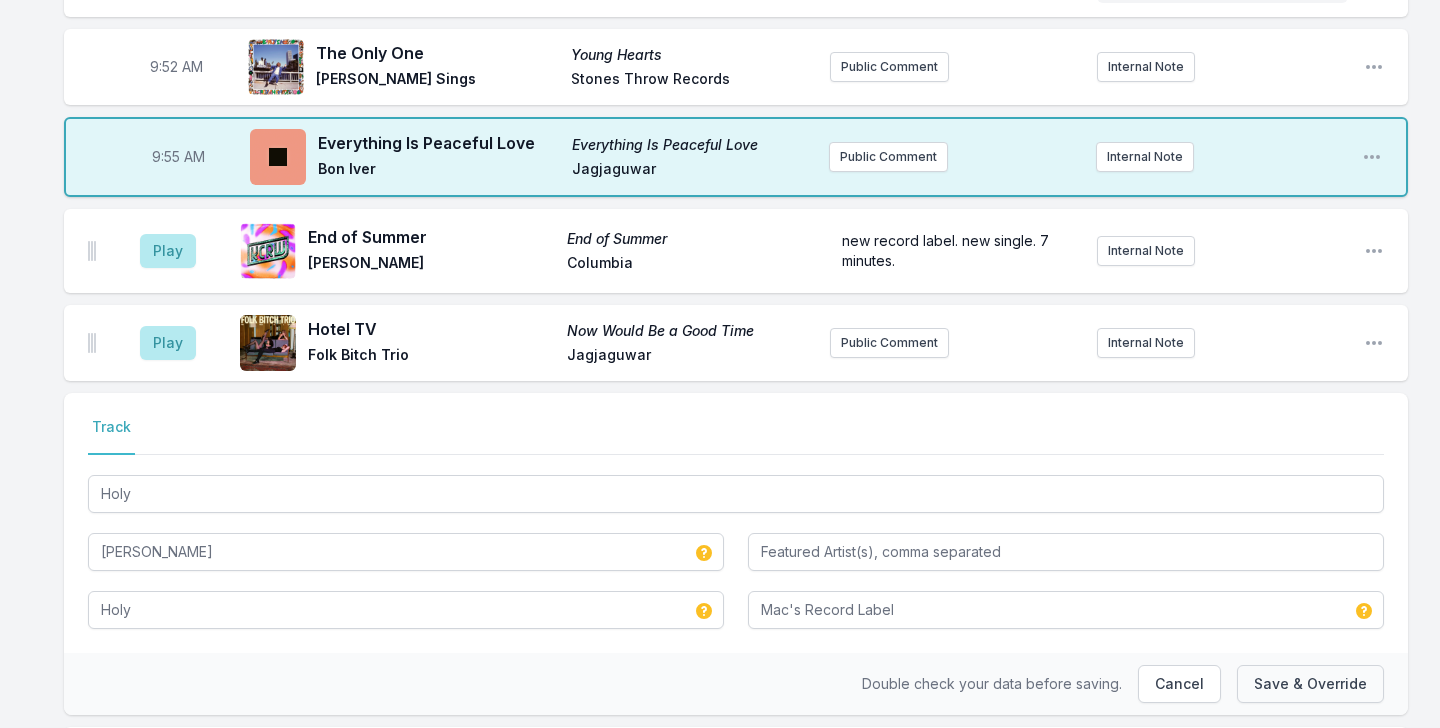 type 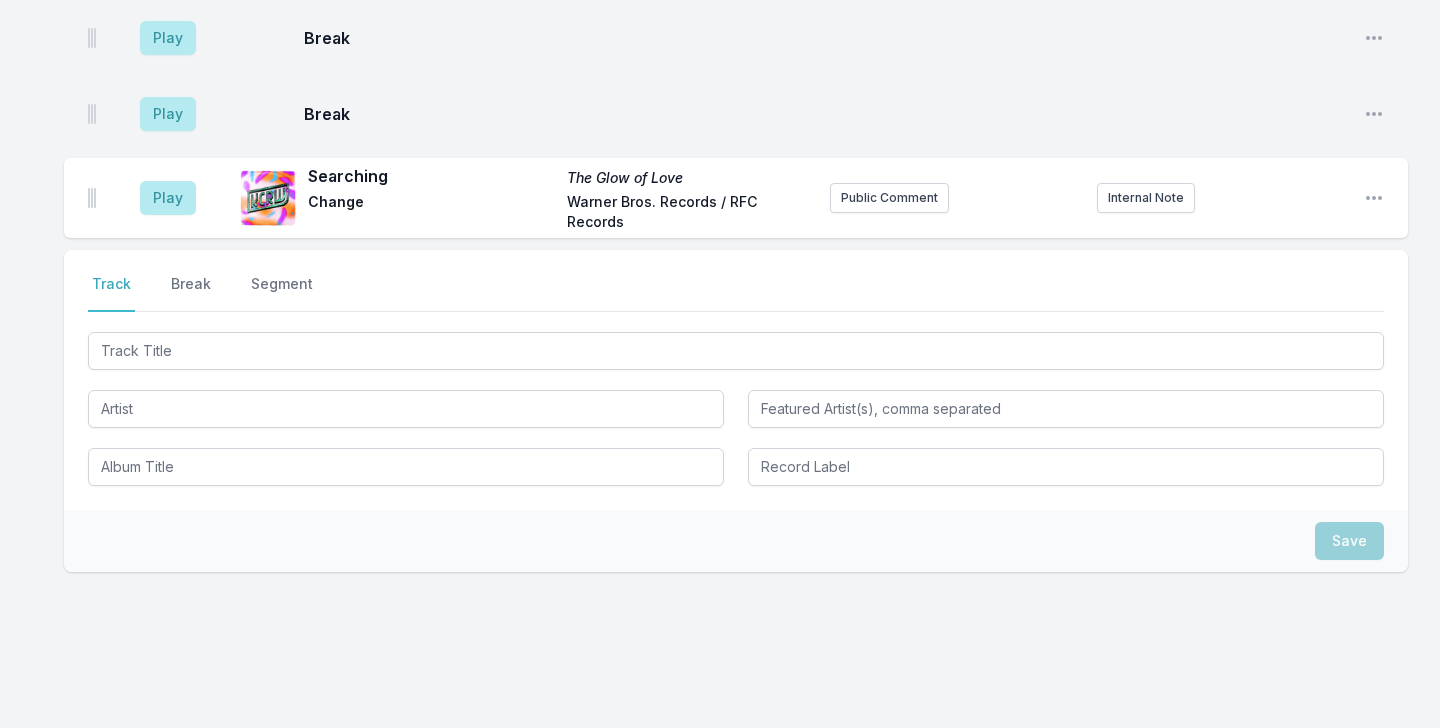 scroll, scrollTop: 3225, scrollLeft: 0, axis: vertical 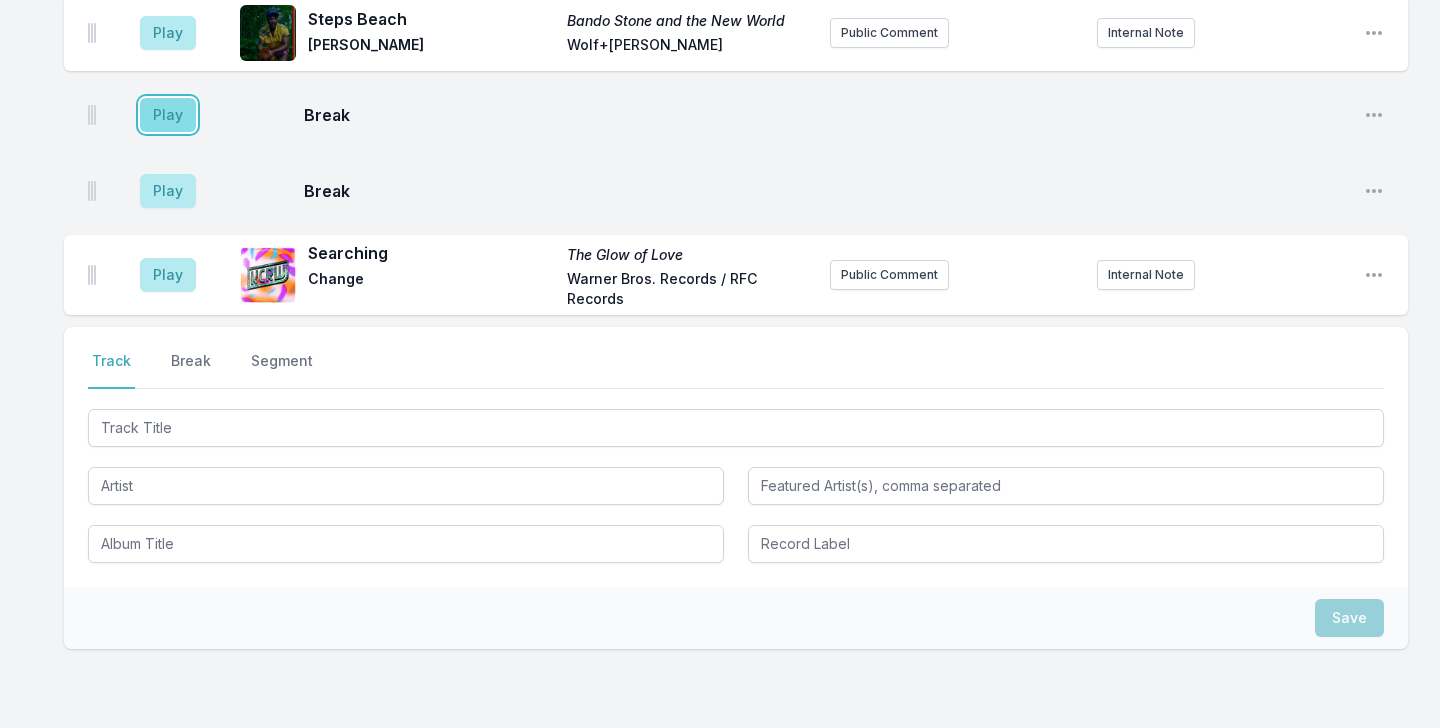 click on "Play" at bounding box center (168, 115) 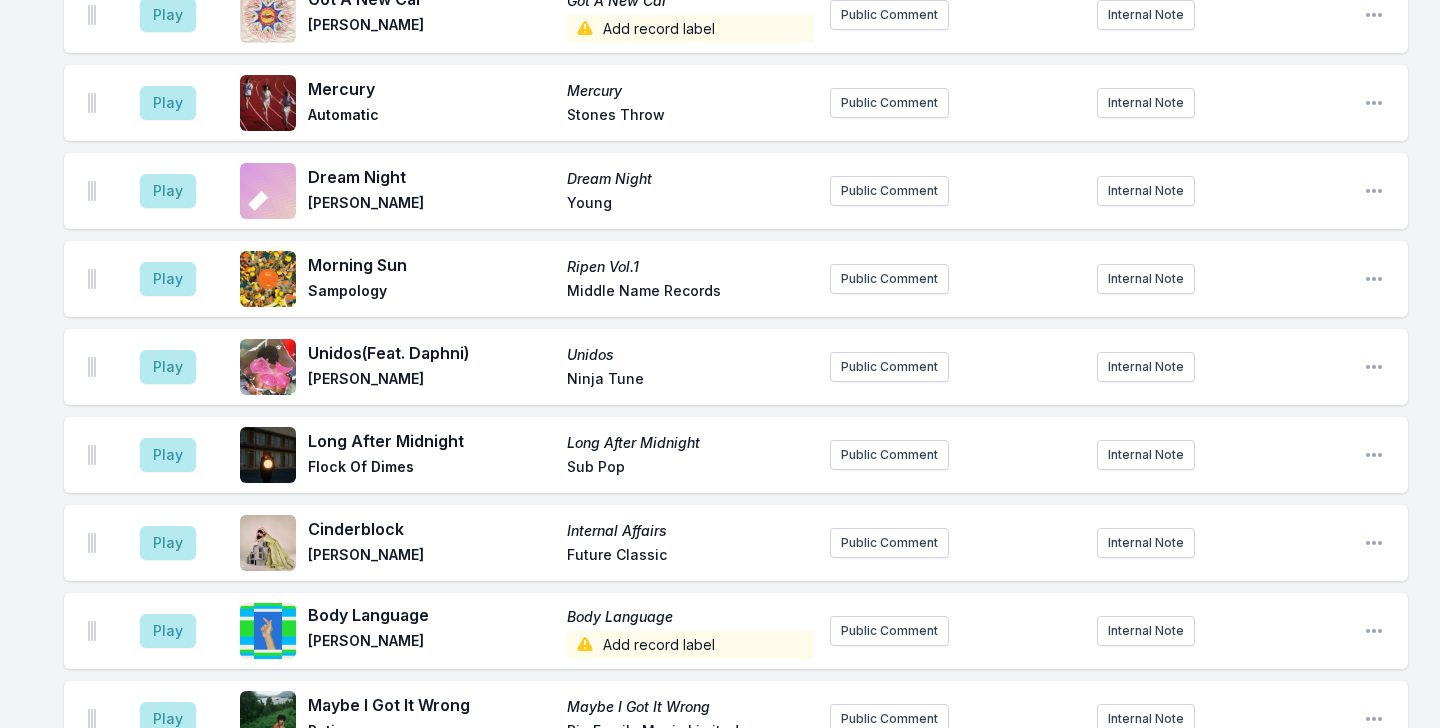 scroll, scrollTop: 2466, scrollLeft: 0, axis: vertical 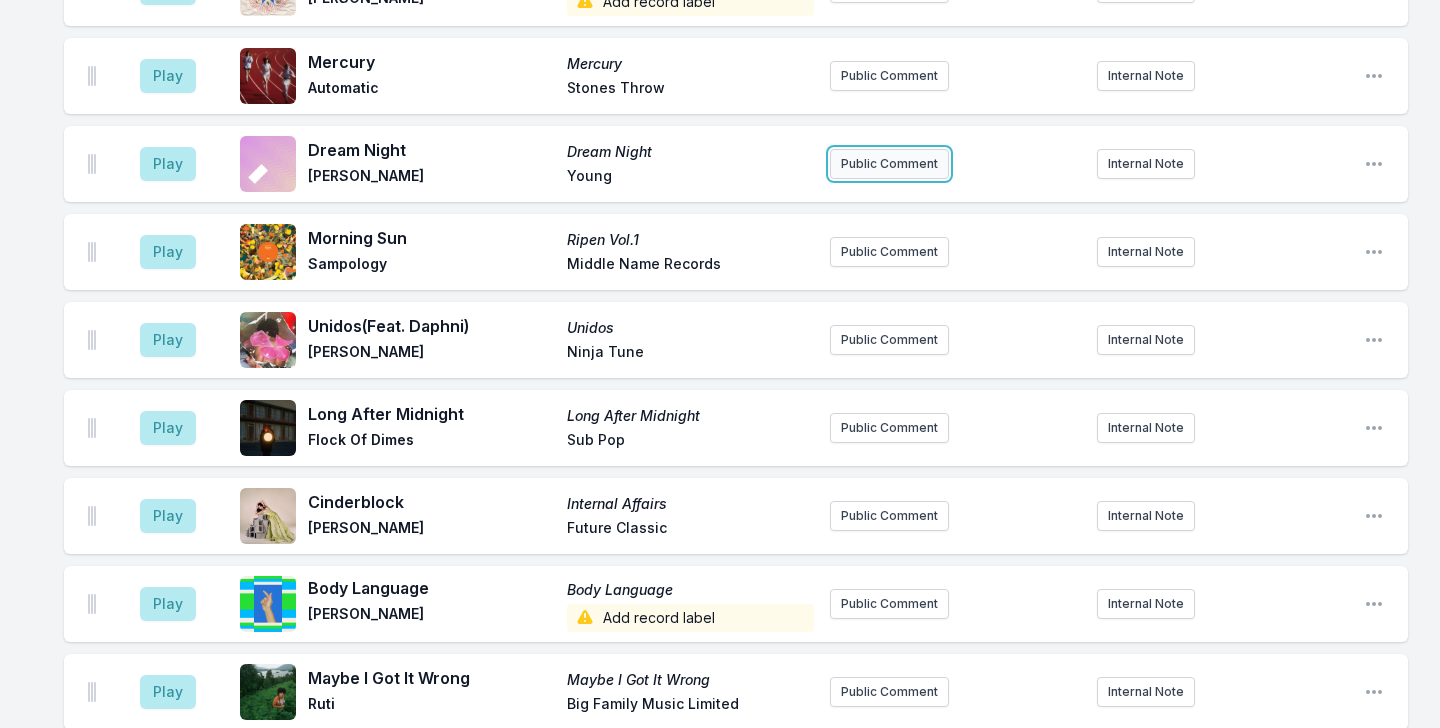 click on "Public Comment" at bounding box center (889, 164) 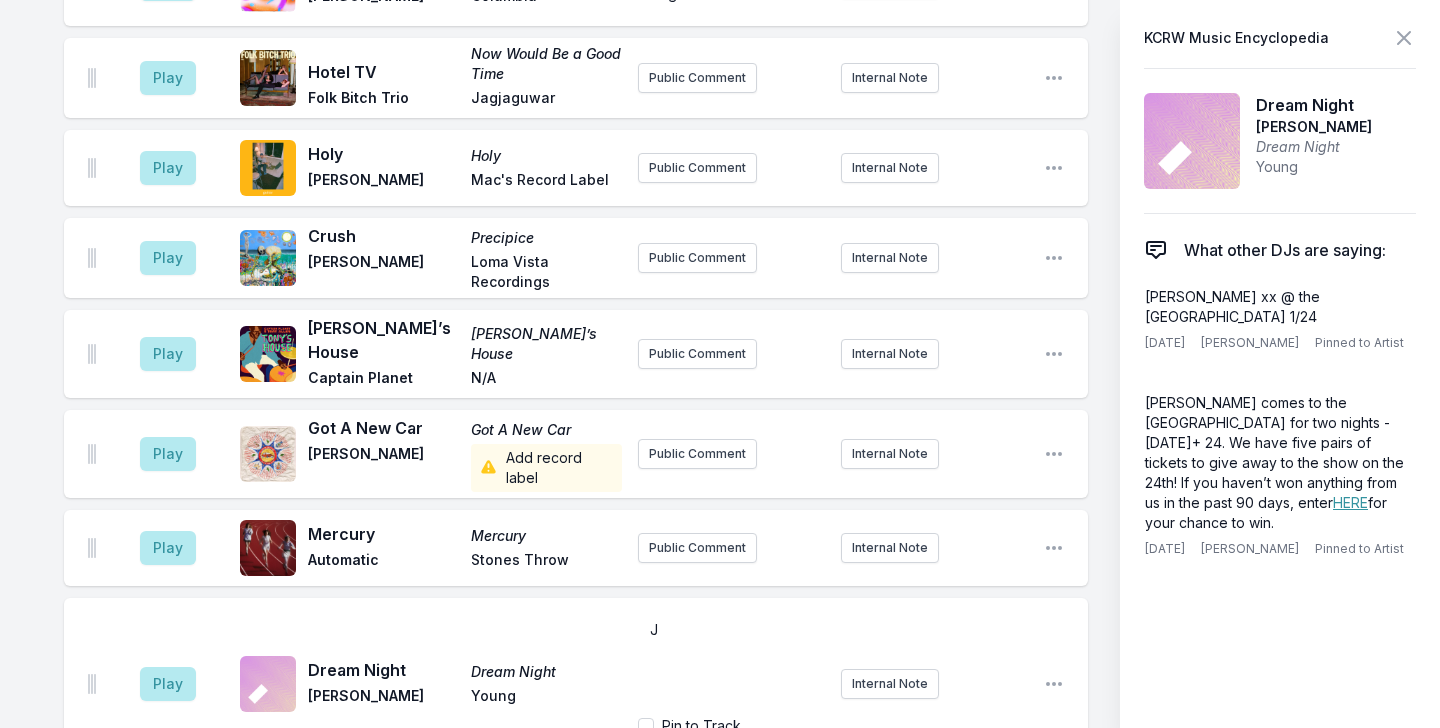 type 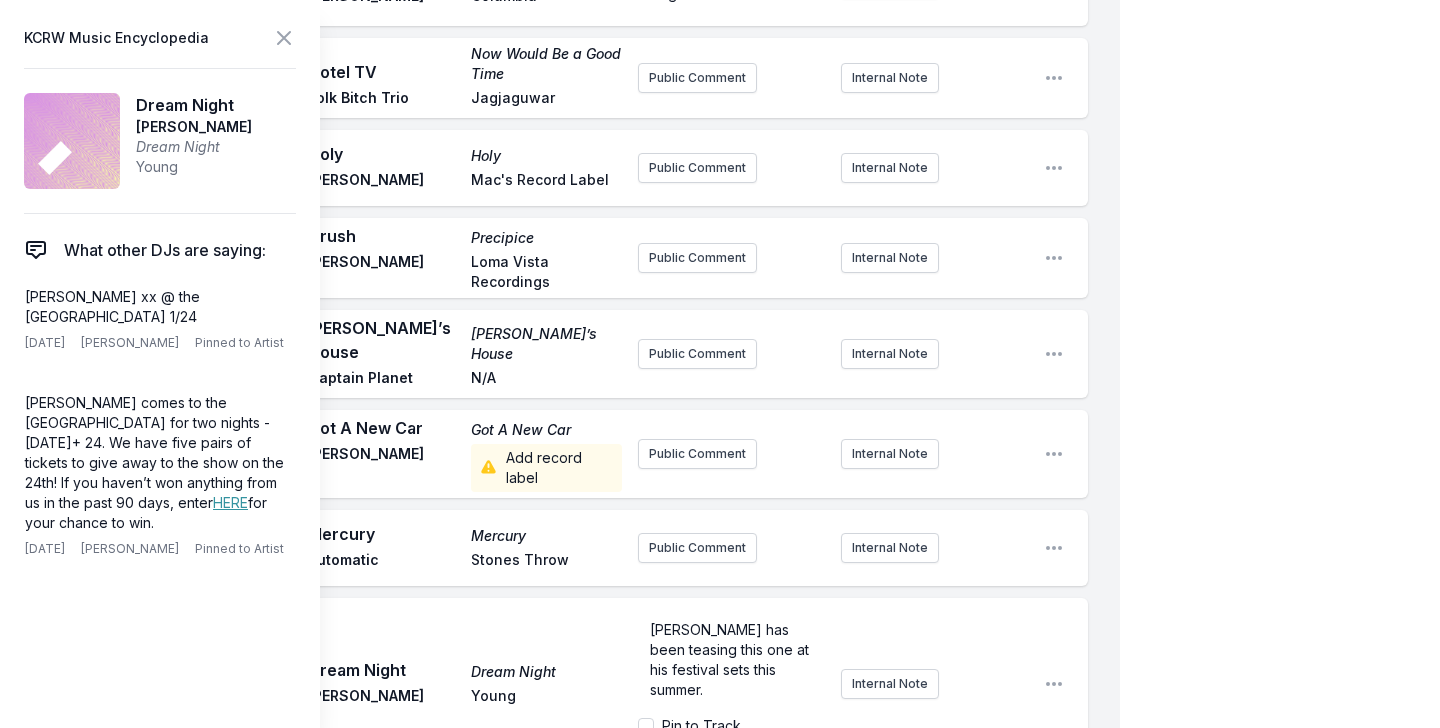 click on "My Playlist KCRW Playlist Directory Reports AC NC User Guide Report Bug Sign out Morning Becomes Eclectic Live Novena Carmel Simulcast [DATE] 9:00 AM - 12:00 PM Edit Open options View Missing Data Some of your tracks are missing record label information. This info helps artists get paid! It needs to be filled out within 24 hours of showtime. 9:05 AM Feels So Good - Encore - Live (1978 / [GEOGRAPHIC_DATA]) An Evening of Magic: Live at the [GEOGRAPHIC_DATA] [PERSON_NAME] Add record label Rest in peace [PERSON_NAME]! Internal Note Open playlist item options Rest in peace [PERSON_NAME]! 9:08 AM Follow the River Unicorn RIO [PERSON_NAME] #23 on this week's Top 30 Charts Internal Note Open playlist item options #23 on this week's Top 30 Charts 9:12 AM Lovelight Stoned | Part I [PERSON_NAME] Slow Reality Public Comment Internal Note Open playlist item options 9:17 AM LYTD (Vocoder Tests) Random Access Memories (10th Anniversary Edition) - Disc 2 Daft Punk Add record label Public Comment Internal Note 9:20 AM AC" at bounding box center (720, -105) 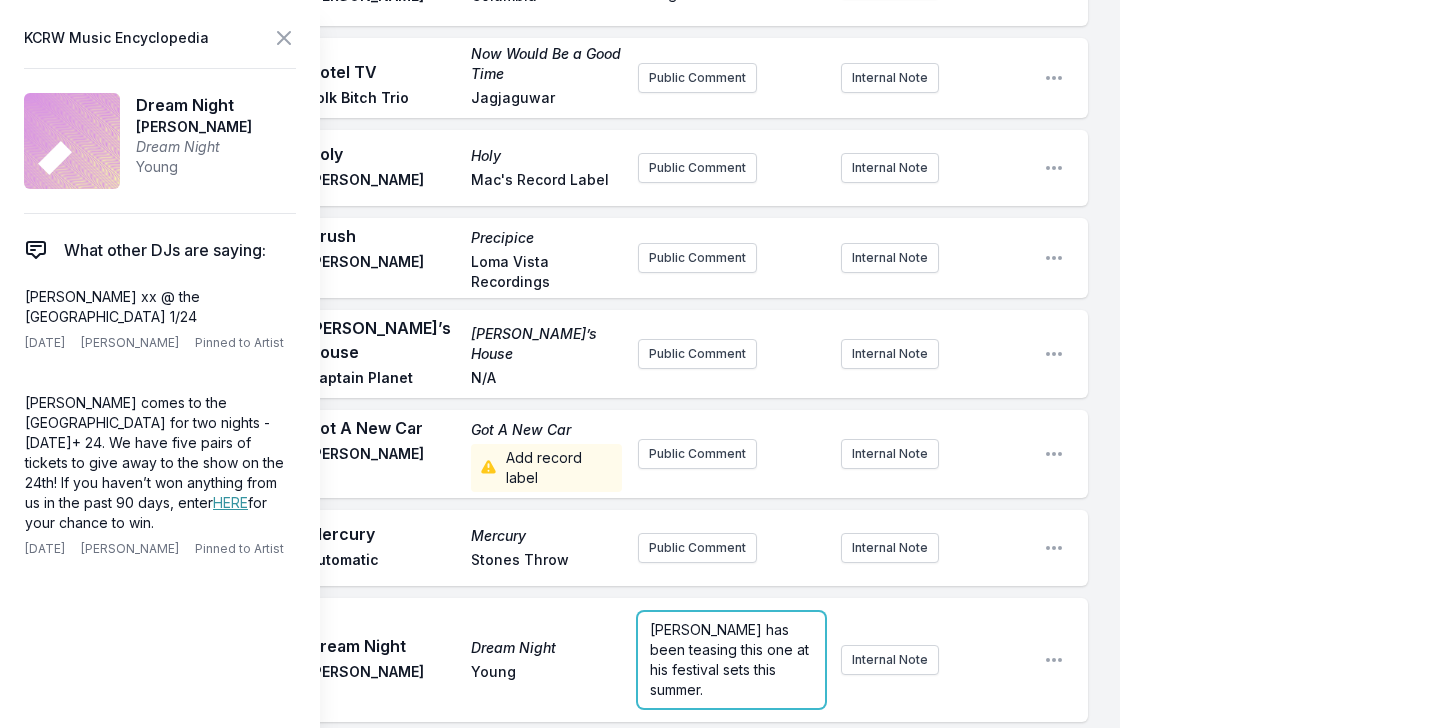 click on "[PERSON_NAME] has been teasing this one at his festival sets this summer." at bounding box center [731, 660] 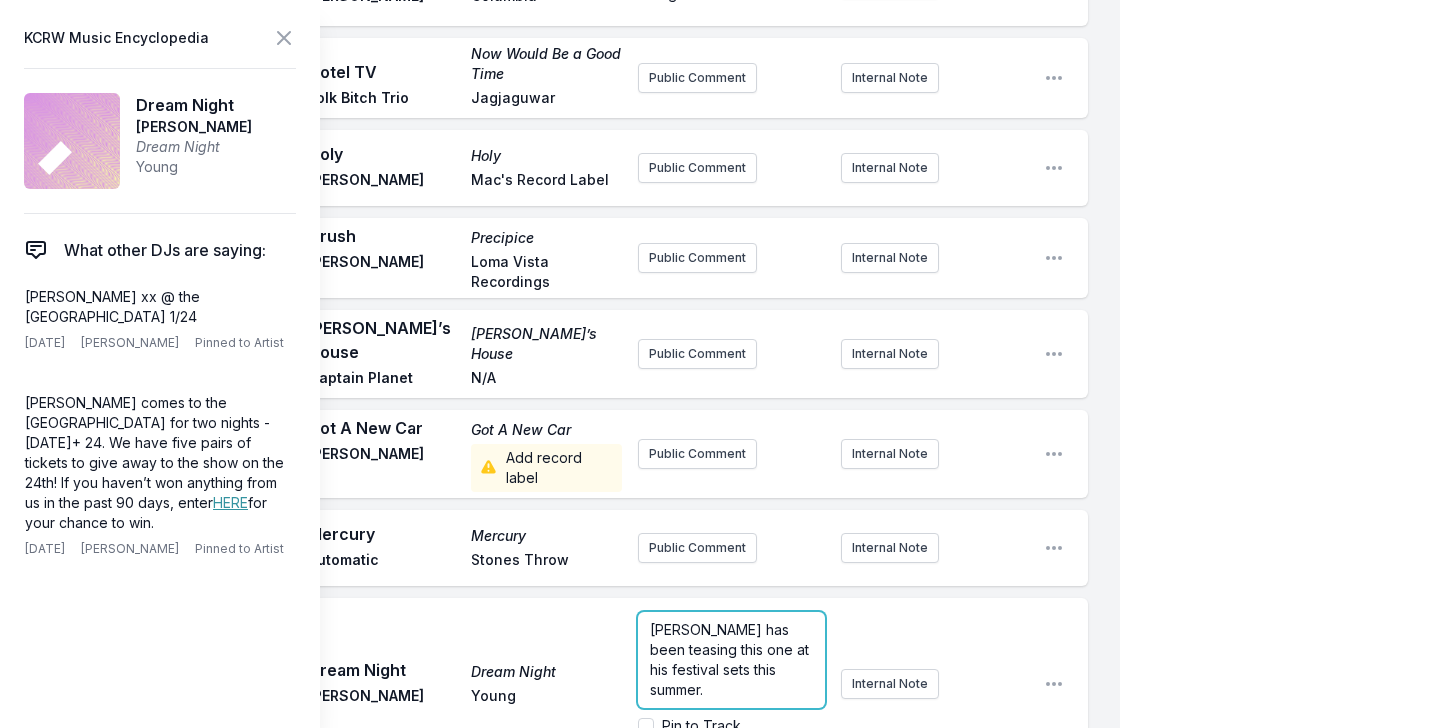 paste 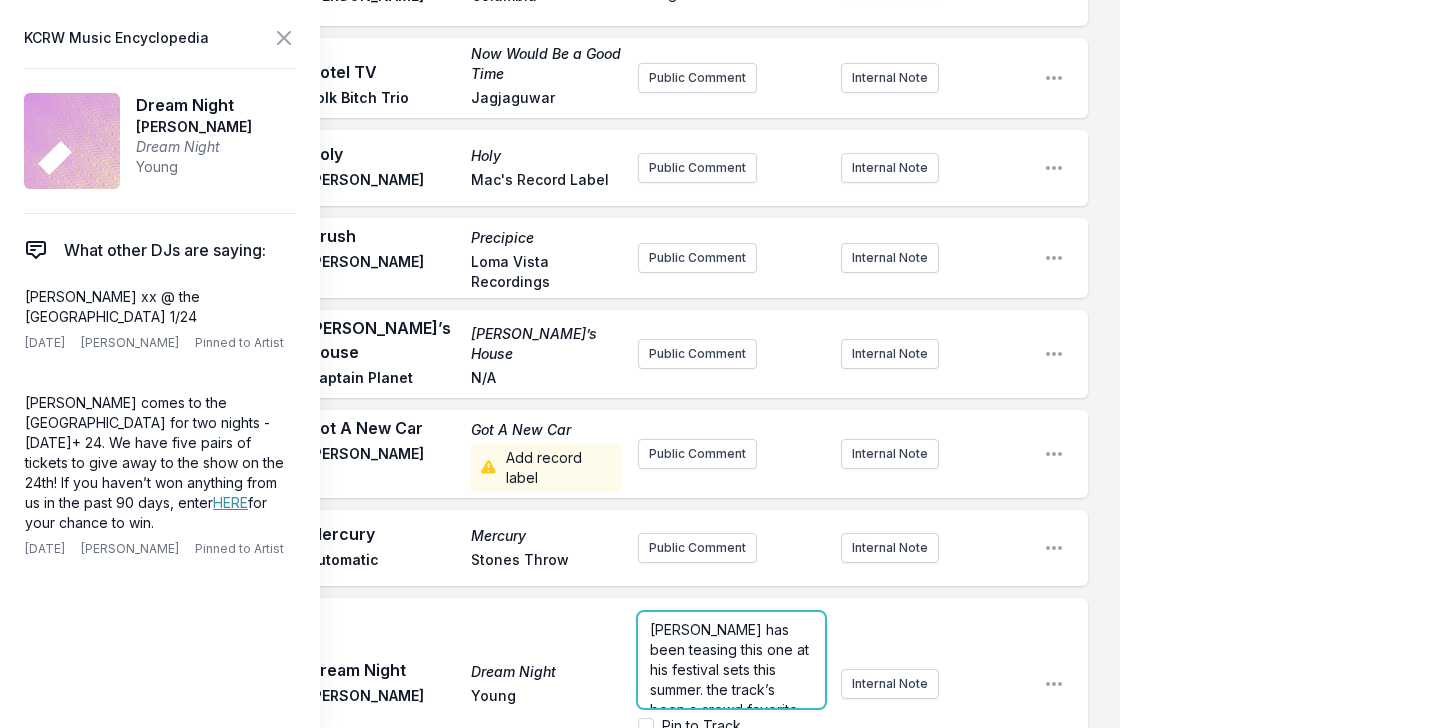 scroll, scrollTop: 60, scrollLeft: 0, axis: vertical 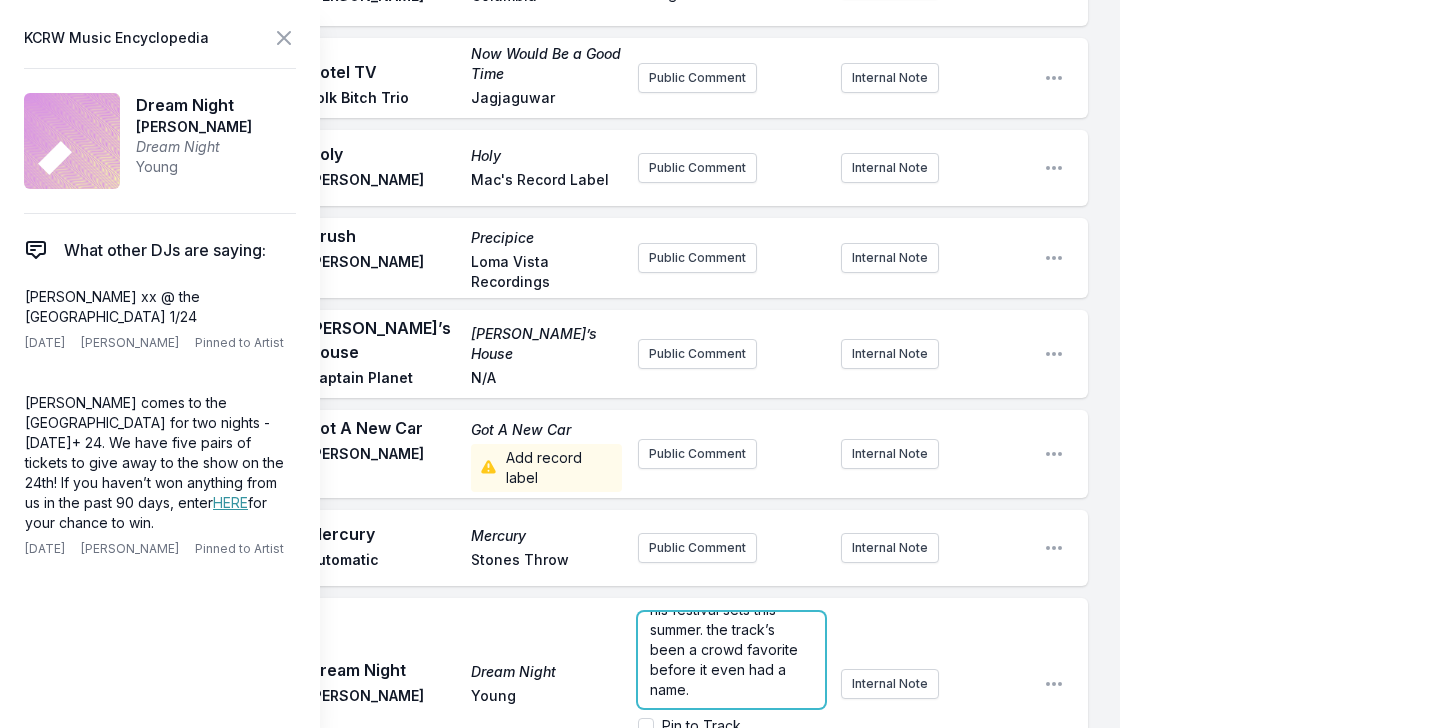 drag, startPoint x: 708, startPoint y: 494, endPoint x: 727, endPoint y: 494, distance: 19 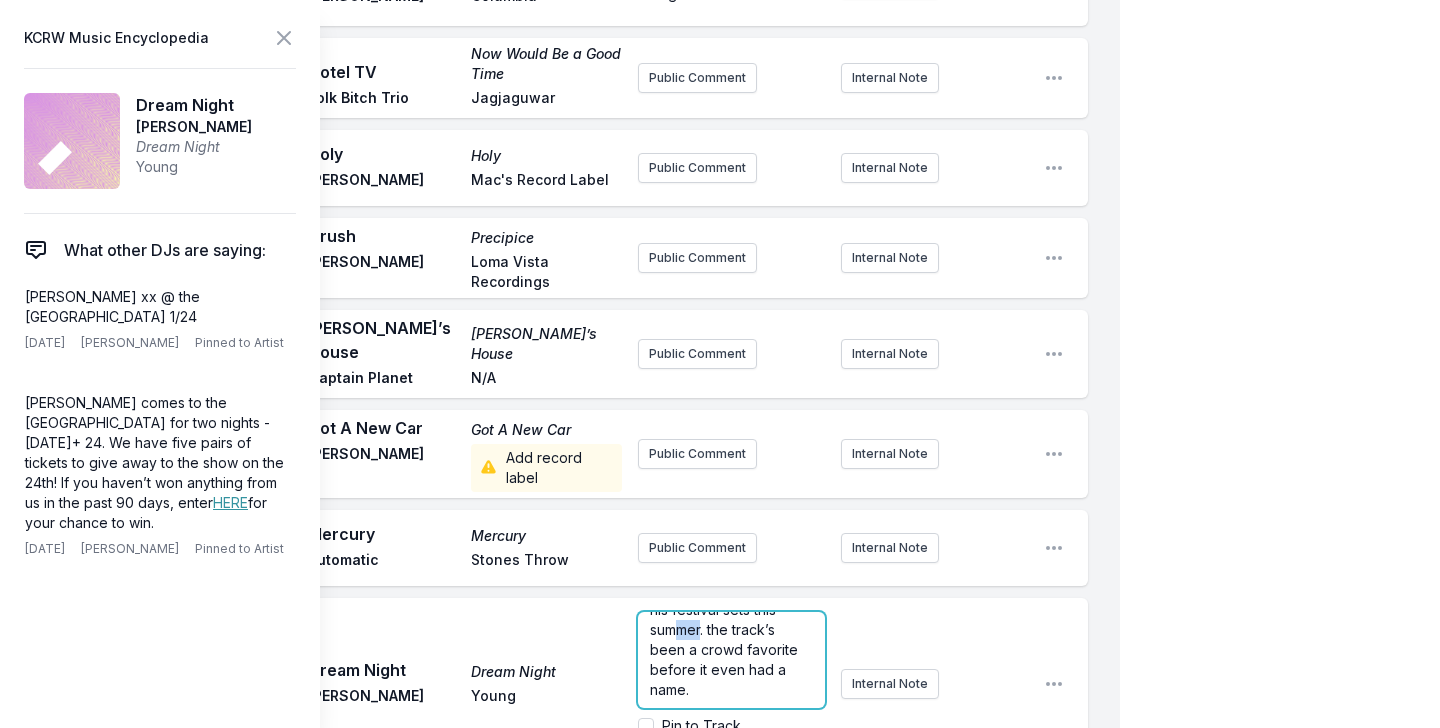 click on "[PERSON_NAME] has been teasing this one at his festival sets this summer. the track’s been a crowd favorite before it even had a name." at bounding box center (731, 629) 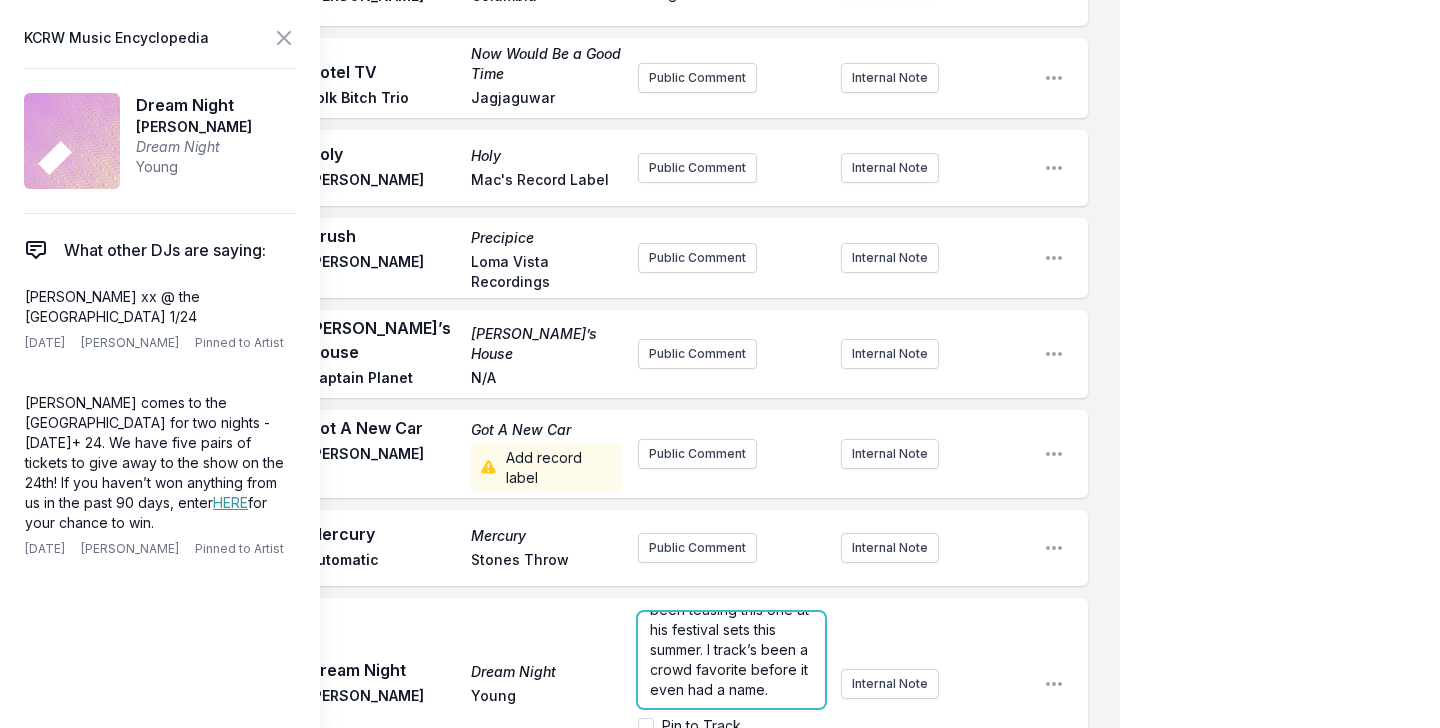 type 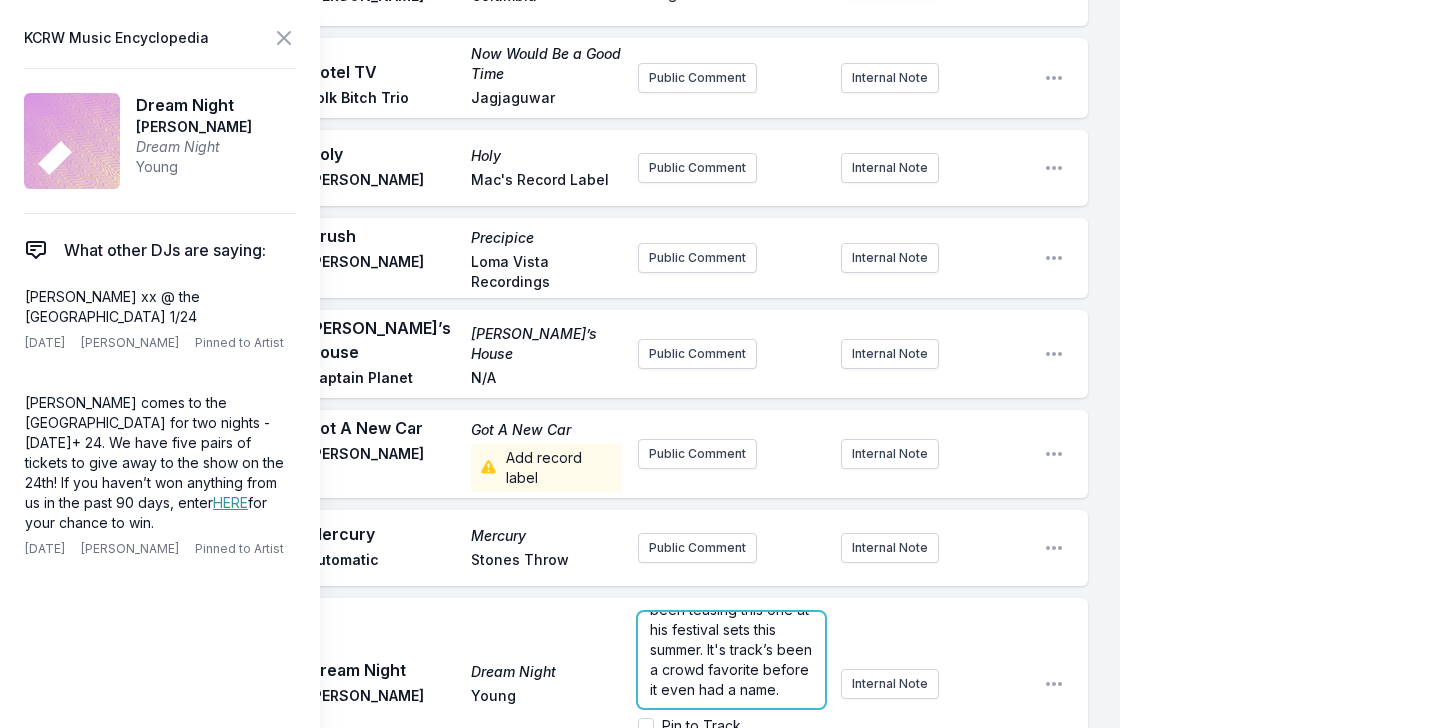 scroll, scrollTop: 60, scrollLeft: 0, axis: vertical 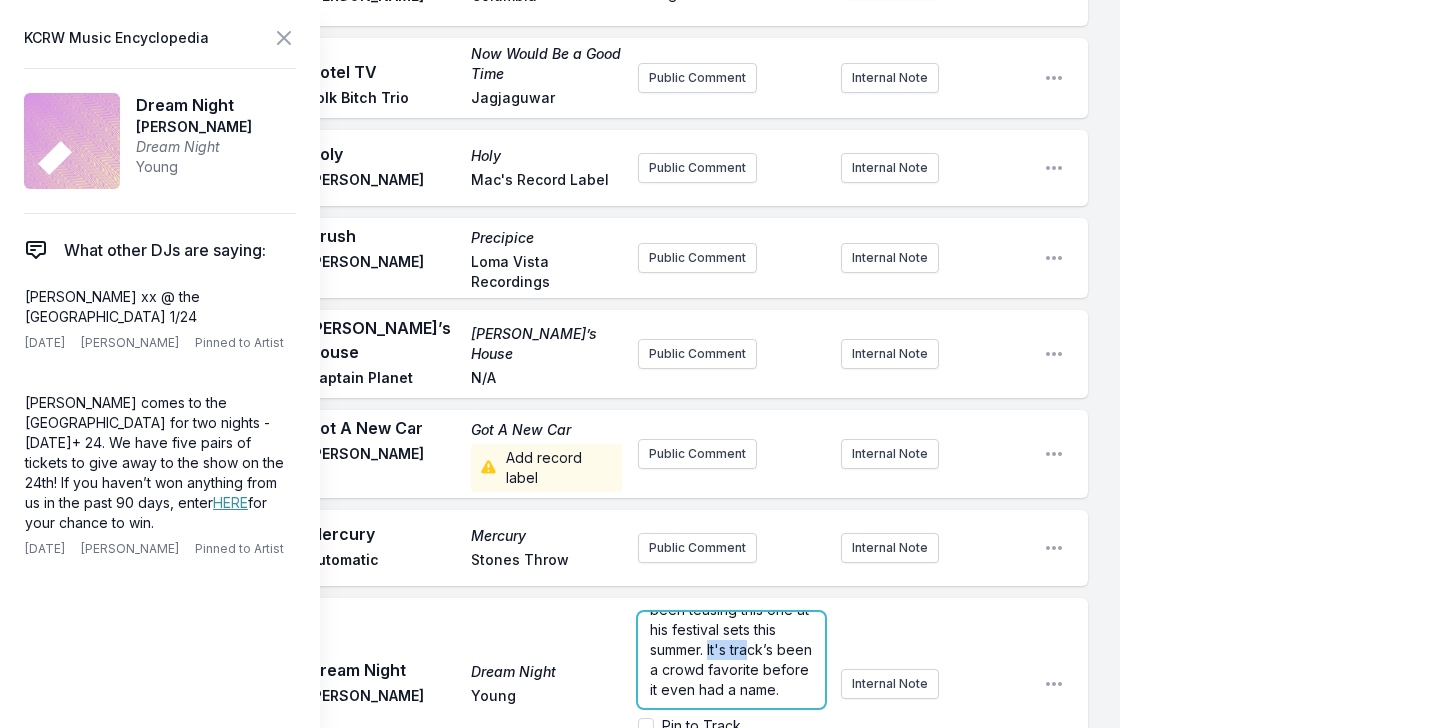 drag, startPoint x: 734, startPoint y: 490, endPoint x: 870, endPoint y: 487, distance: 136.03308 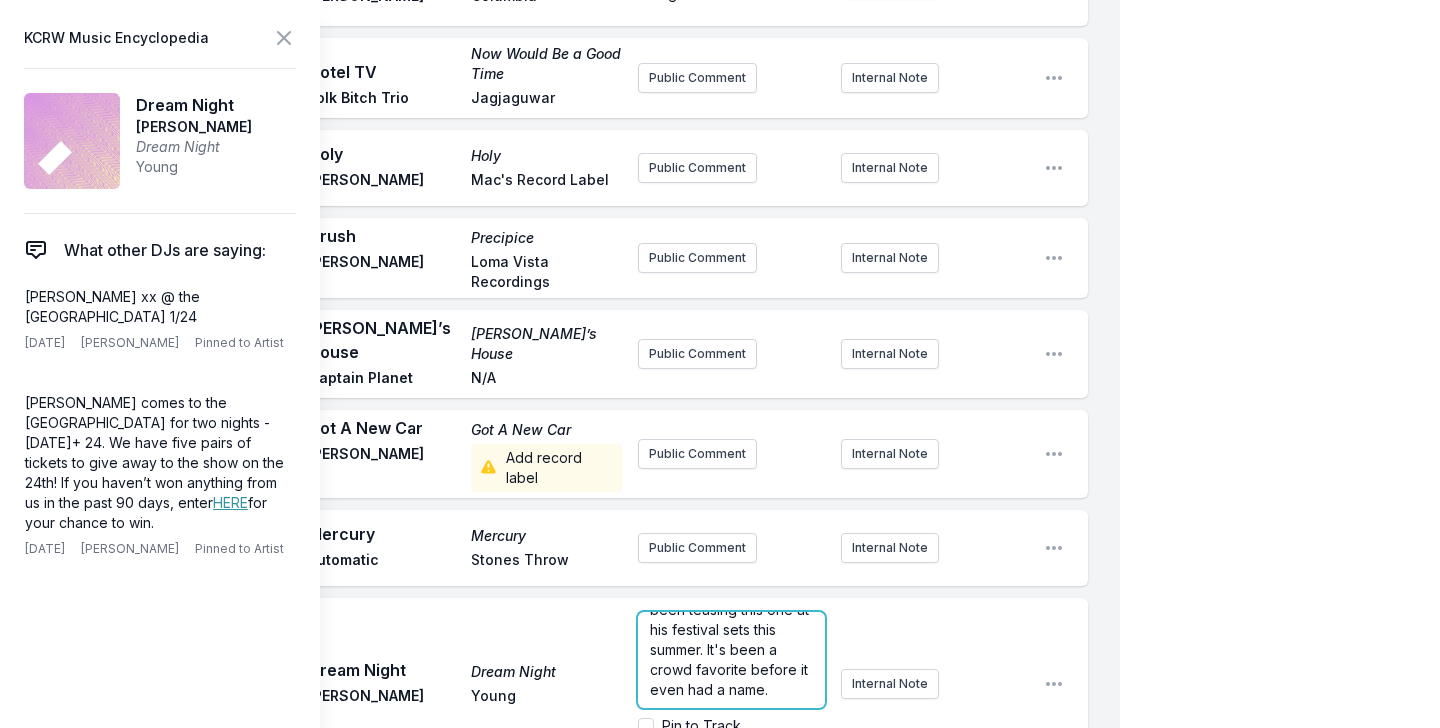 scroll, scrollTop: 40, scrollLeft: 0, axis: vertical 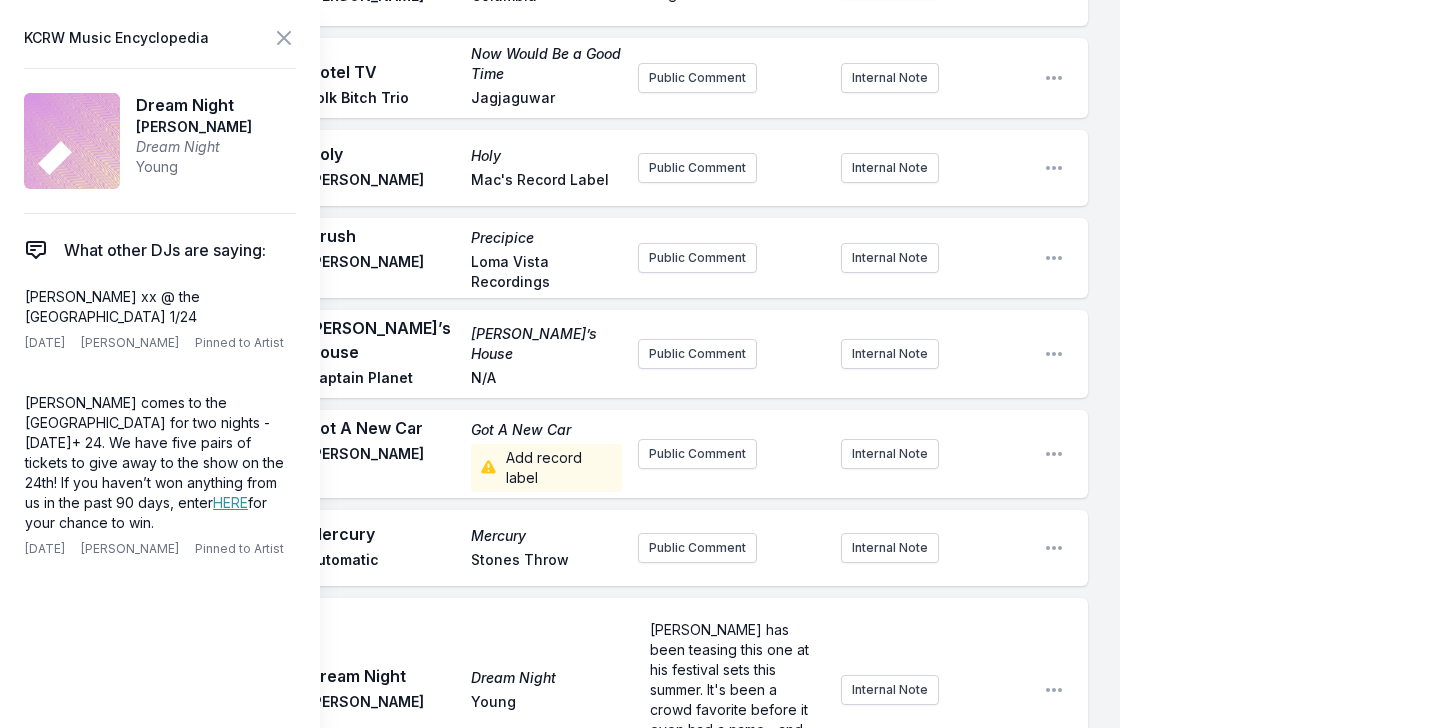 click on "My Playlist KCRW Playlist Directory Reports AC NC User Guide Report Bug Sign out Morning Becomes Eclectic Live Novena Carmel Simulcast [DATE] 9:00 AM - 12:00 PM Edit Open options View Missing Data Some of your tracks are missing record label information. This info helps artists get paid! It needs to be filled out within 24 hours of showtime. 9:05 AM Feels So Good - Encore - Live (1978 / [GEOGRAPHIC_DATA]) An Evening of Magic: Live at the [GEOGRAPHIC_DATA] [PERSON_NAME] Add record label Rest in peace [PERSON_NAME]! Internal Note Open playlist item options Rest in peace [PERSON_NAME]! 9:08 AM Follow the River Unicorn RIO [PERSON_NAME] #23 on this week's Top 30 Charts Internal Note Open playlist item options #23 on this week's Top 30 Charts 9:12 AM Lovelight Stoned | Part I [PERSON_NAME] Slow Reality Public Comment Internal Note Open playlist item options 9:17 AM LYTD (Vocoder Tests) Random Access Memories (10th Anniversary Edition) - Disc 2 Daft Punk Add record label Public Comment Internal Note 9:20 AM" at bounding box center (720, -99) 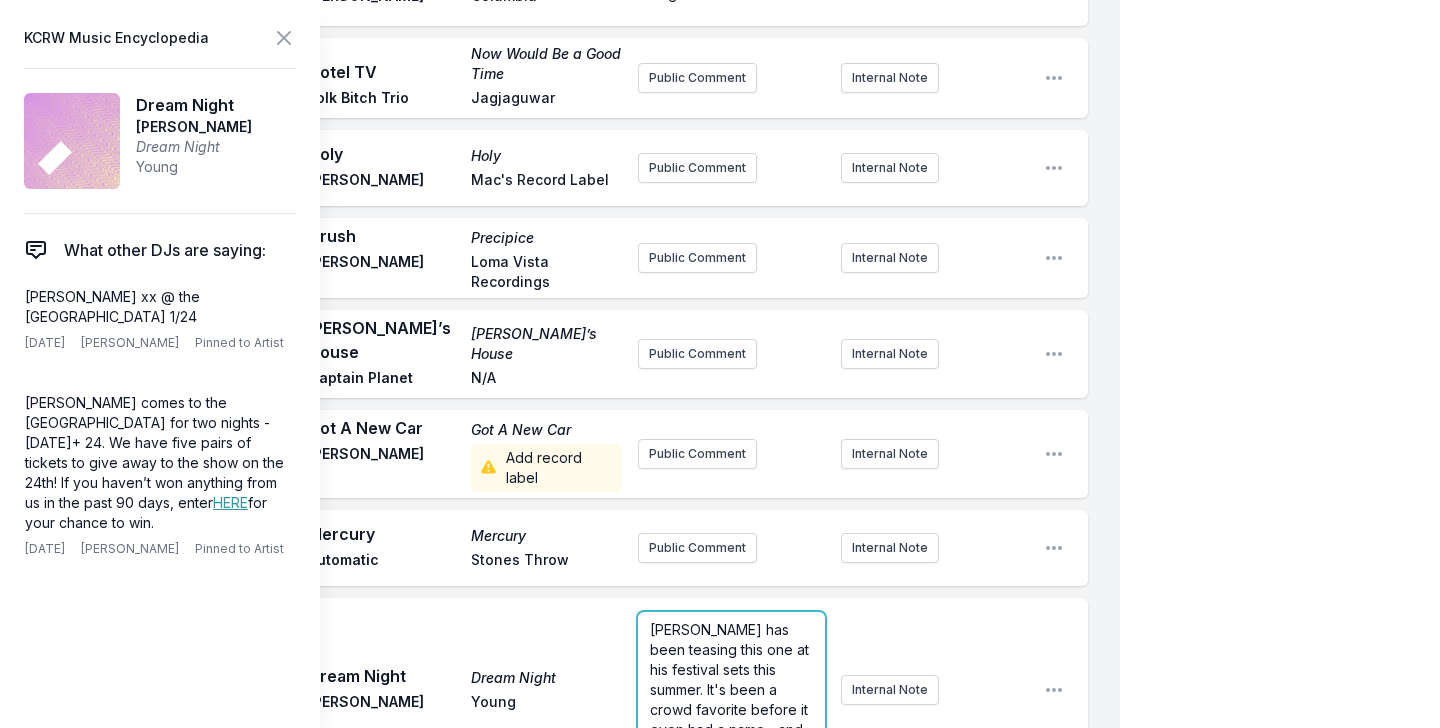 click on "[PERSON_NAME] has been teasing this one at his festival sets this summer. It's been a crowd favorite before it even had a name... and now it's out" at bounding box center (731, 689) 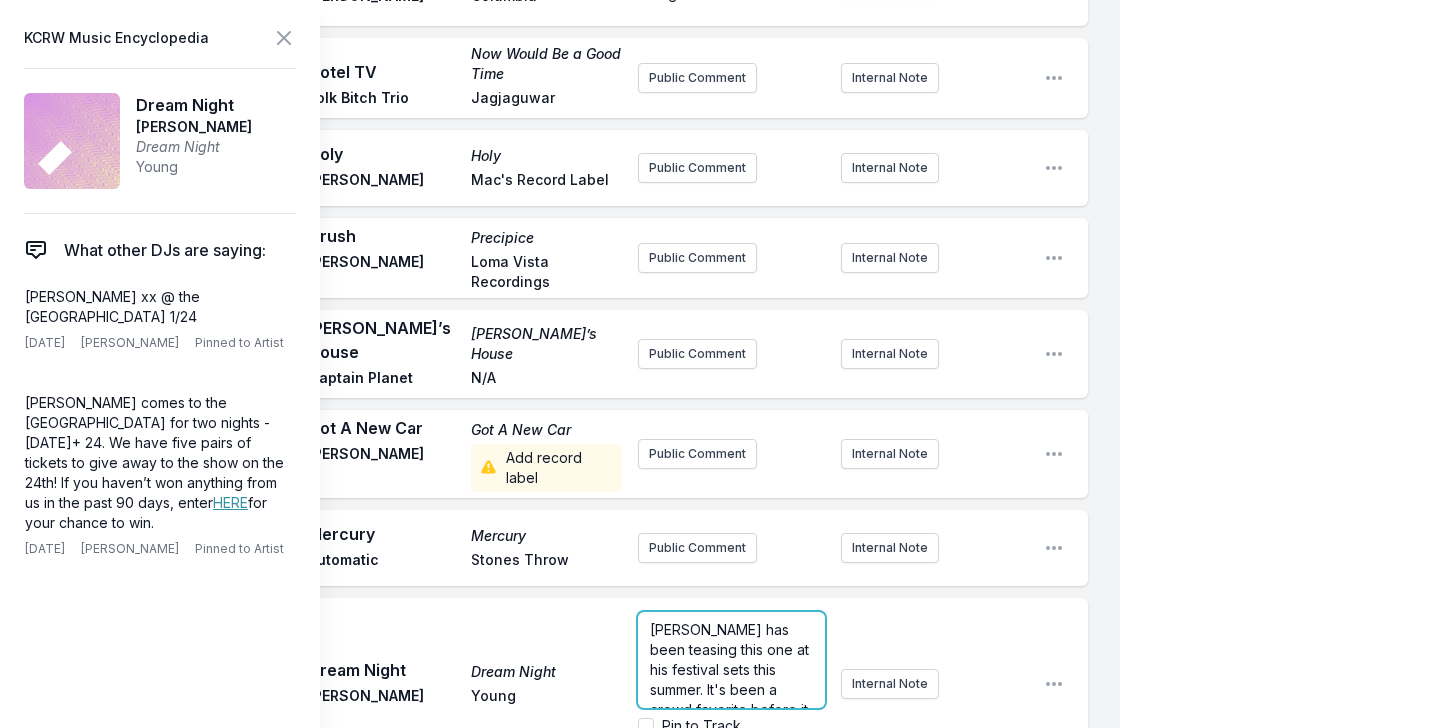 scroll, scrollTop: 21, scrollLeft: 0, axis: vertical 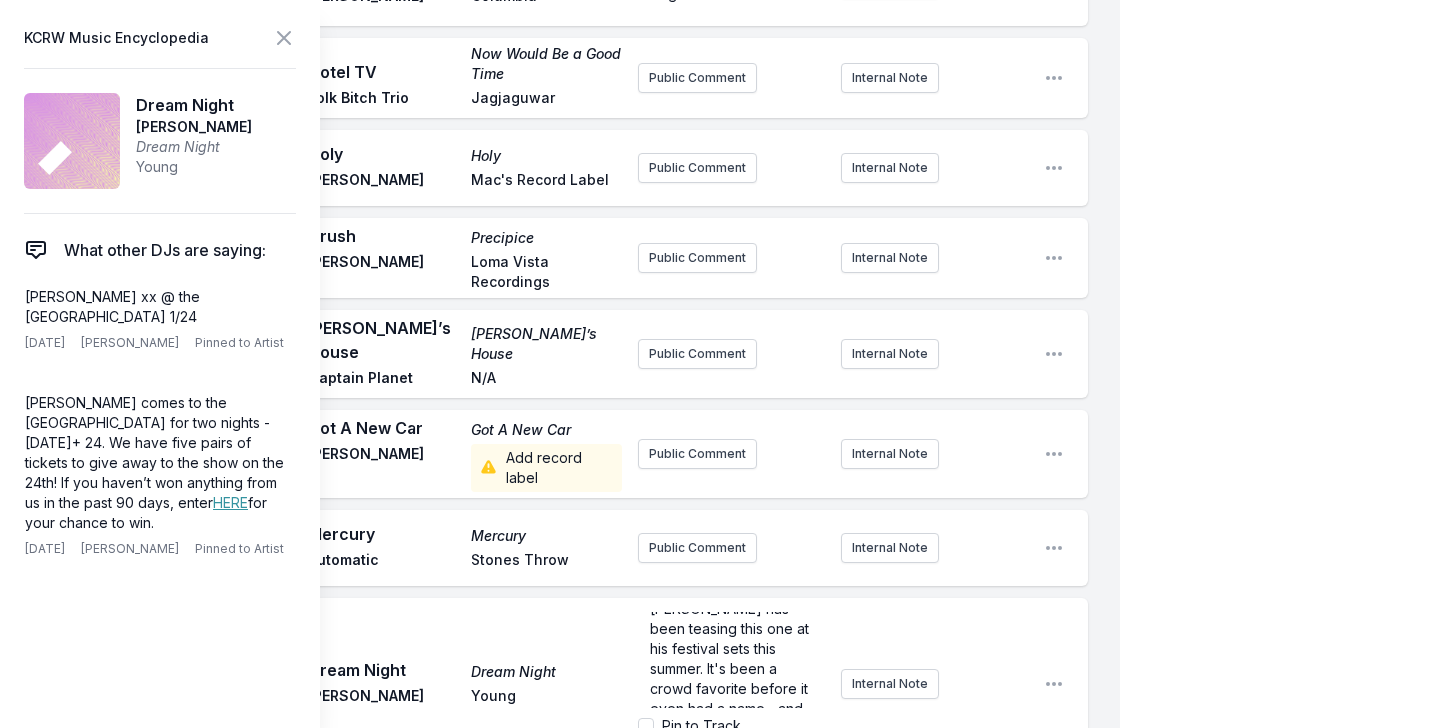 click on "Pin to Artist" at bounding box center [646, 746] 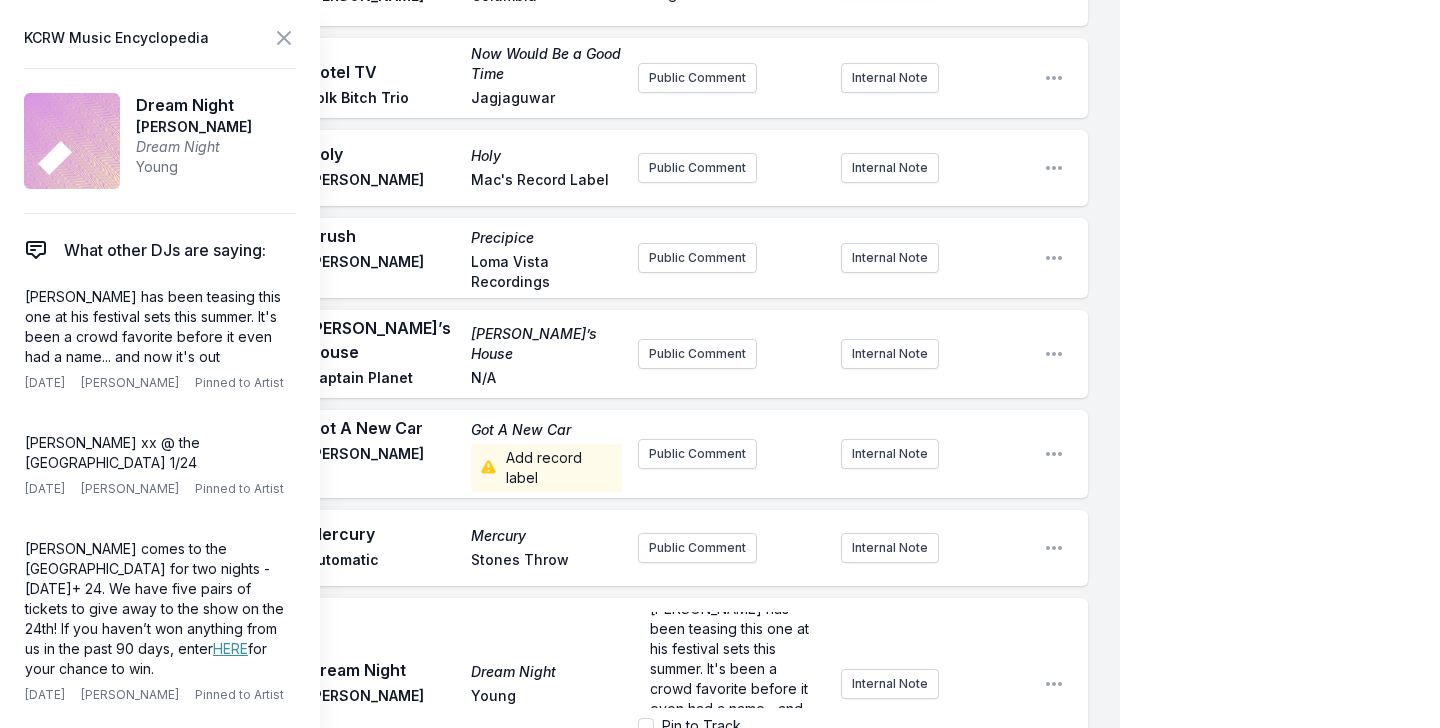 checkbox on "true" 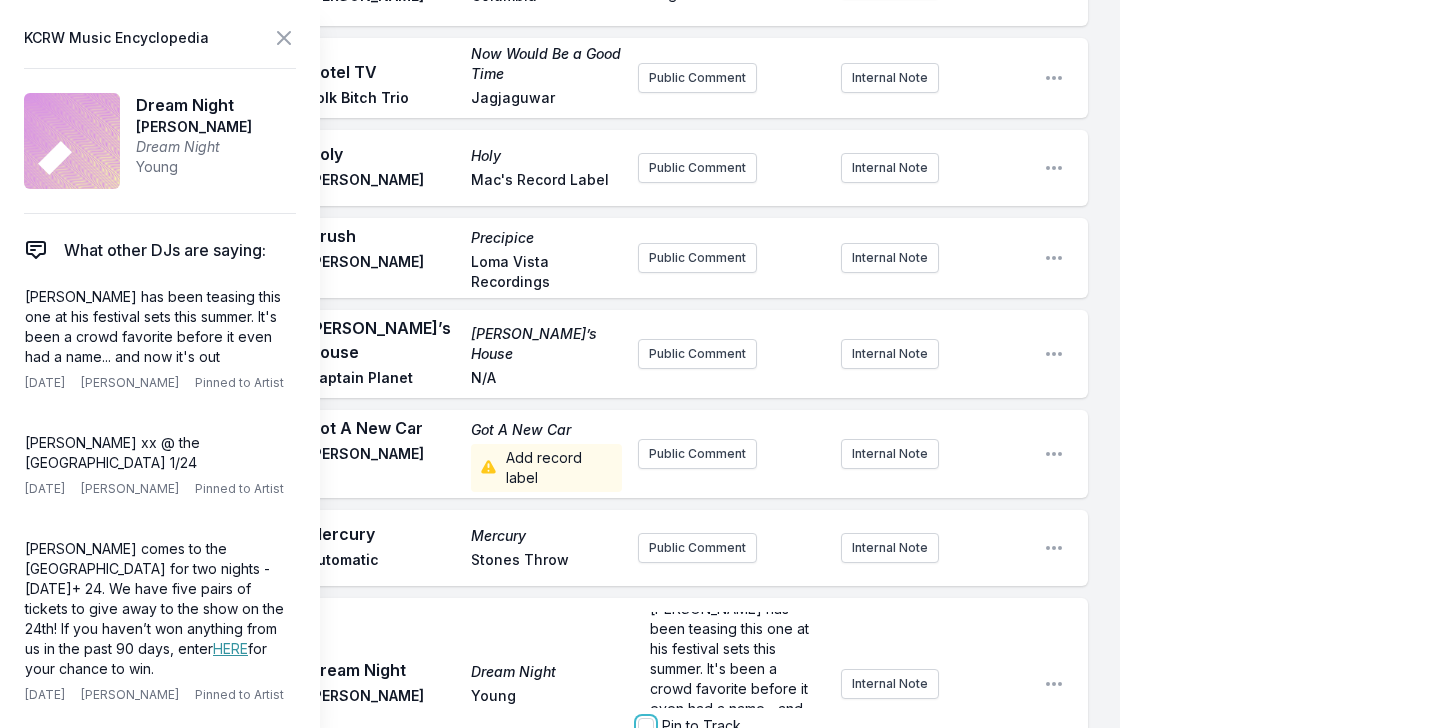 click on "Pin to Track" at bounding box center (646, 726) 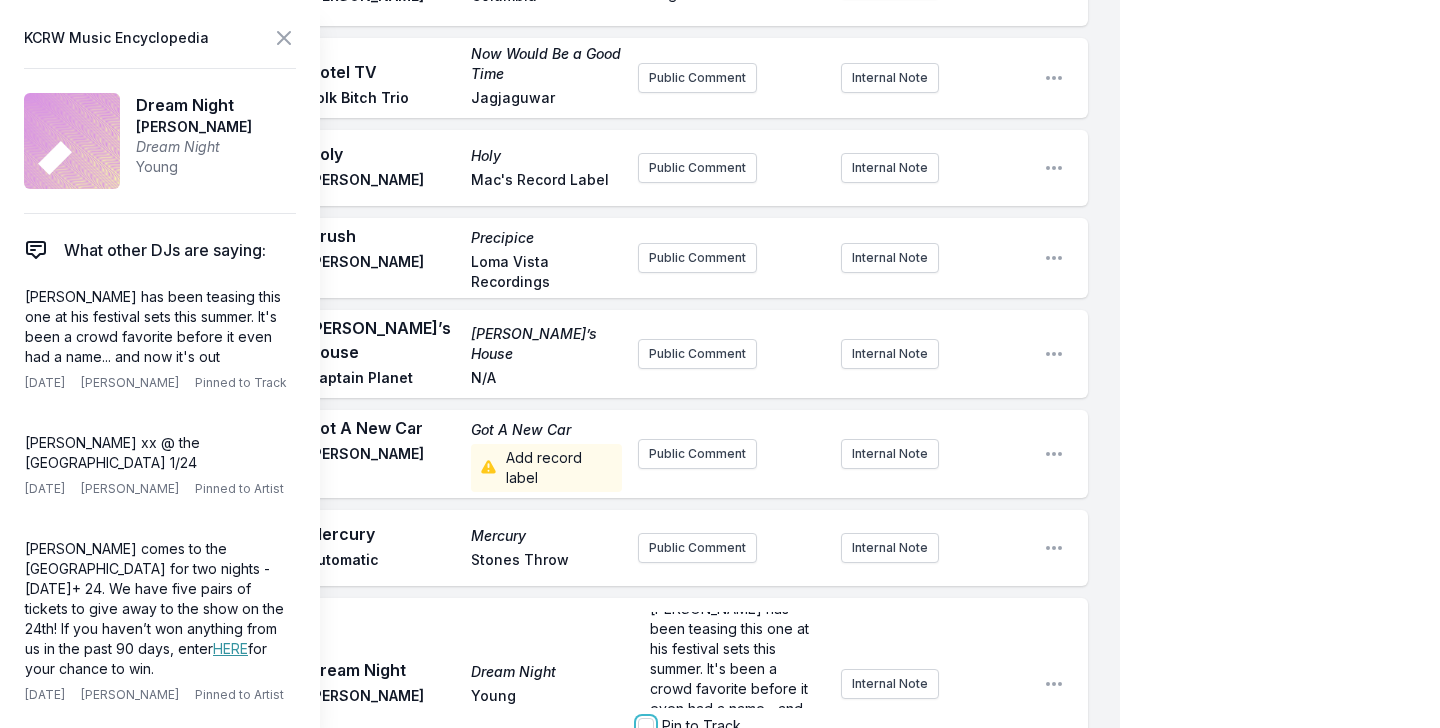 checkbox on "true" 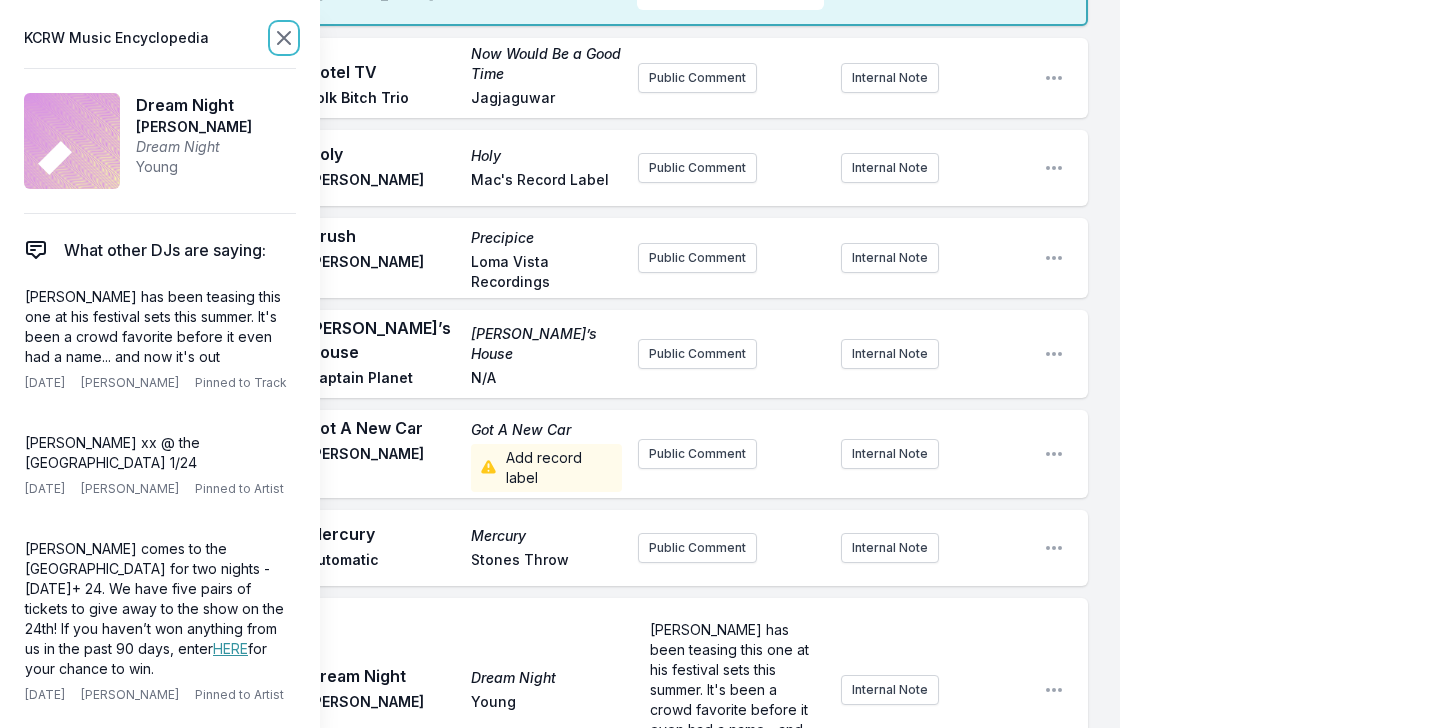 scroll, scrollTop: 0, scrollLeft: 0, axis: both 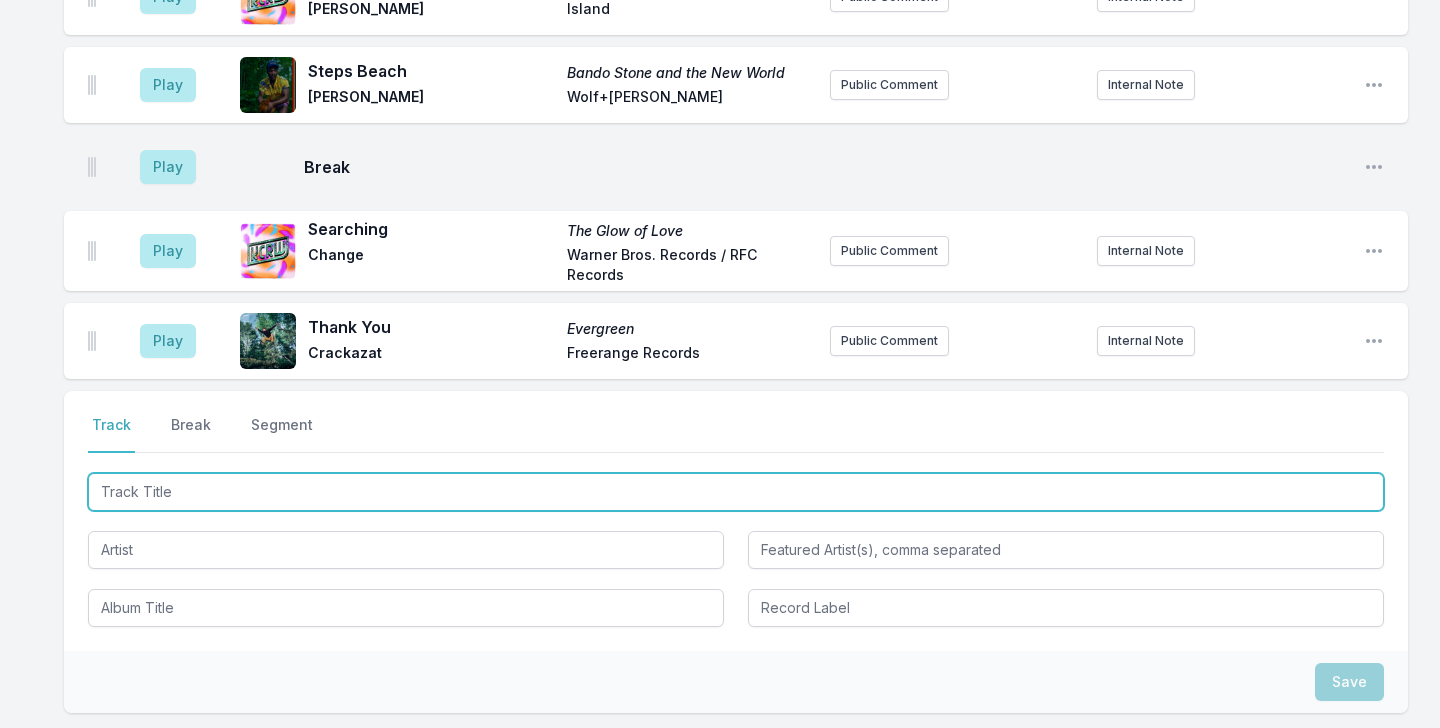 click at bounding box center (736, 492) 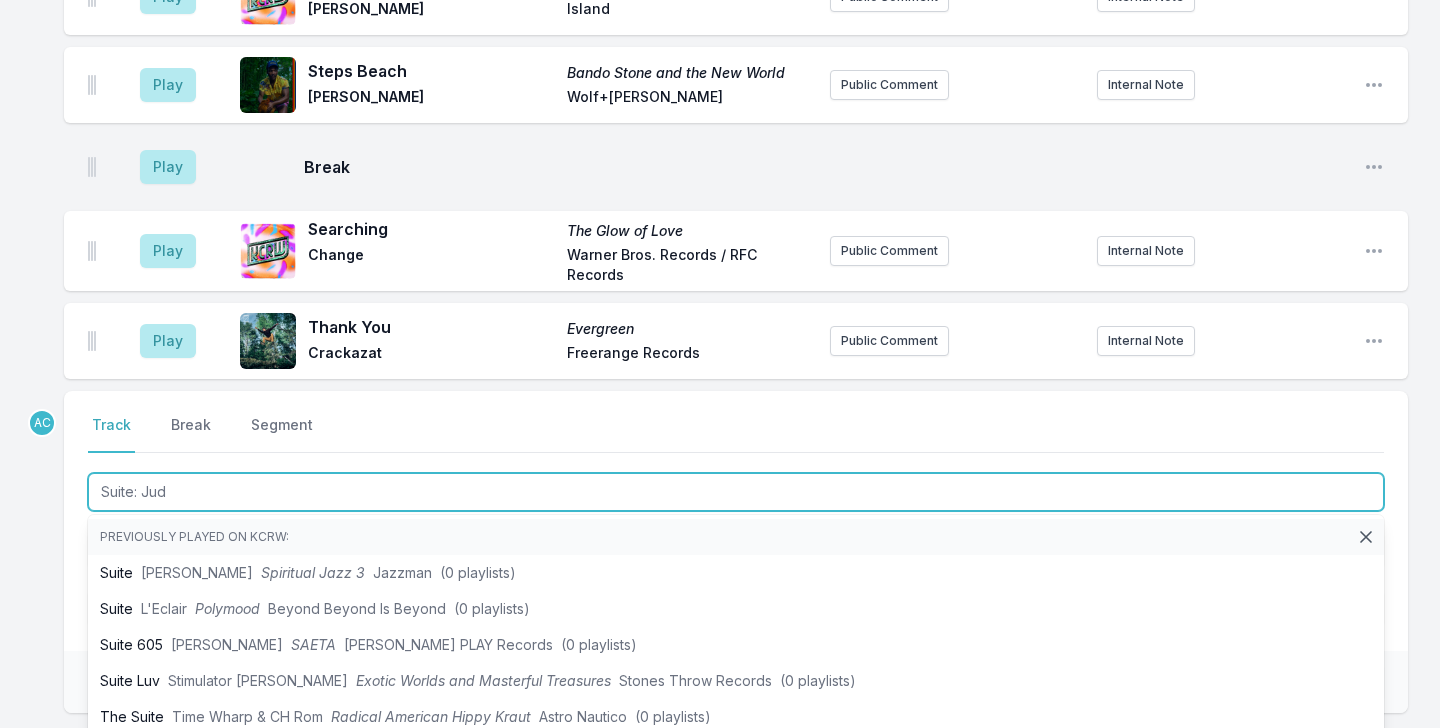 type on "Suite: [PERSON_NAME]" 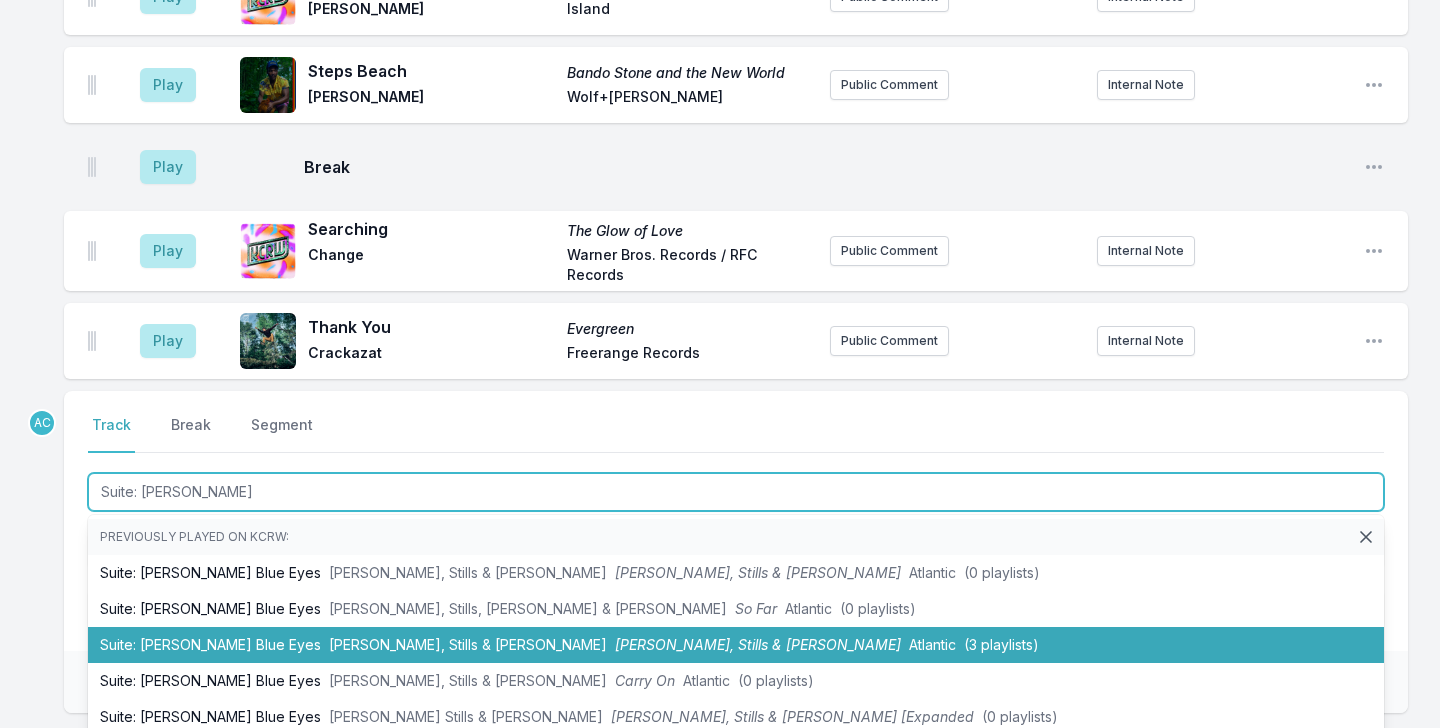 click on "[PERSON_NAME], Stills & [PERSON_NAME]" at bounding box center (468, 644) 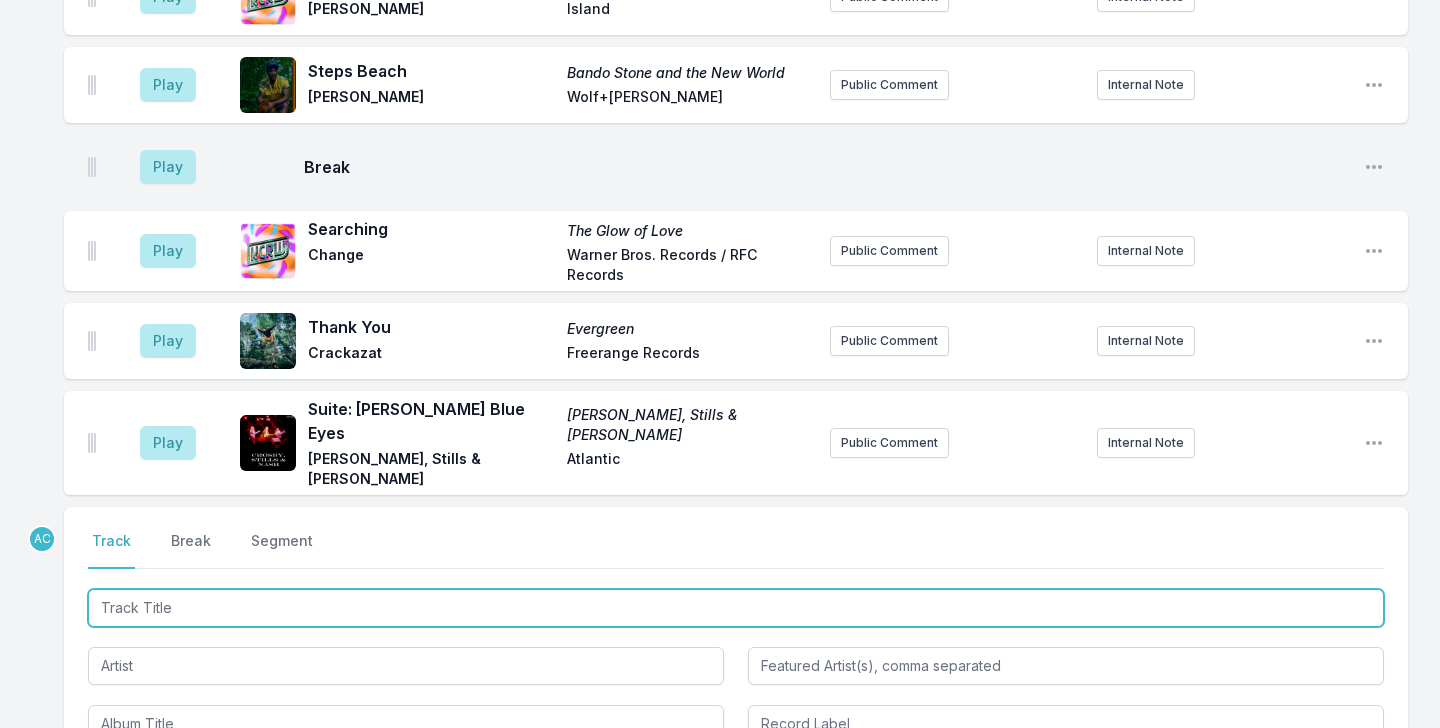 scroll, scrollTop: 3829, scrollLeft: 0, axis: vertical 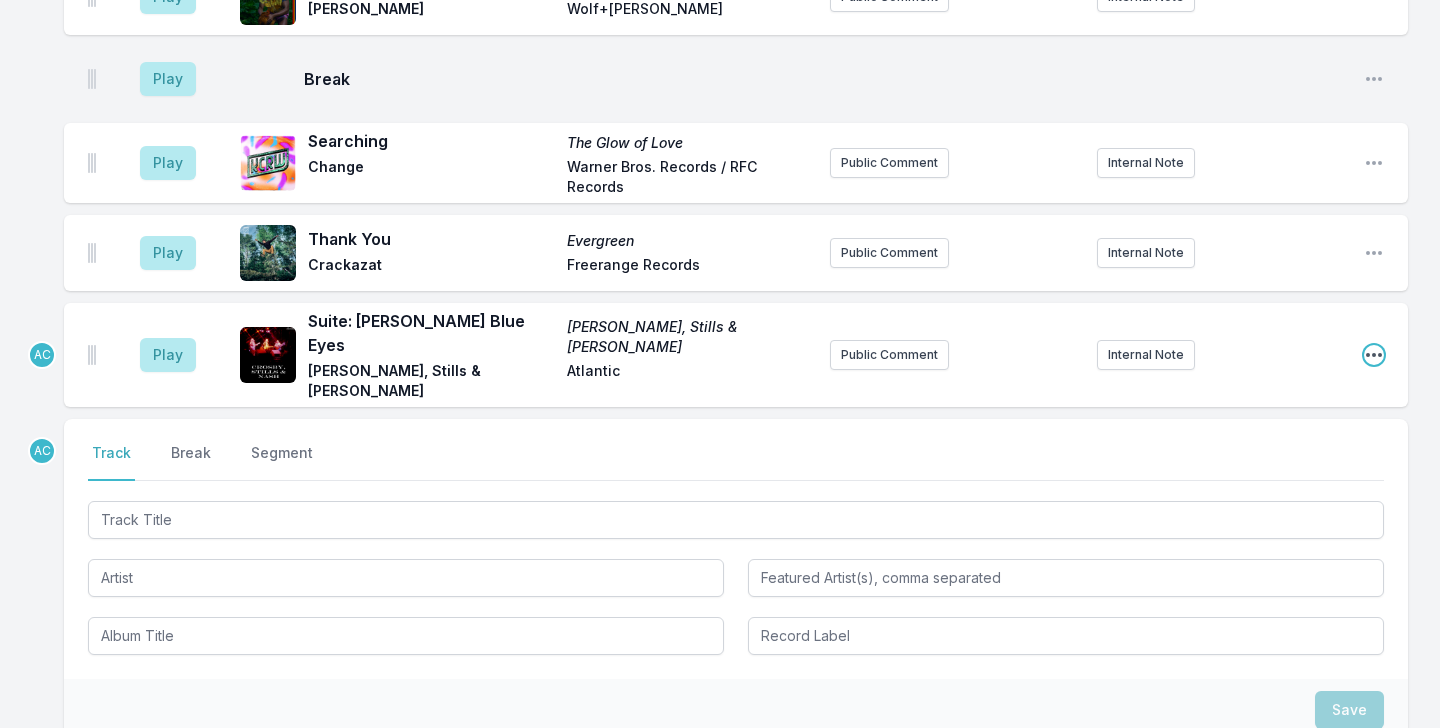 click 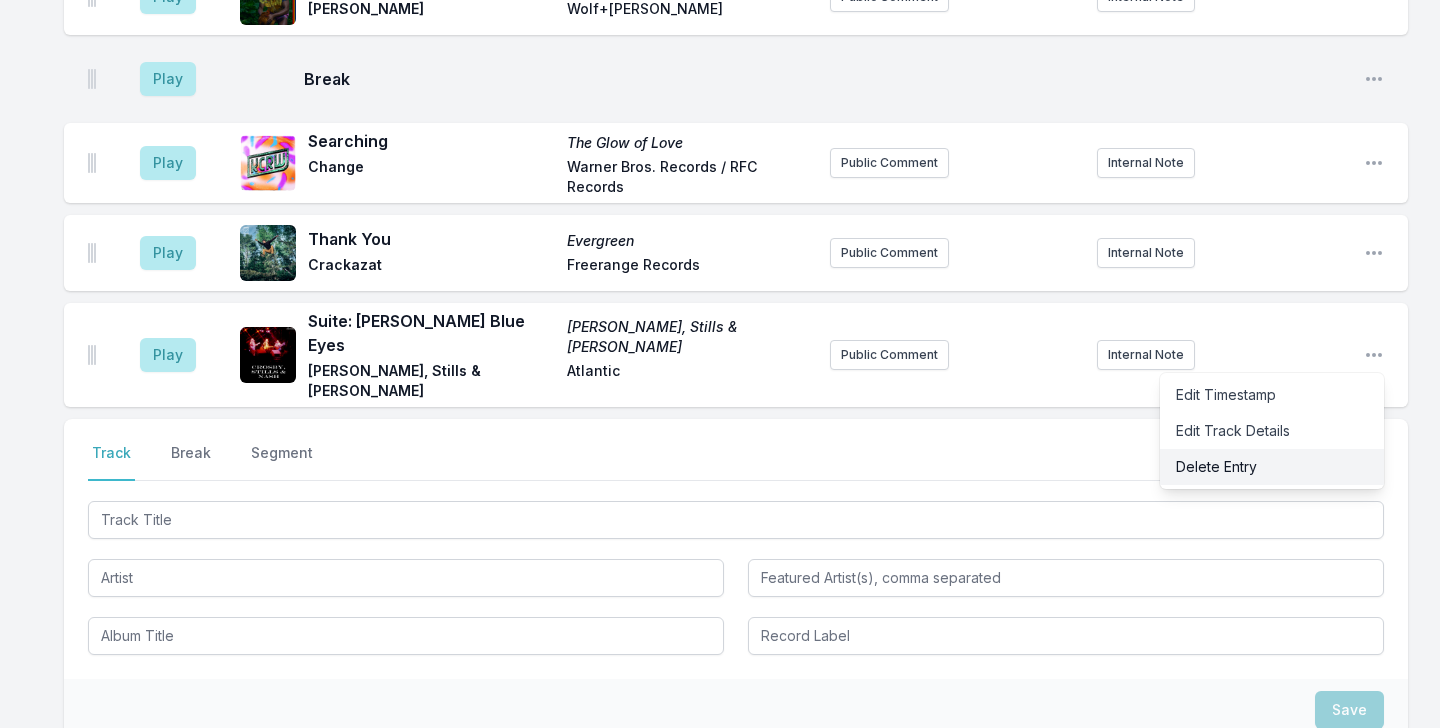 click on "Delete Entry" at bounding box center [1272, 467] 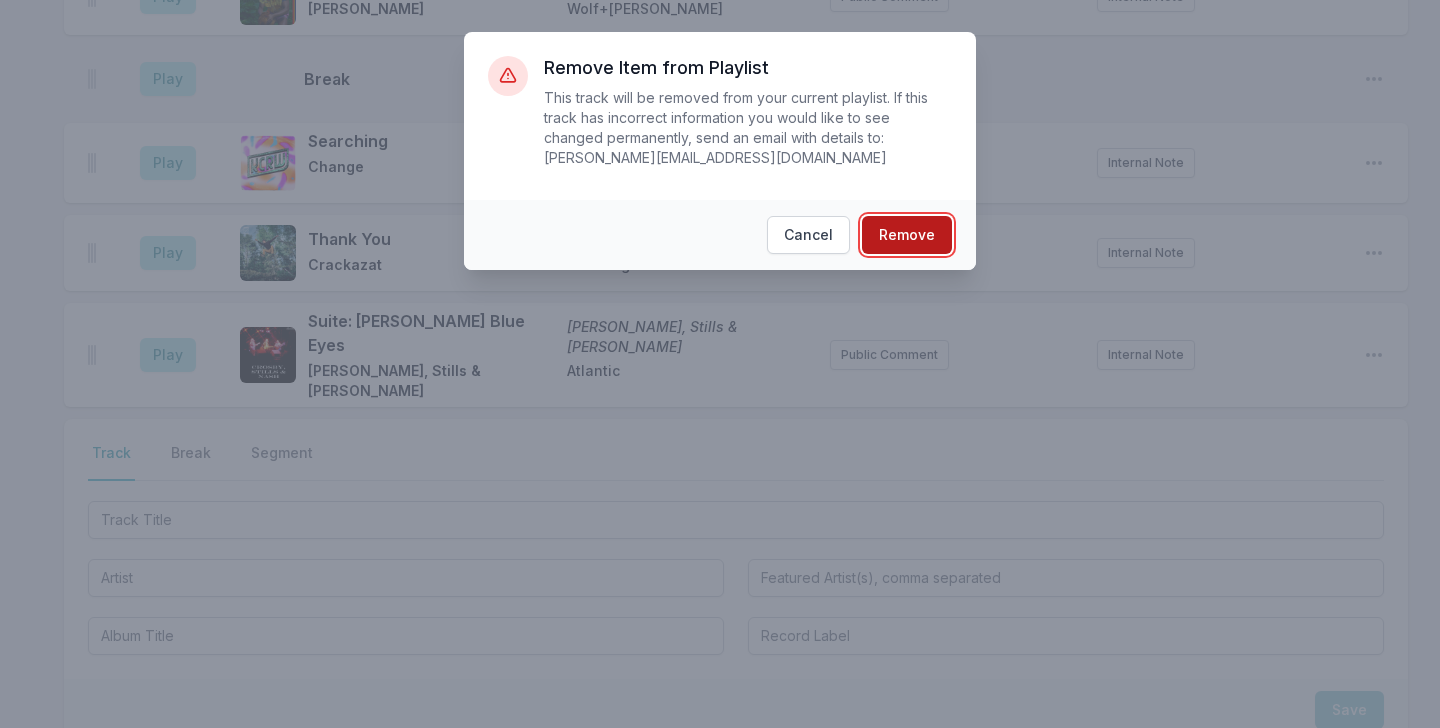 click on "Remove" at bounding box center (907, 235) 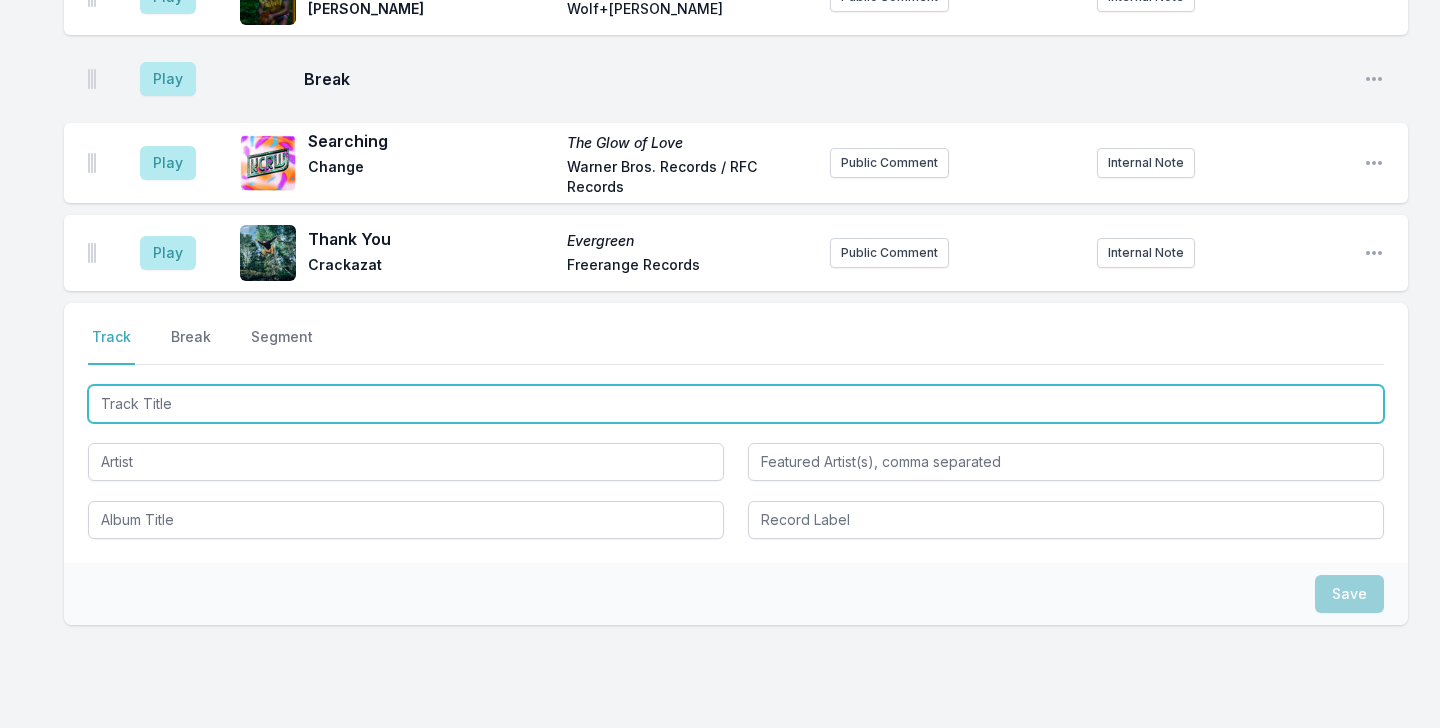 scroll, scrollTop: 3741, scrollLeft: 0, axis: vertical 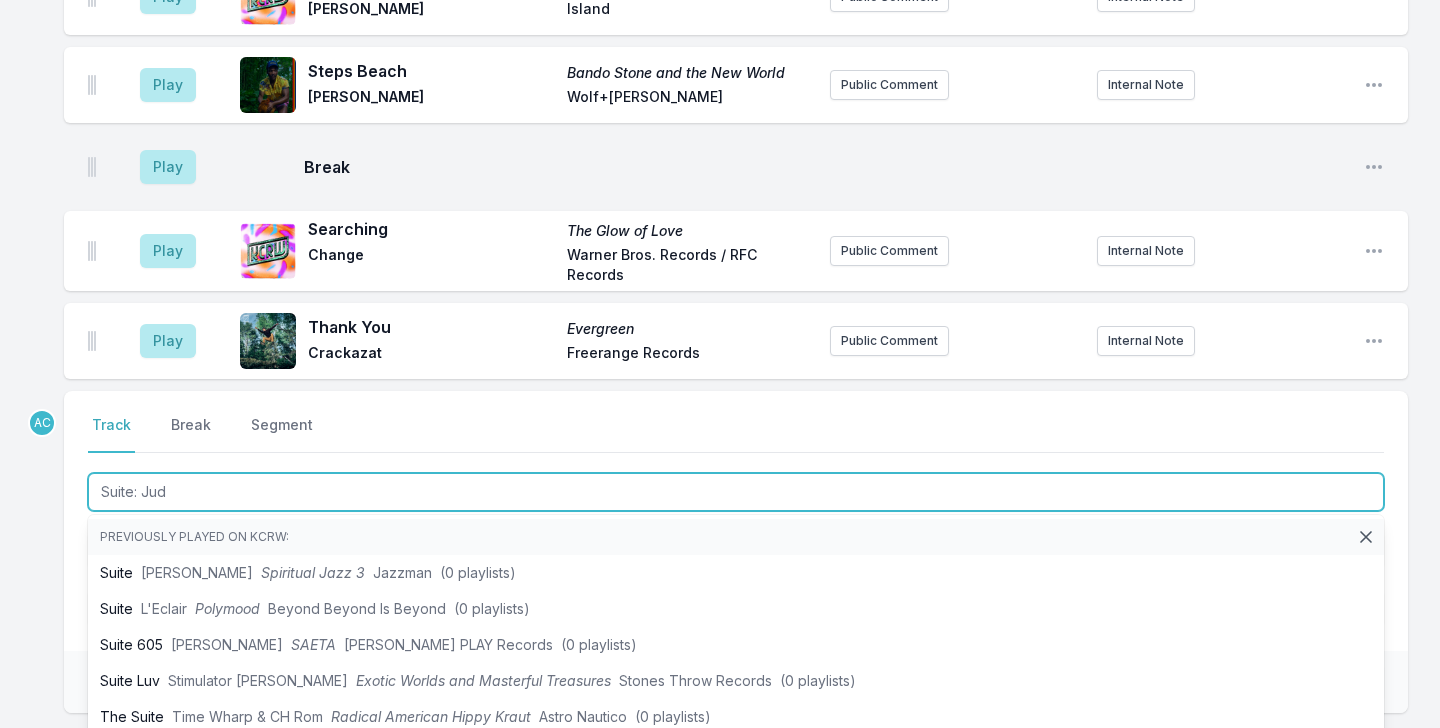 type on "Suite: [PERSON_NAME]" 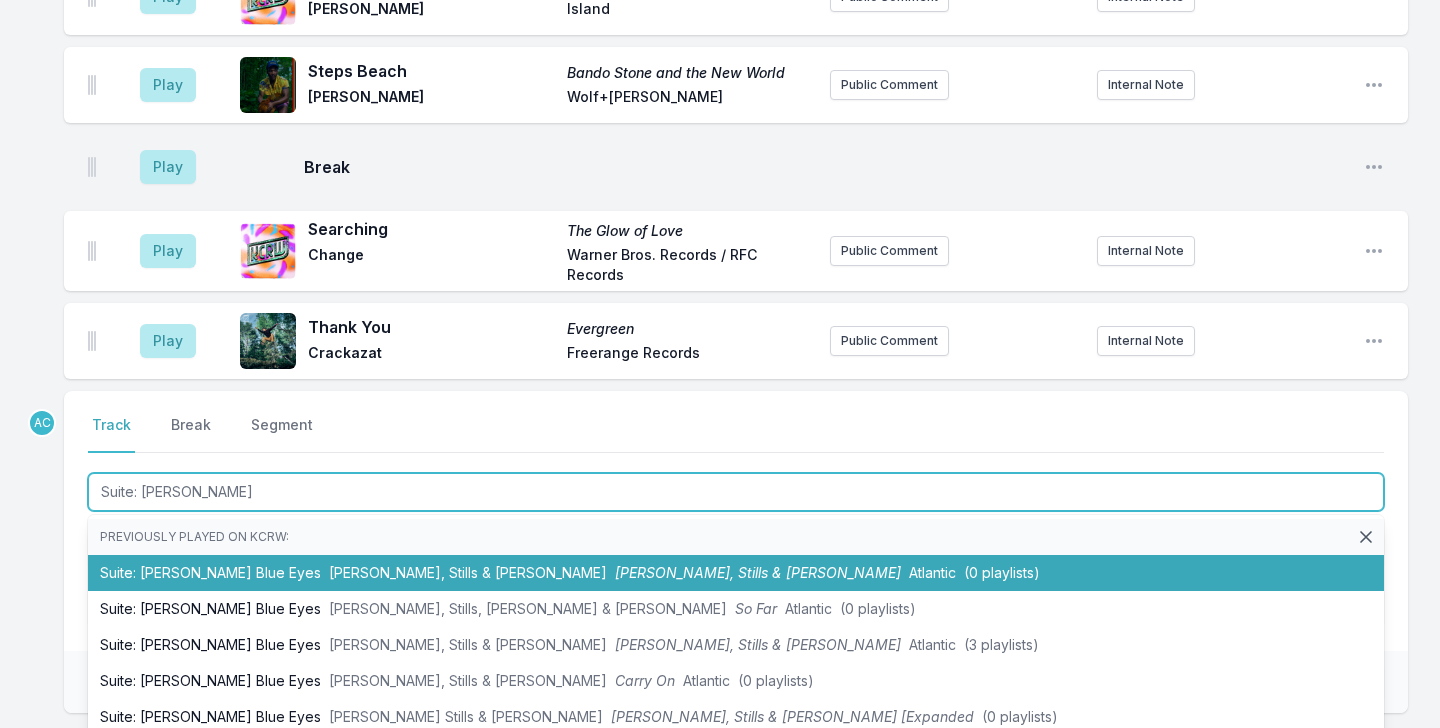 click on "Suite: [PERSON_NAME] Eyes [PERSON_NAME], Stills & [PERSON_NAME] [PERSON_NAME], Stills & [PERSON_NAME] Atlantic (0 playlists)" at bounding box center (736, 573) 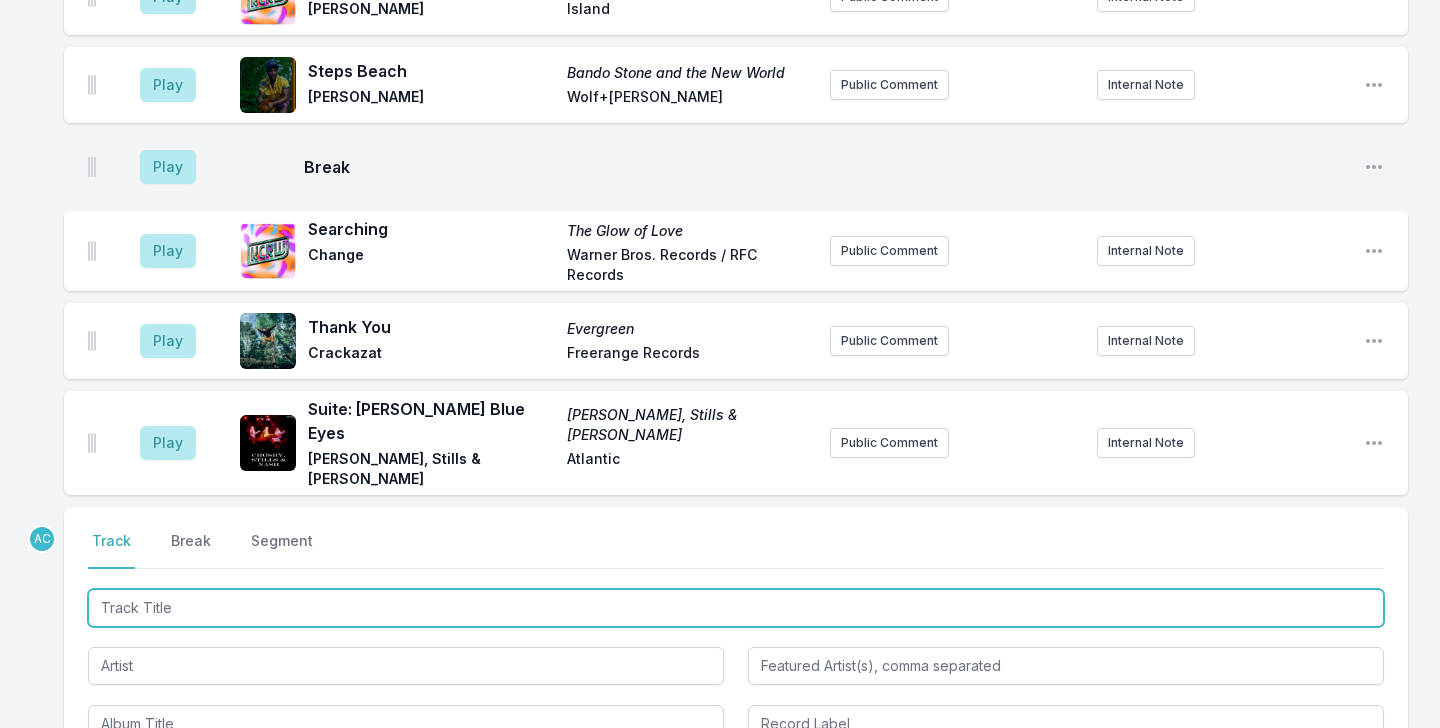 scroll, scrollTop: 3829, scrollLeft: 0, axis: vertical 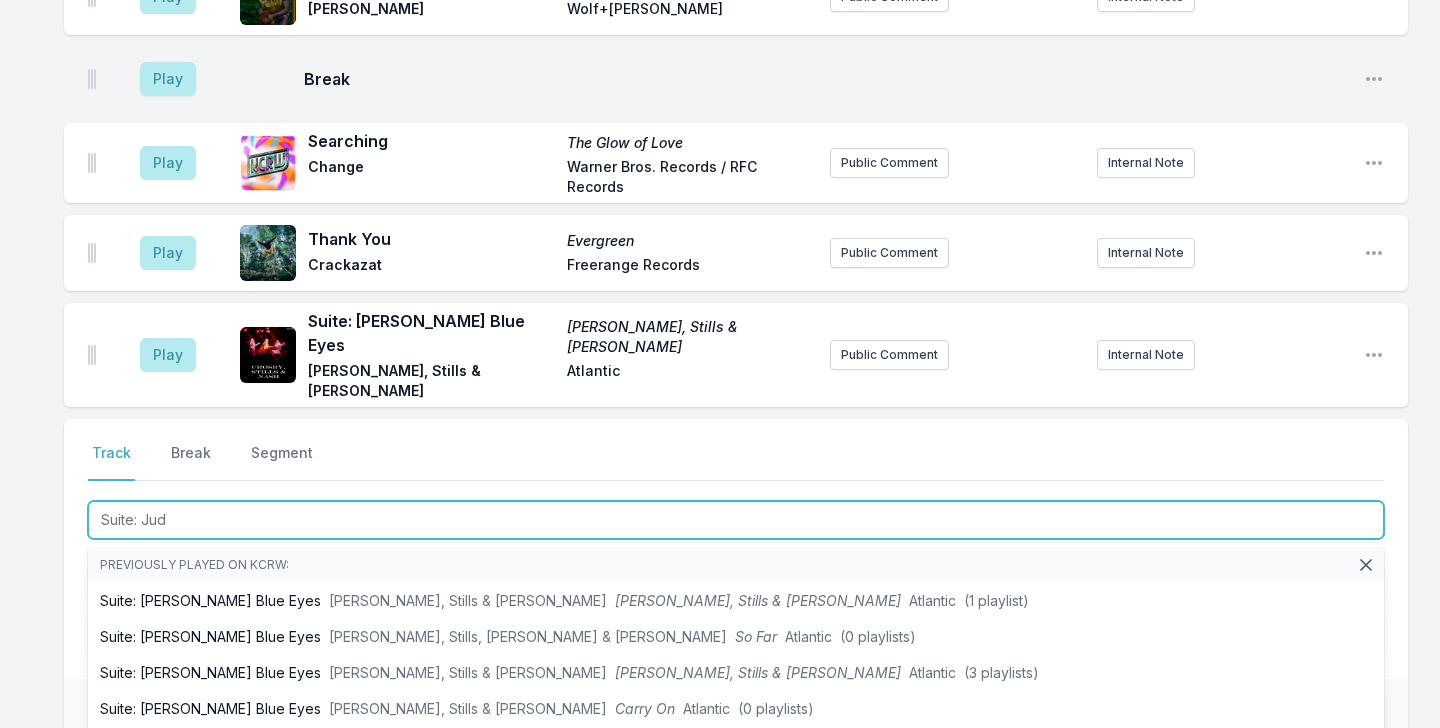 type on "Suite: [PERSON_NAME]" 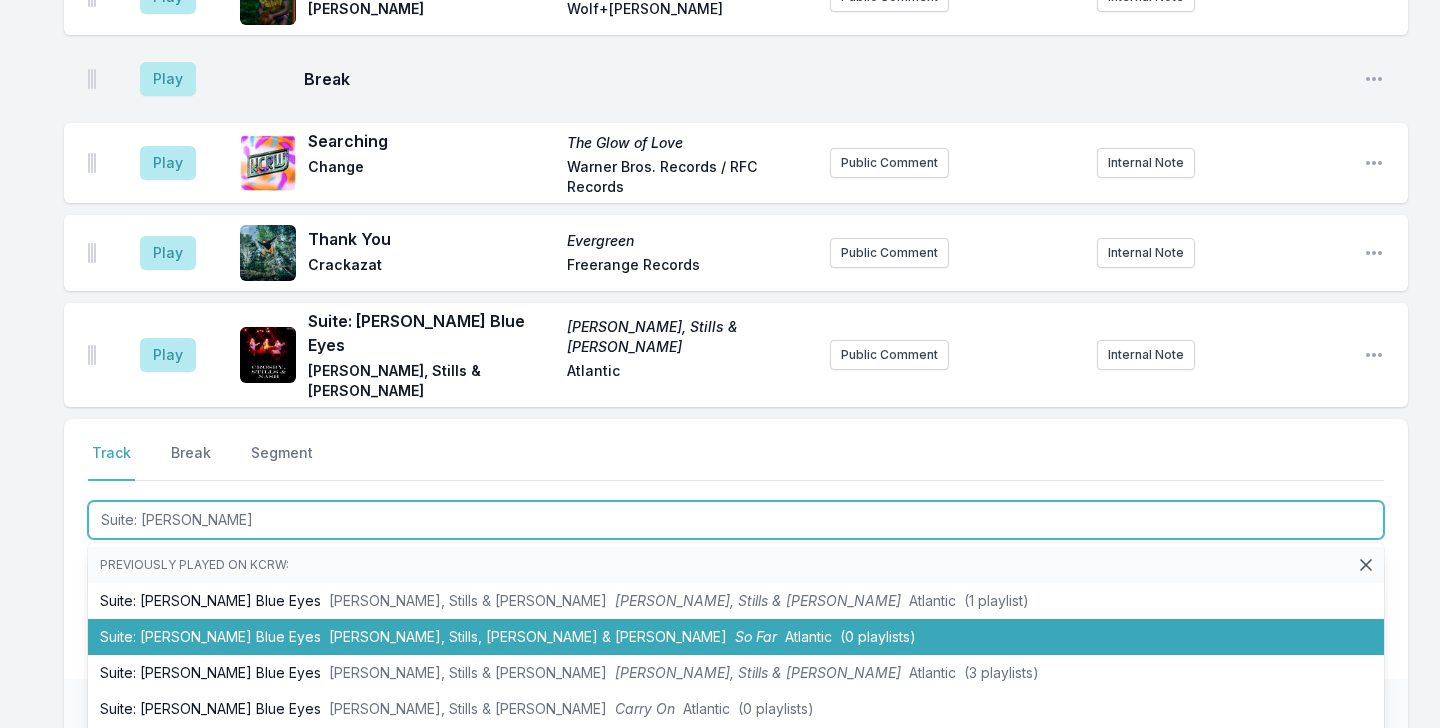 click on "[PERSON_NAME], Stills, [PERSON_NAME] & [PERSON_NAME]" at bounding box center (528, 636) 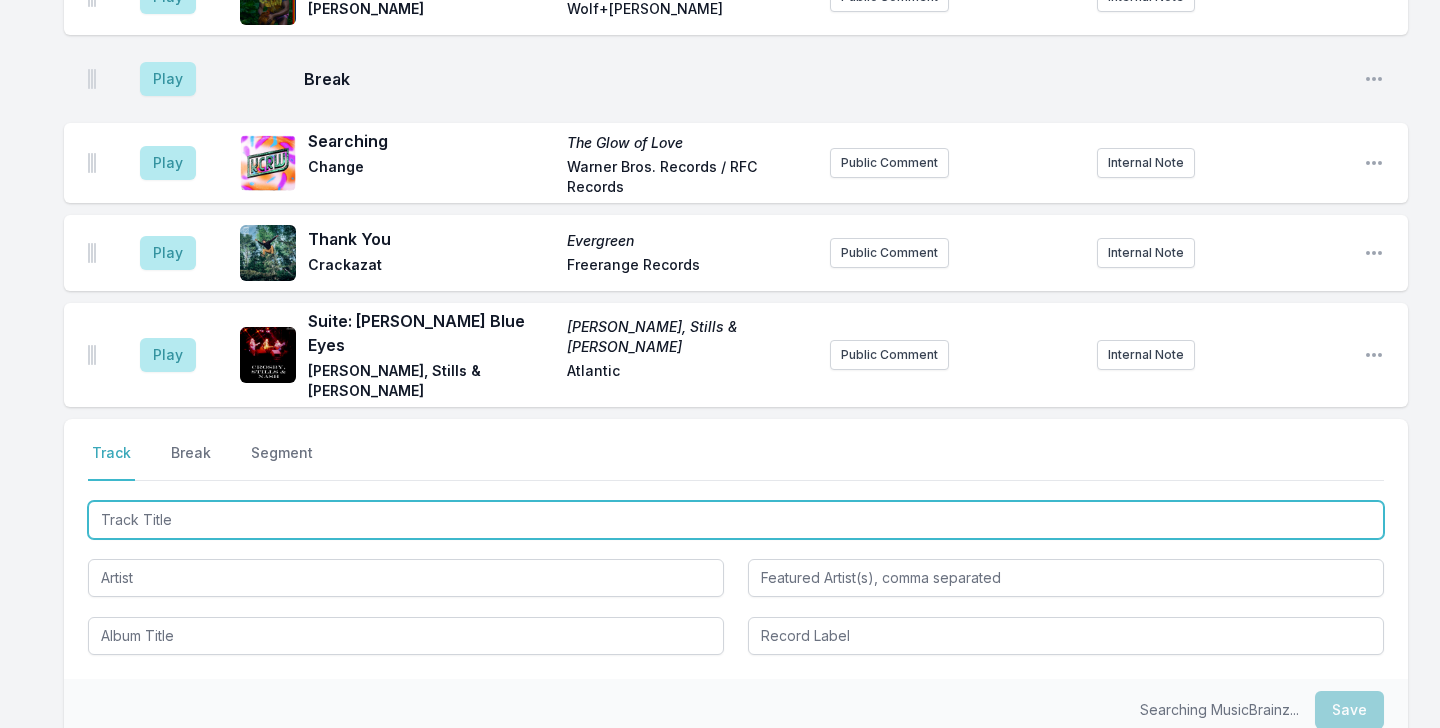 scroll, scrollTop: 3917, scrollLeft: 0, axis: vertical 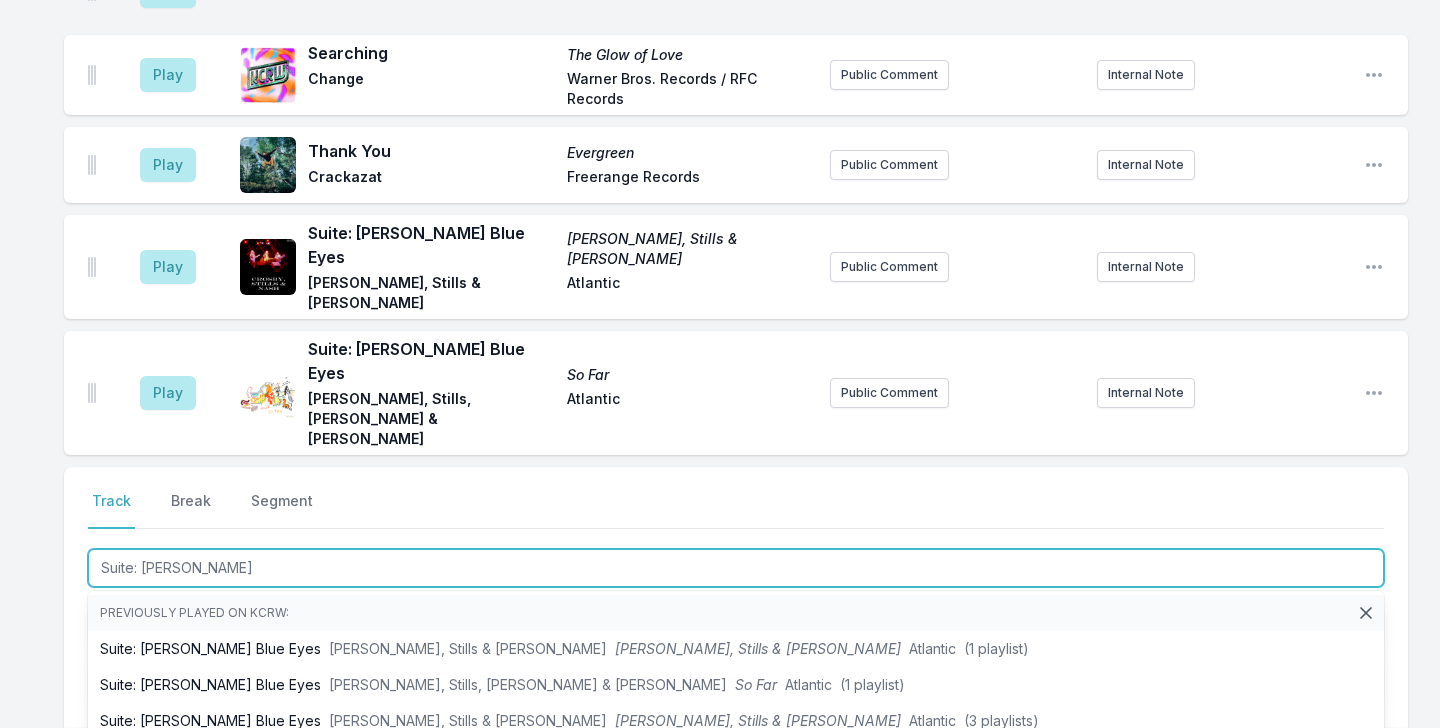 type on "Suite: [PERSON_NAME]" 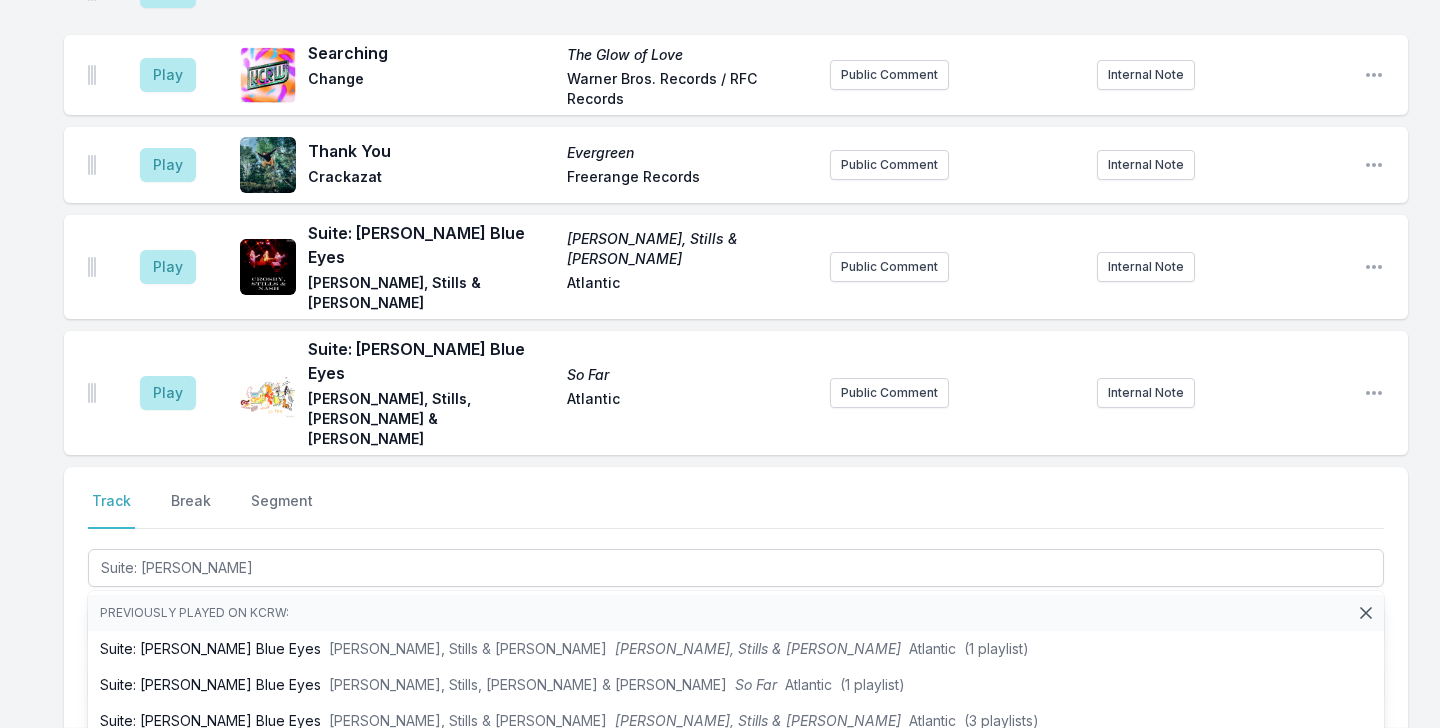 click on "Select a tab Track Break Segment Track Break Segment Suite: [PERSON_NAME] Previously played on KCRW: Suite: [PERSON_NAME] Eyes [PERSON_NAME], Stills & [PERSON_NAME] [PERSON_NAME], Stills & [PERSON_NAME] Atlantic (1 playlist) Suite: [PERSON_NAME] Eyes [PERSON_NAME], Stills, [PERSON_NAME] & [PERSON_NAME] So Far Atlantic (1 playlist) Suite: [PERSON_NAME] Eyes [PERSON_NAME], Stills & [PERSON_NAME] [PERSON_NAME], Stills & [PERSON_NAME] Atlantic (3 playlists) Suite: [PERSON_NAME] Eyes [PERSON_NAME], Stills & [PERSON_NAME] Carry On Atlantic (0 playlists) Suite: [PERSON_NAME] Eyes [PERSON_NAME] Stills & [PERSON_NAME] [PERSON_NAME], Stills & [PERSON_NAME] [Expanded (0 playlists) Suite: [PERSON_NAME] Eyes [PERSON_NAME] Stills & [PERSON_NAME] [PERSON_NAME], Stills & [PERSON_NAME] [Expanded (11 playlists) Suite: [PERSON_NAME] Blue Eyes [PERSON_NAME], Stills & [PERSON_NAME] Classic Rock [DATE]–[DATE] Atlantic (0 playlists) Suite: [PERSON_NAME] Blue Eyes (live, 1982-11: New Universal Ampitheatre, [GEOGRAPHIC_DATA], [GEOGRAPHIC_DATA], [GEOGRAPHIC_DATA]) [PERSON_NAME], Stills & [PERSON_NAME] Live in L.A. (2 playlists) Suite: [PERSON_NAME] Eyes [PERSON_NAME], Stills & [PERSON_NAME] [PERSON_NAME], Stills & [PERSON_NAME]: Collector’s Edition CD Daily Mail (2 playlists) [PERSON_NAME], Stills & [PERSON_NAME] Music Group - X5 Music Group Atlantic" at bounding box center (736, 597) 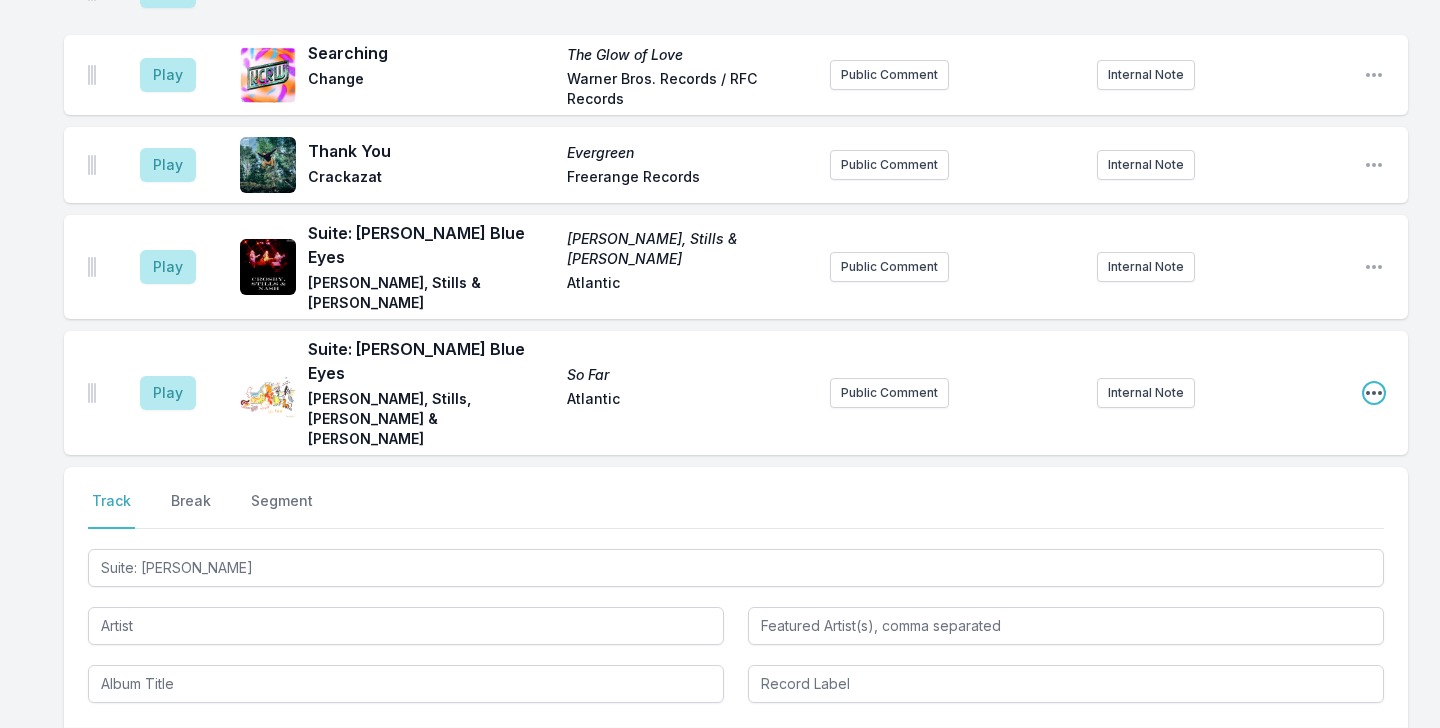 click 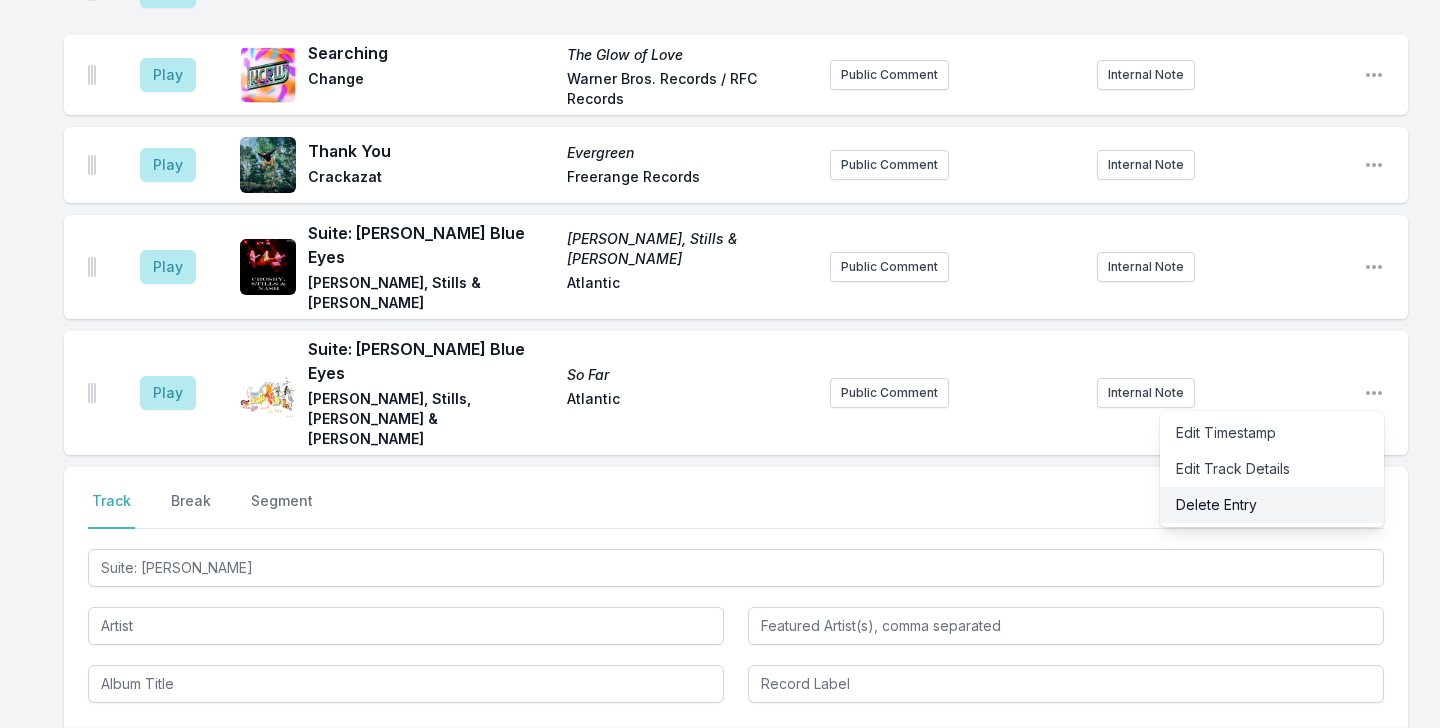 click on "Delete Entry" at bounding box center (1272, 505) 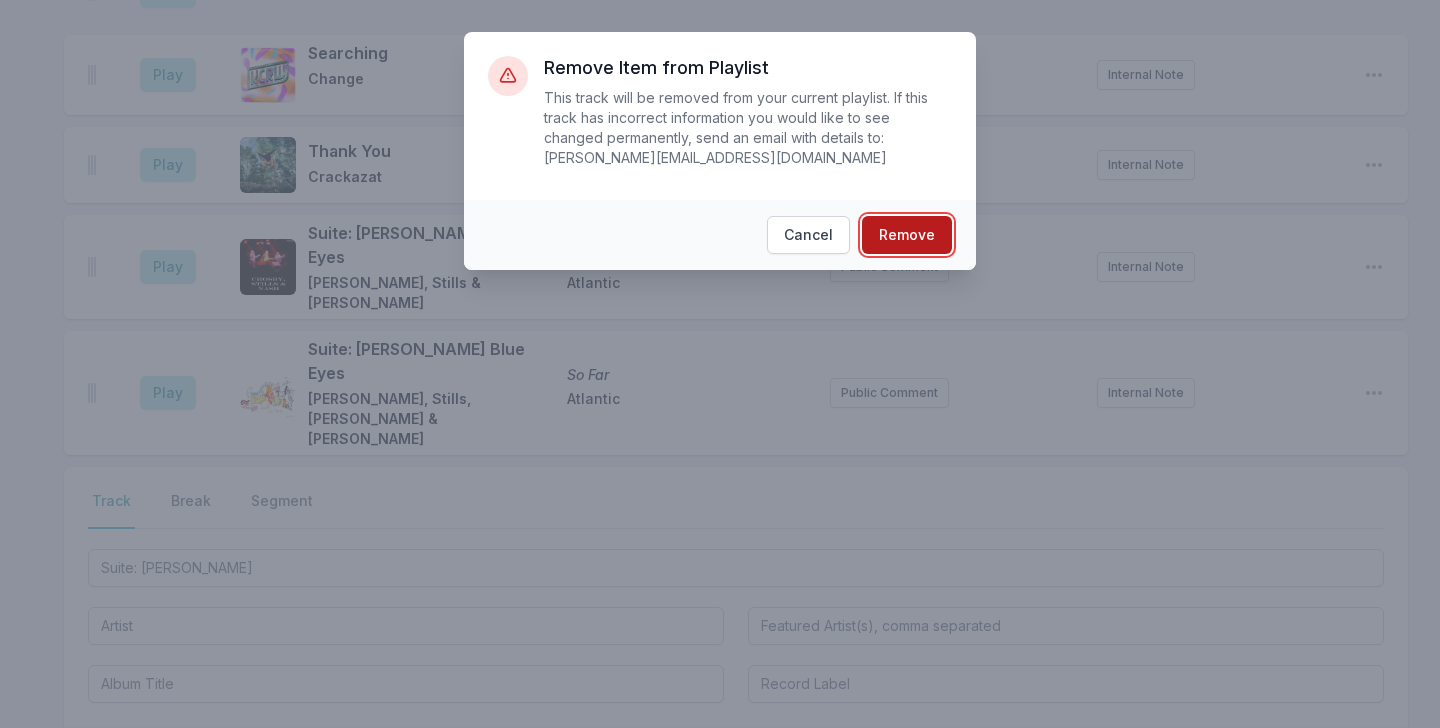 click on "Remove" at bounding box center [907, 235] 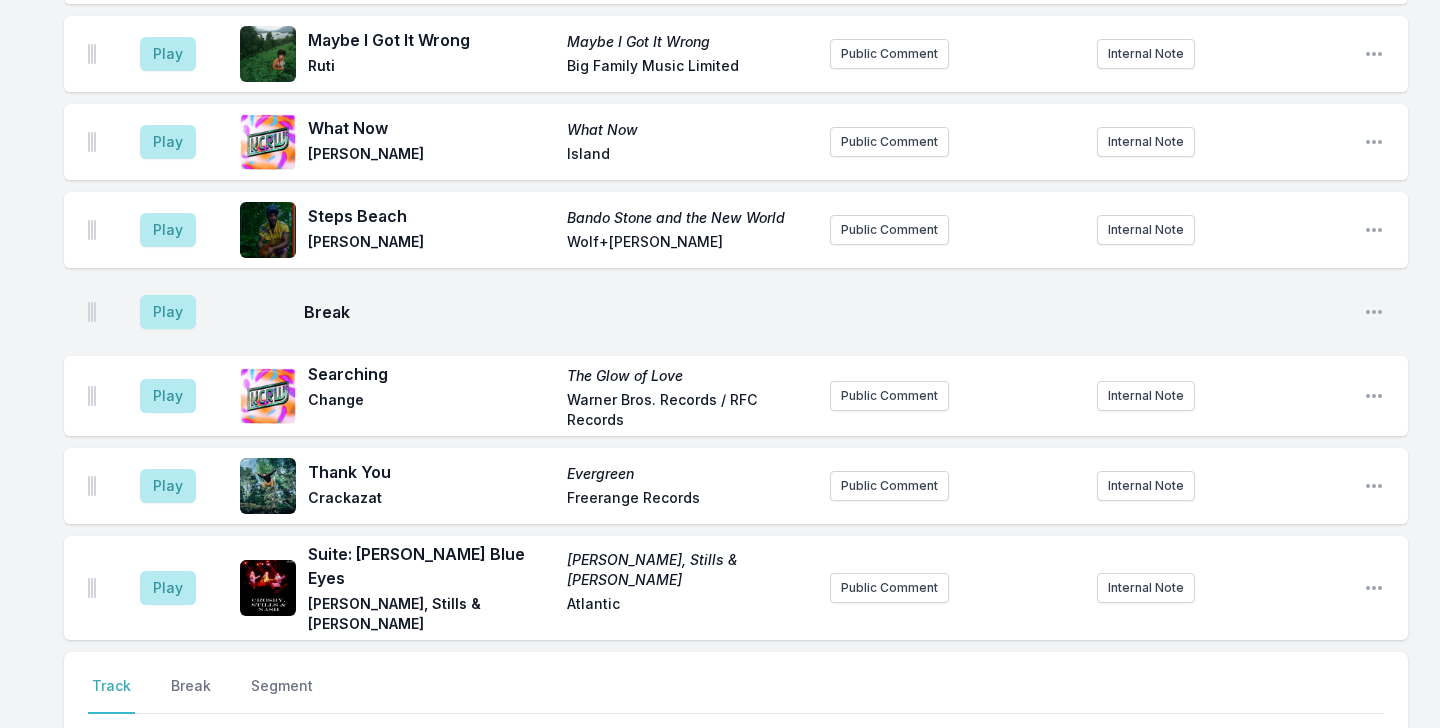 scroll, scrollTop: 3533, scrollLeft: 0, axis: vertical 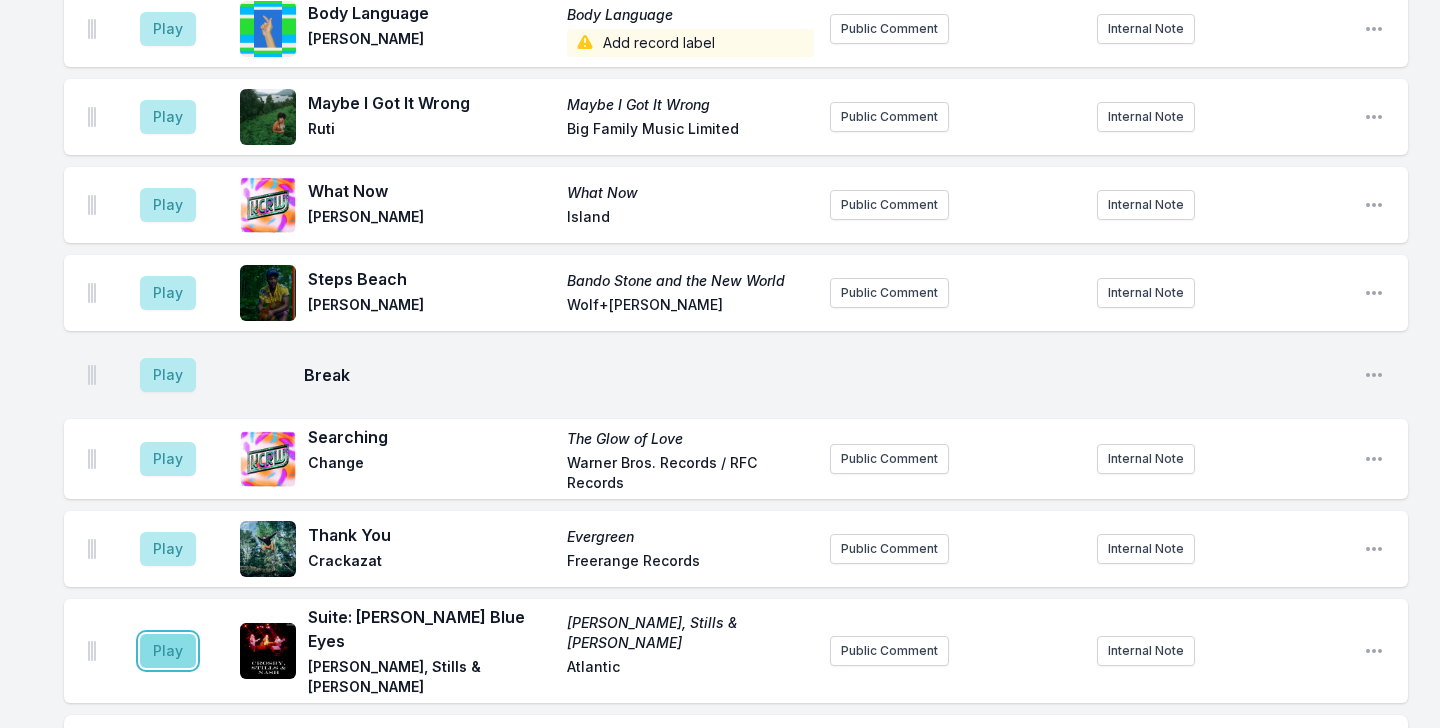 click on "Play" at bounding box center [168, 651] 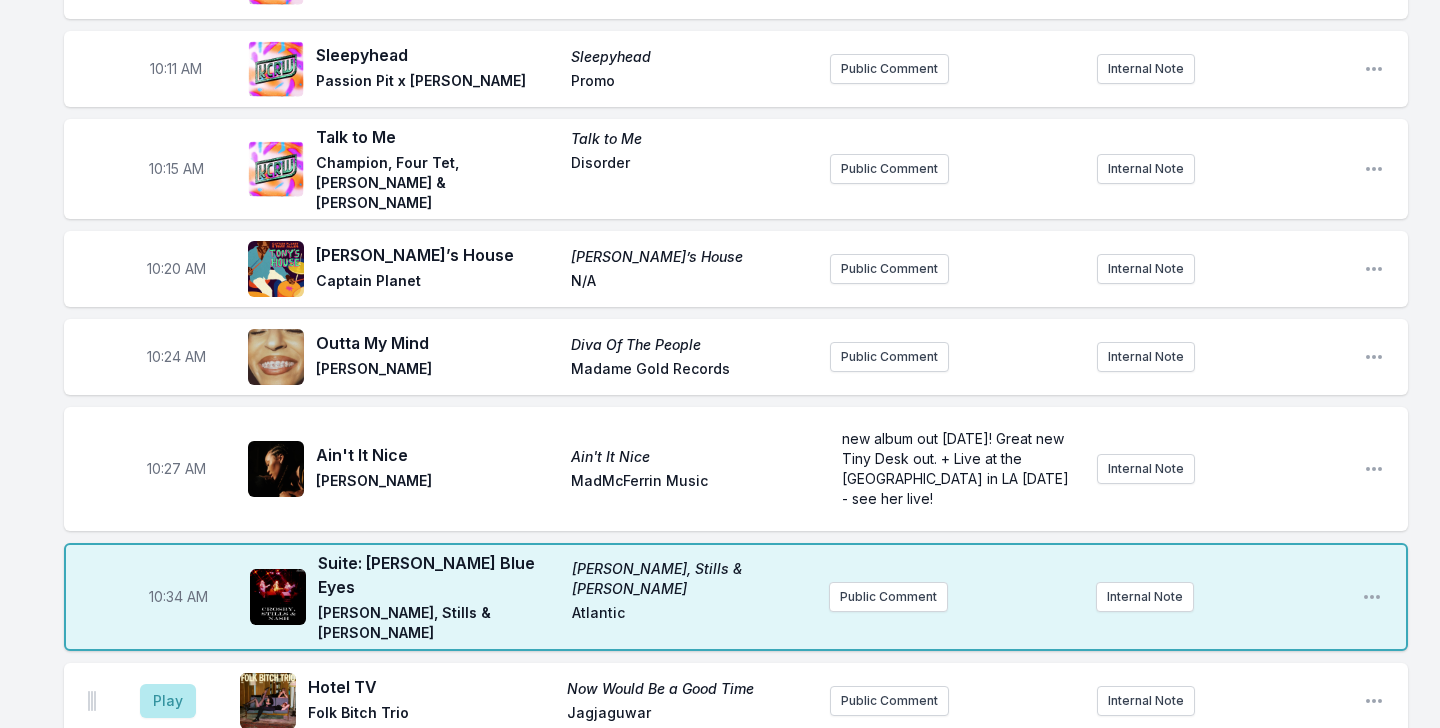 scroll, scrollTop: 2013, scrollLeft: 0, axis: vertical 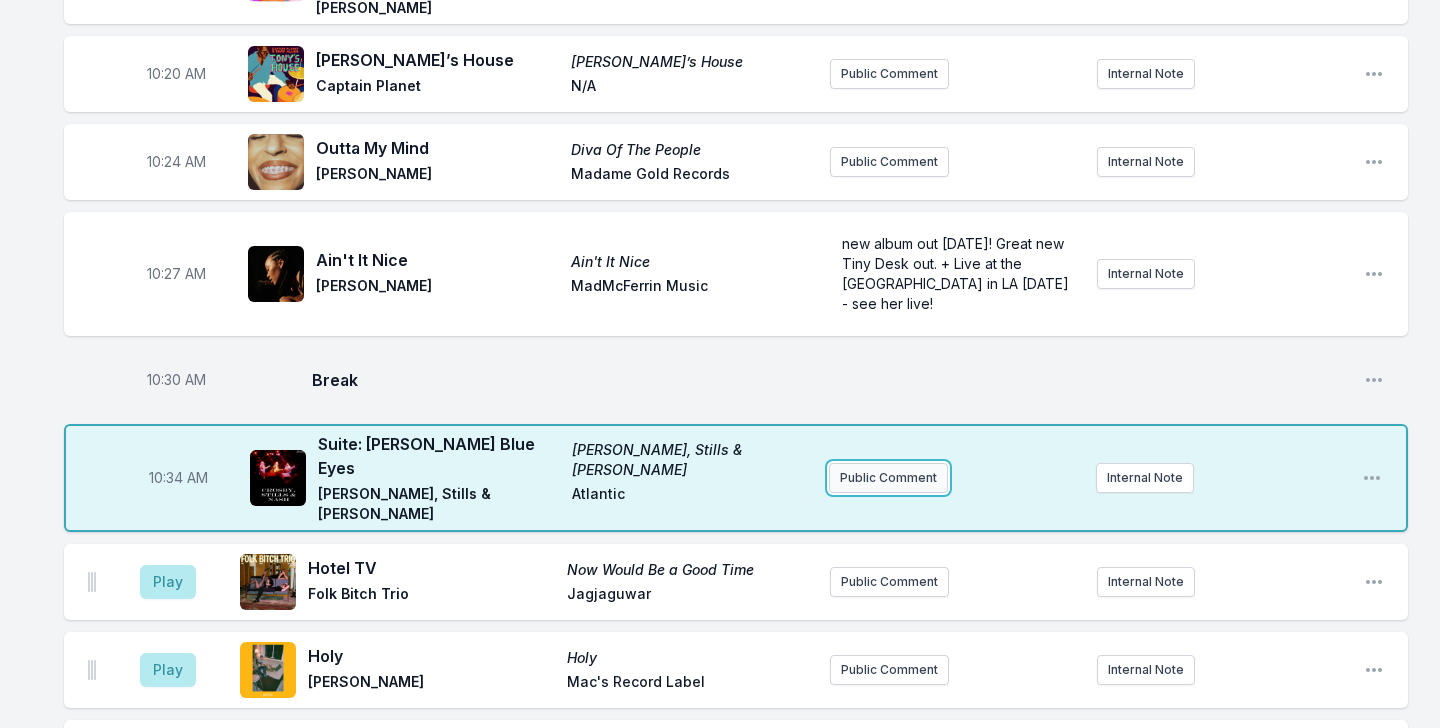 click on "Public Comment" at bounding box center (888, 478) 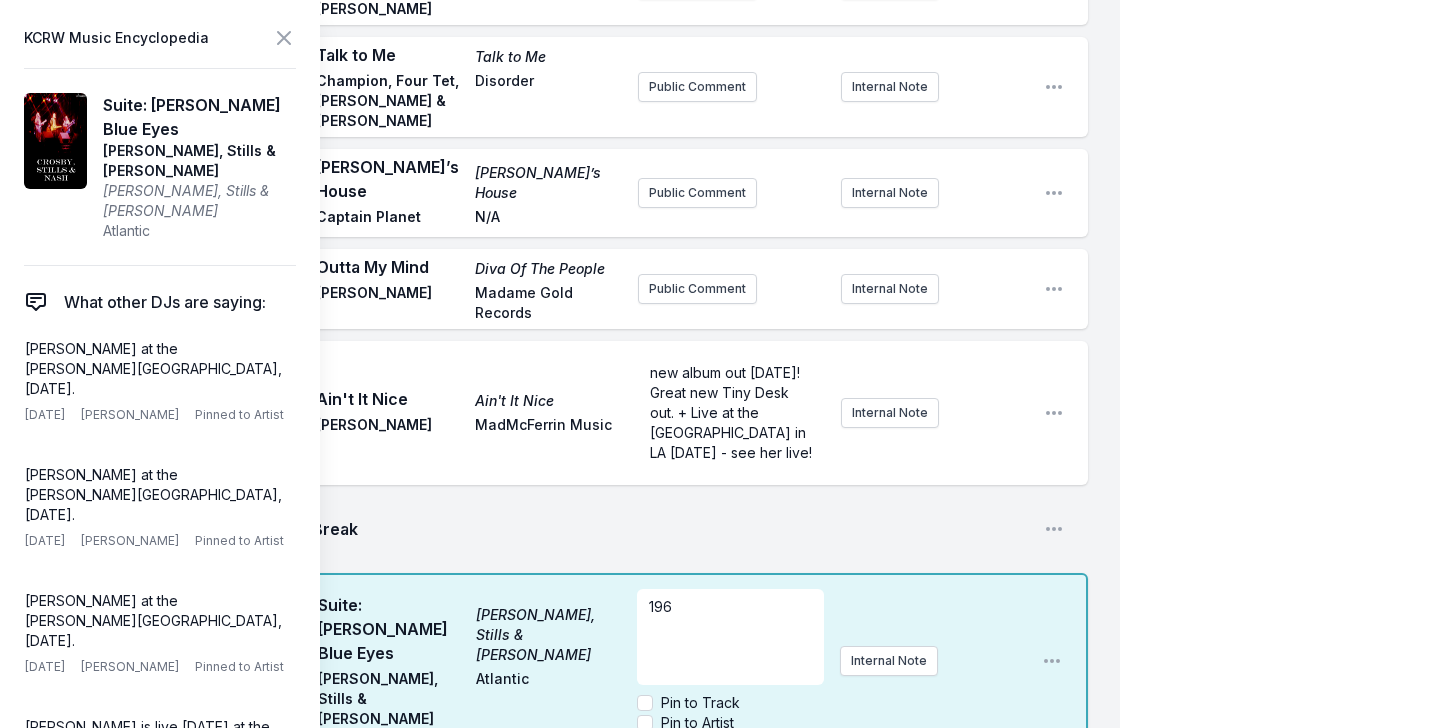 scroll, scrollTop: 2559, scrollLeft: 0, axis: vertical 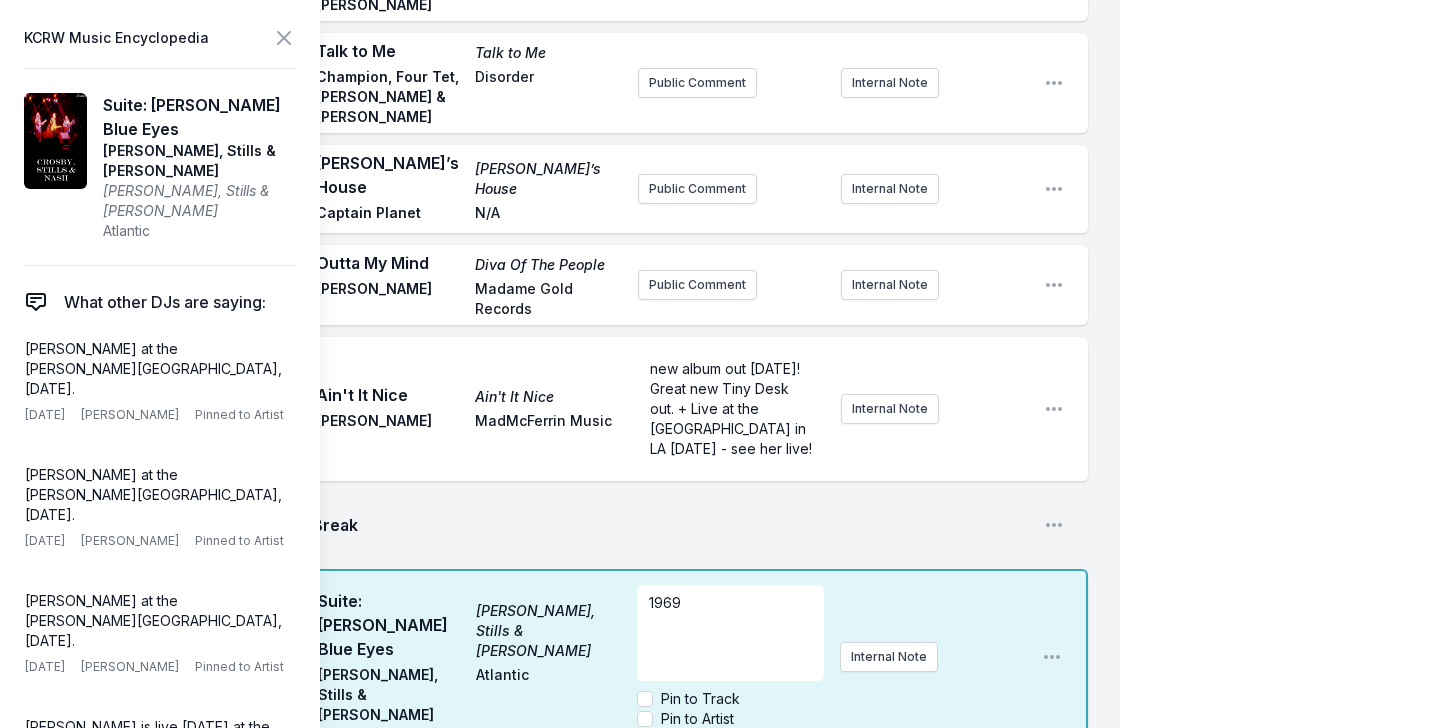 type 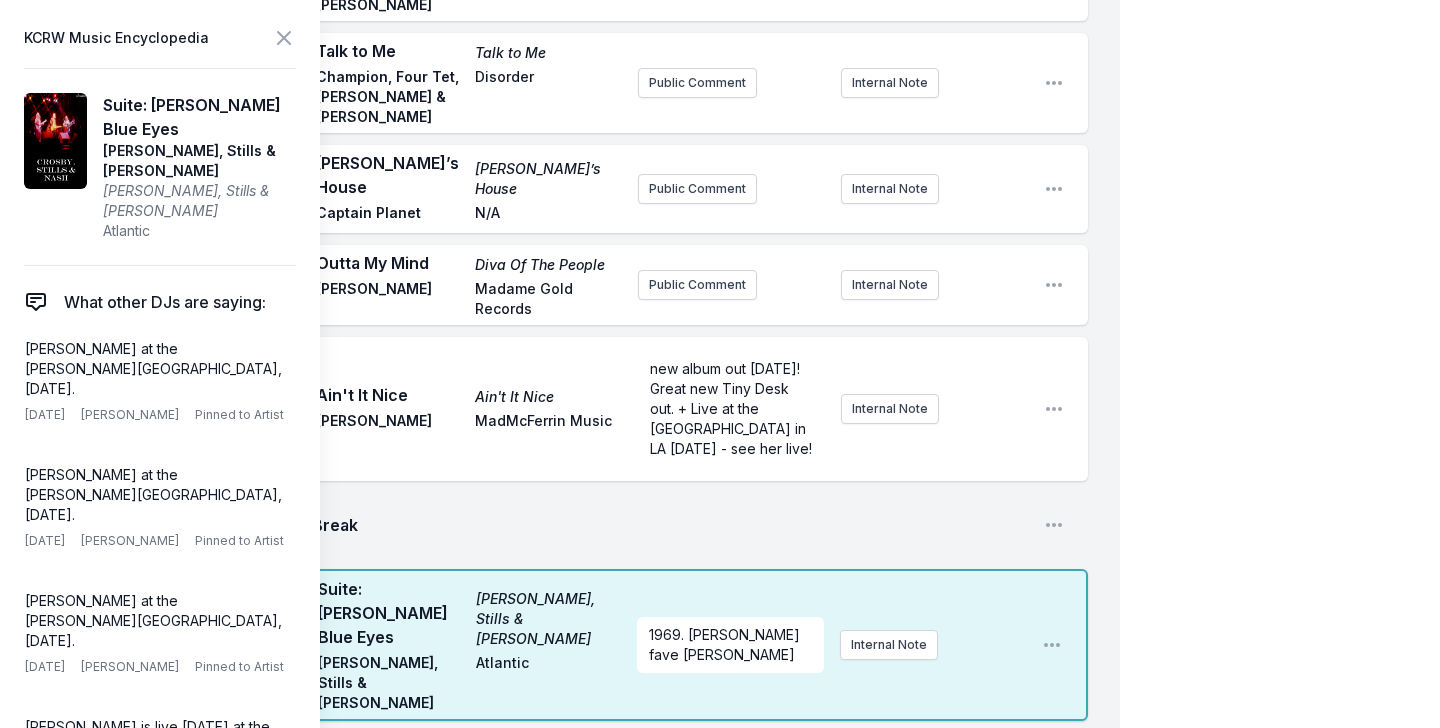click on "Break" at bounding box center (670, 525) 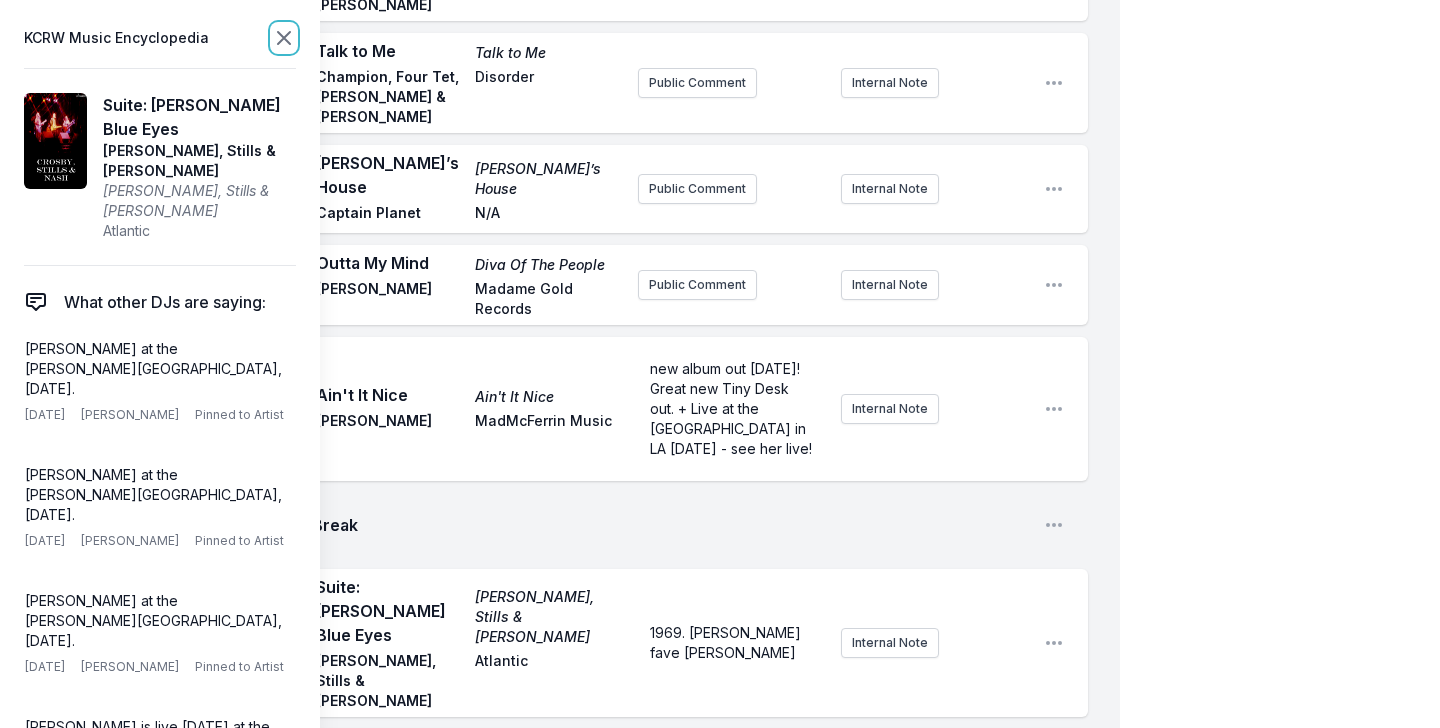 click 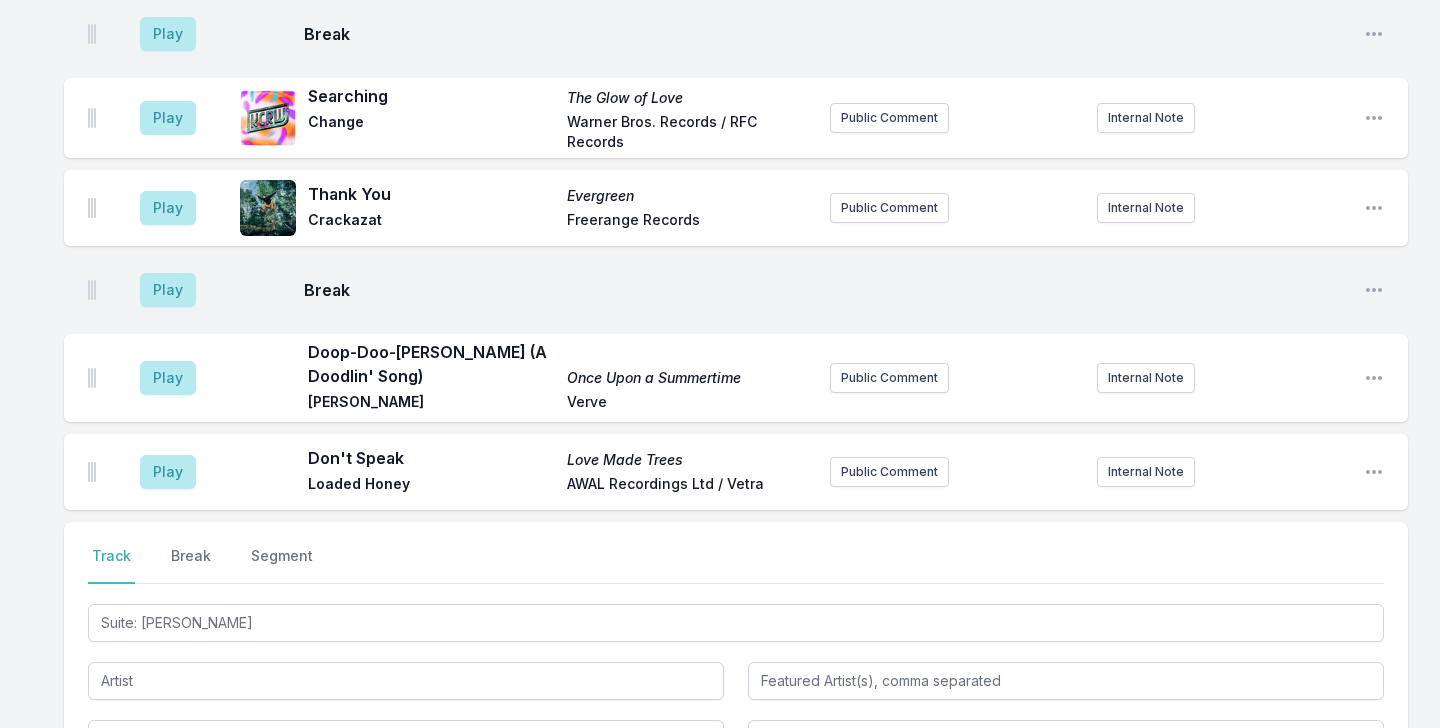 scroll, scrollTop: 4418, scrollLeft: 0, axis: vertical 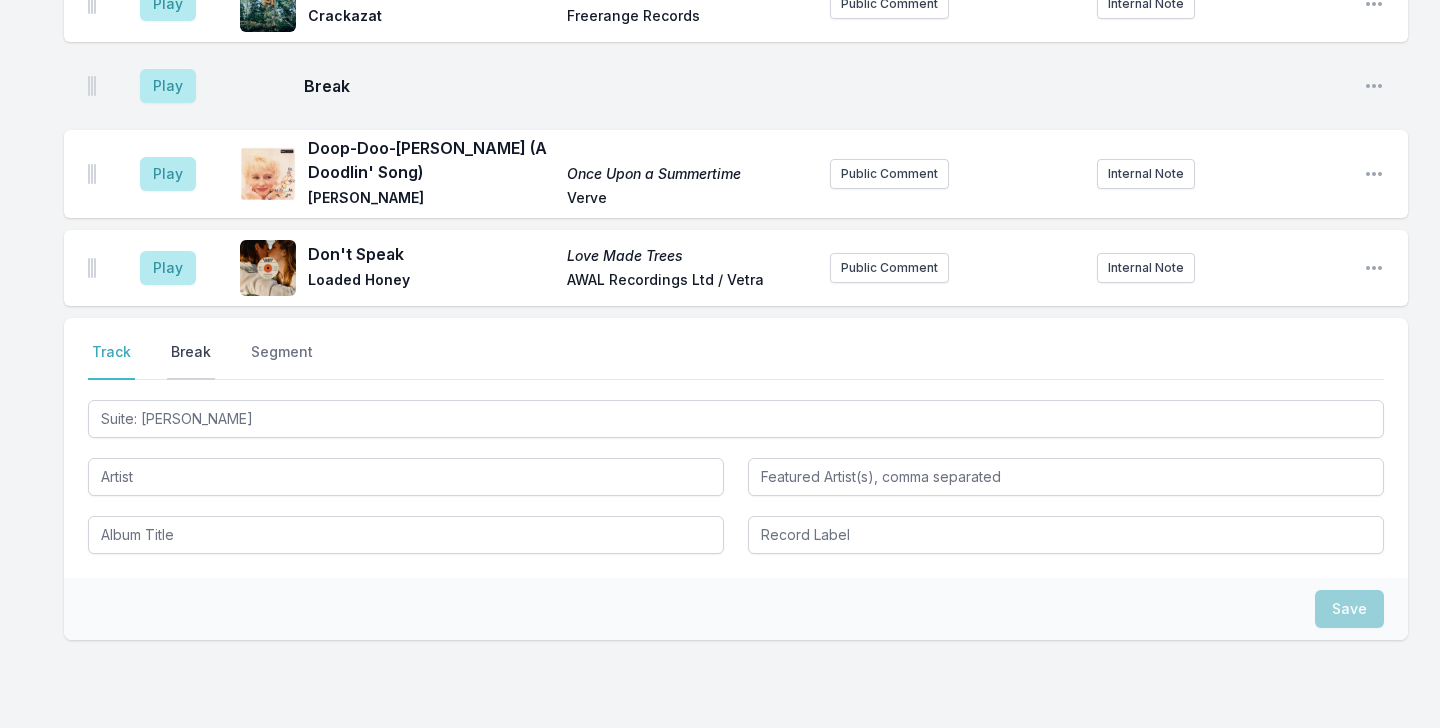 click on "Break" at bounding box center (191, 361) 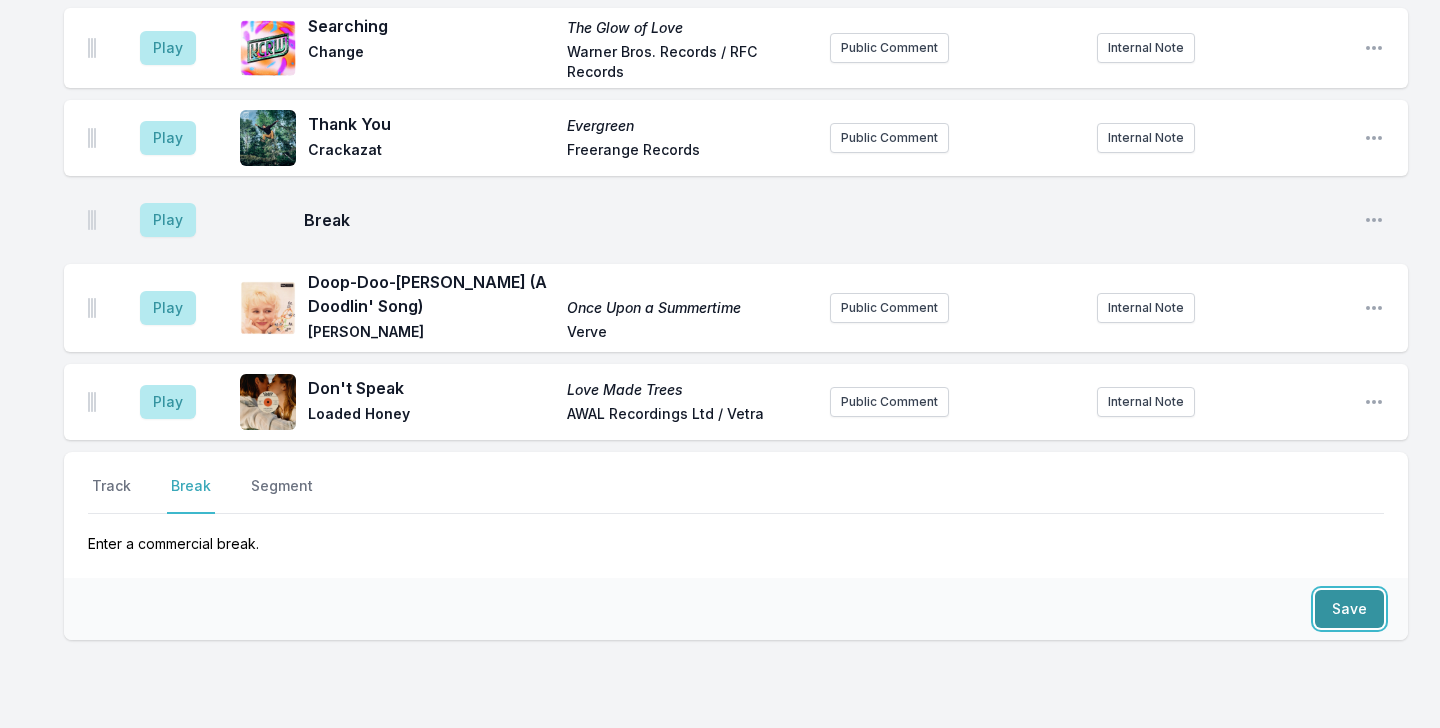 click on "Save" at bounding box center (1349, 609) 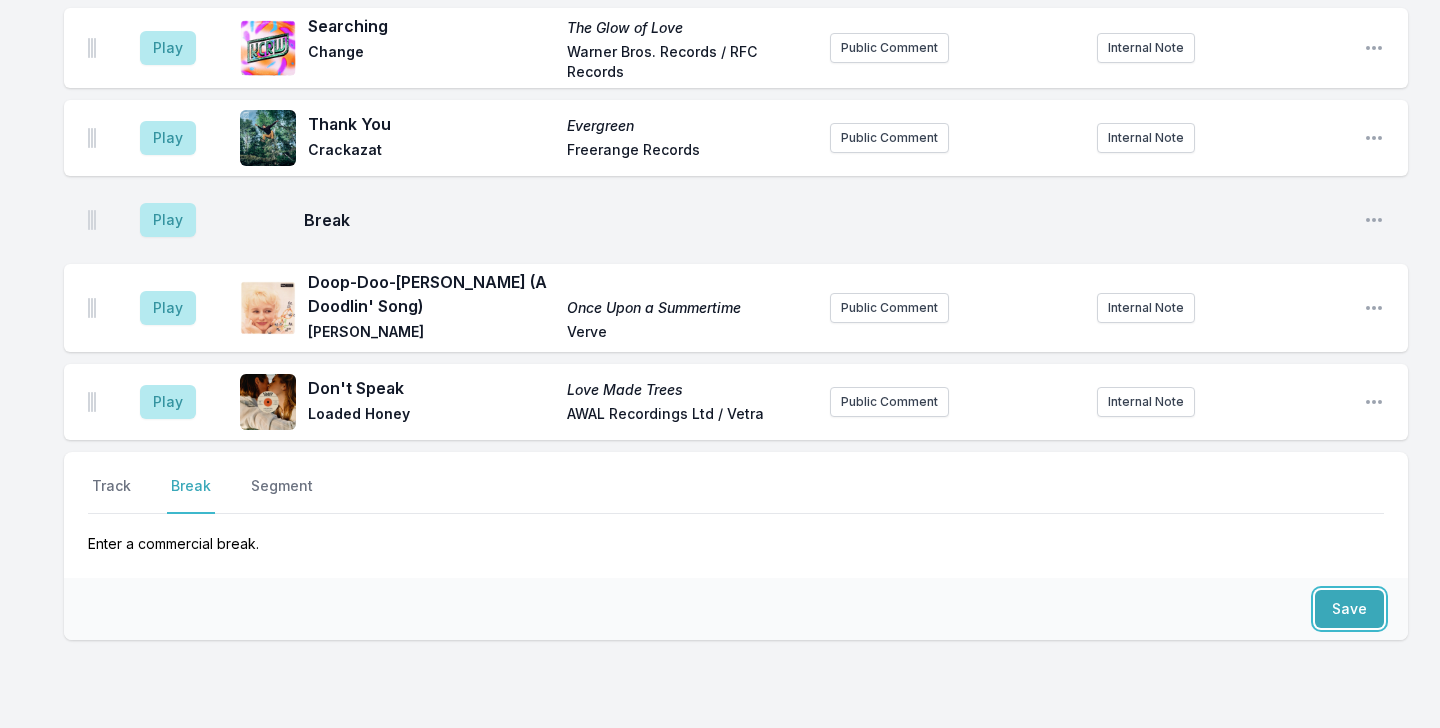 scroll, scrollTop: 4360, scrollLeft: 0, axis: vertical 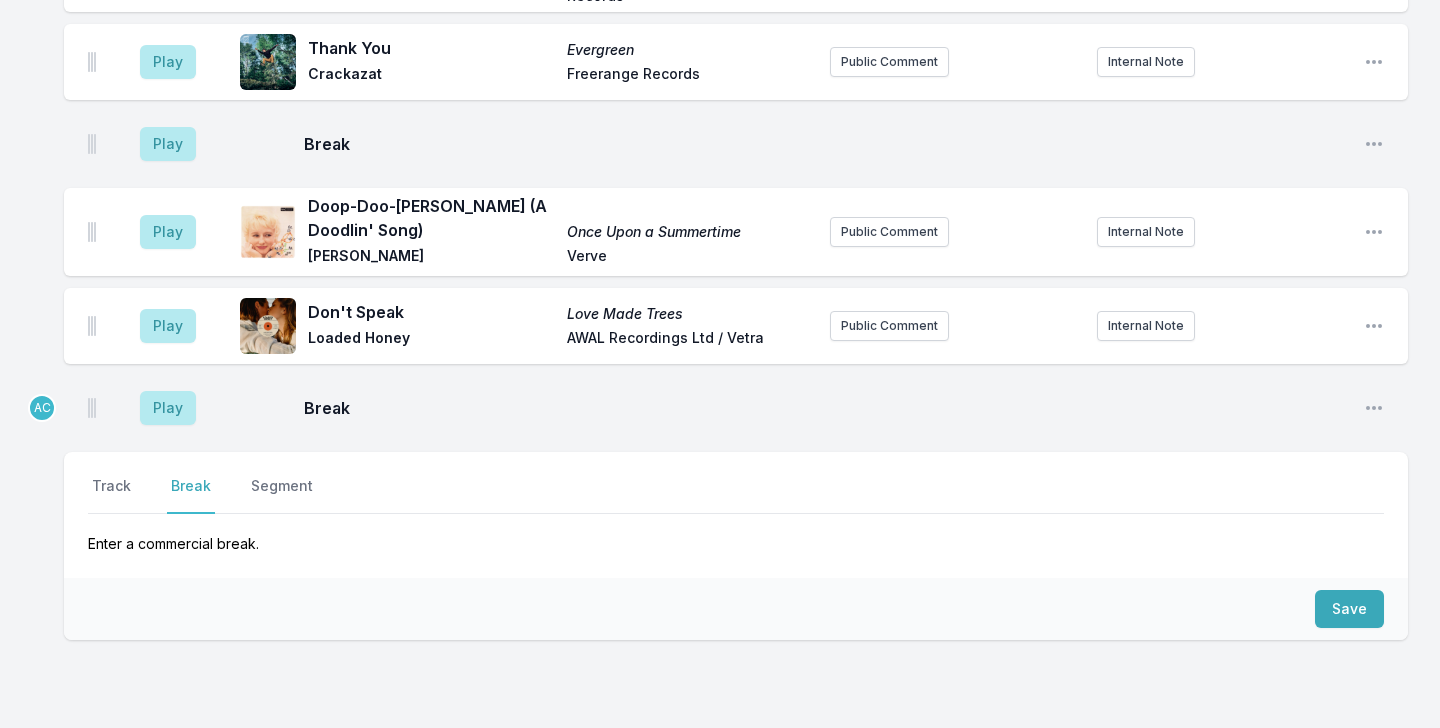 click on "Play" at bounding box center [168, 408] 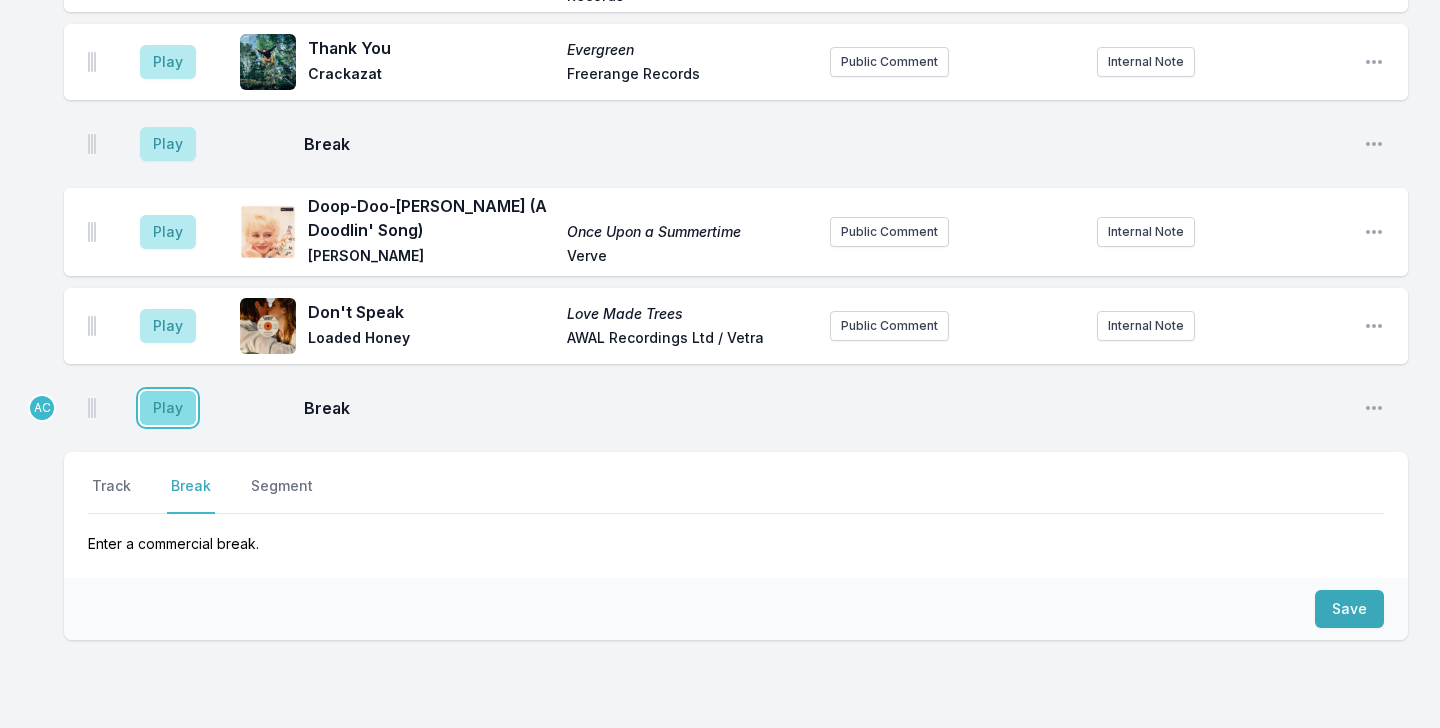 click on "Play" at bounding box center (168, 408) 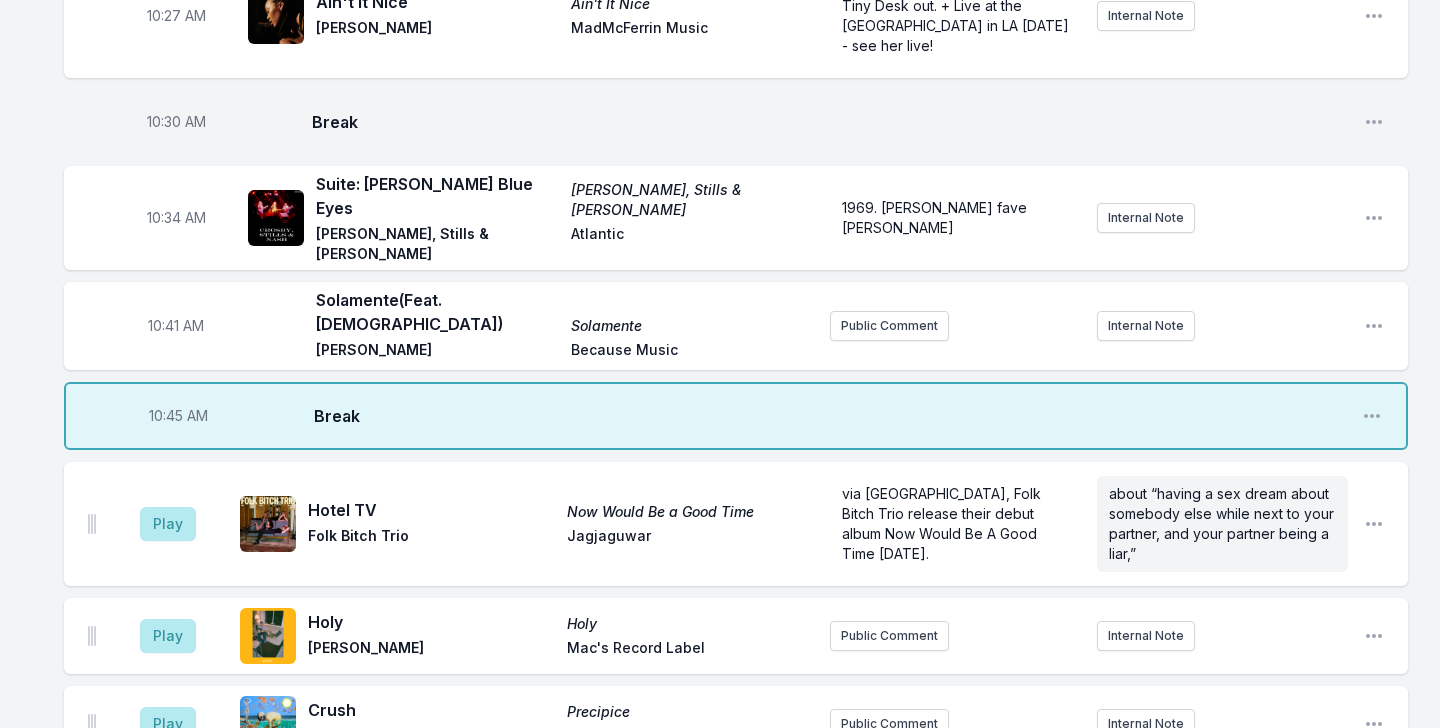 scroll, scrollTop: 2484, scrollLeft: 0, axis: vertical 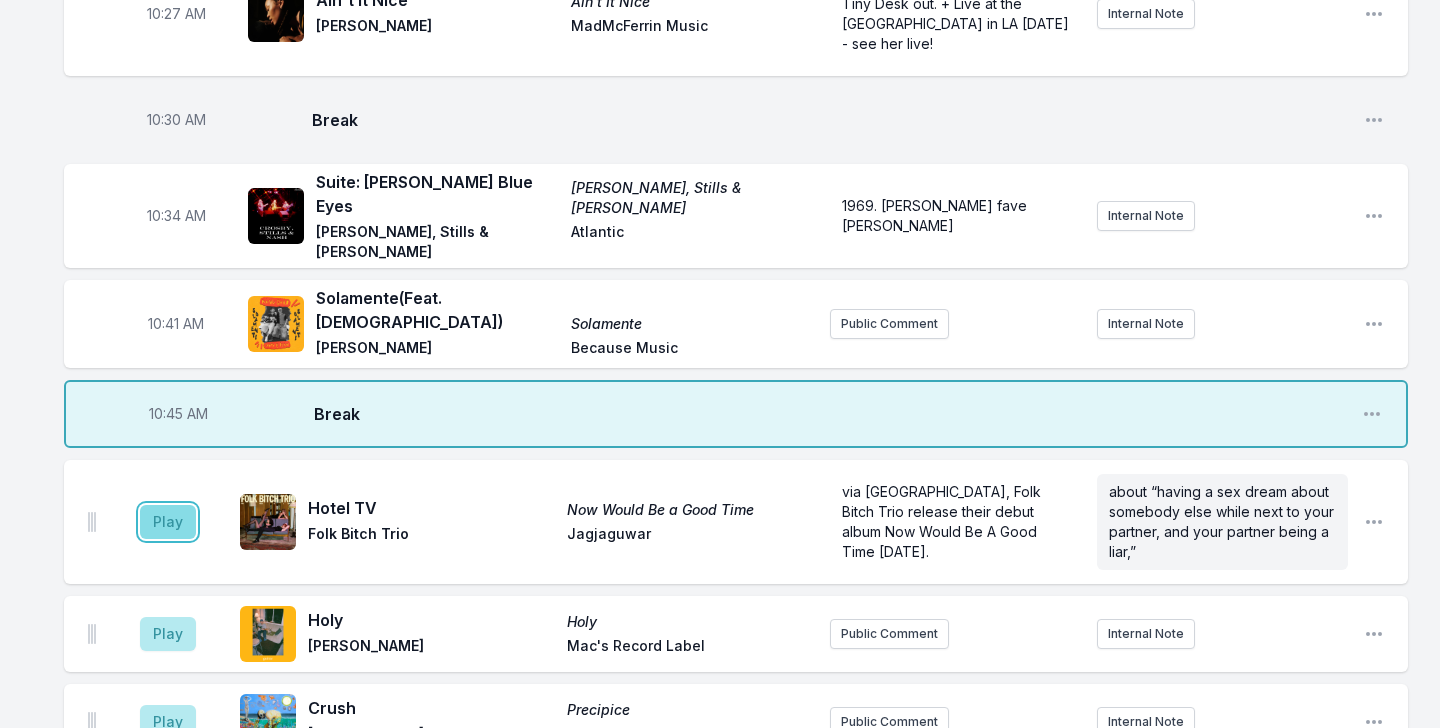 click on "Play" at bounding box center [168, 522] 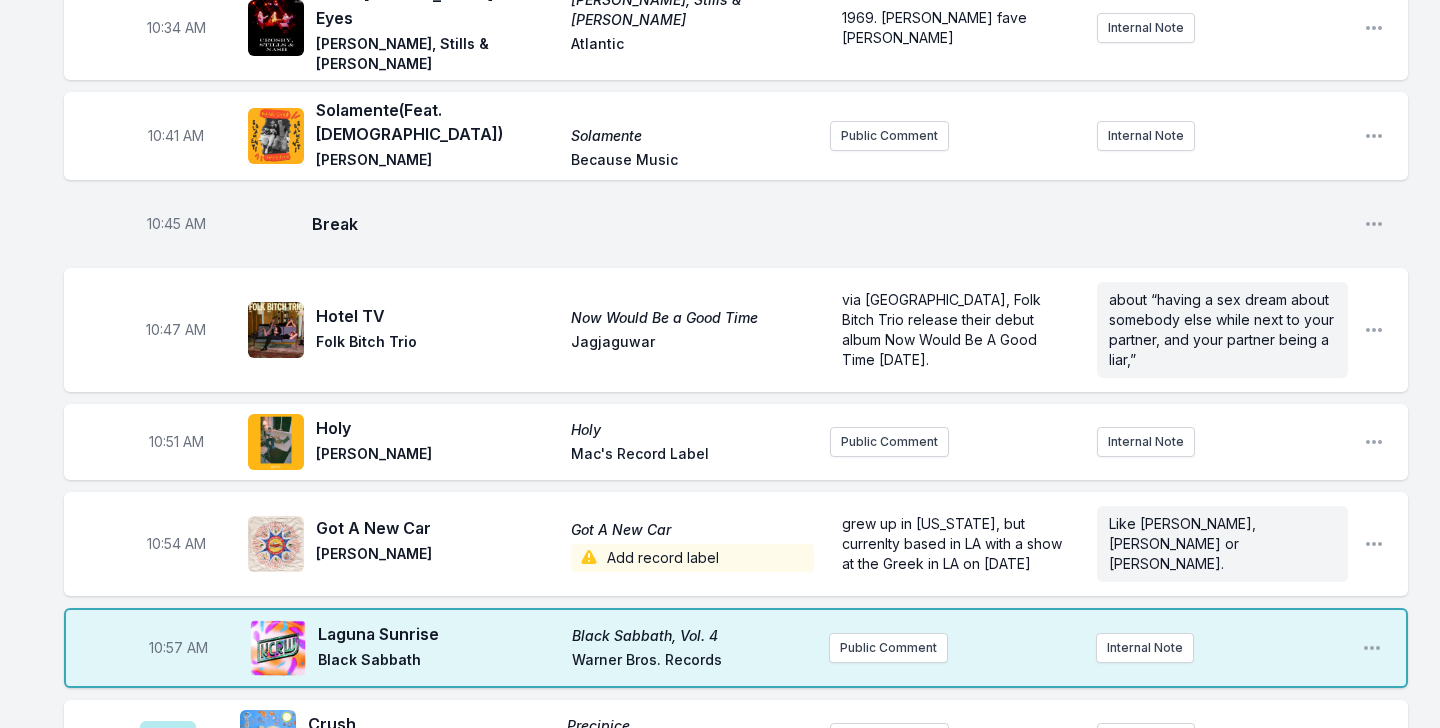 scroll, scrollTop: 2682, scrollLeft: 0, axis: vertical 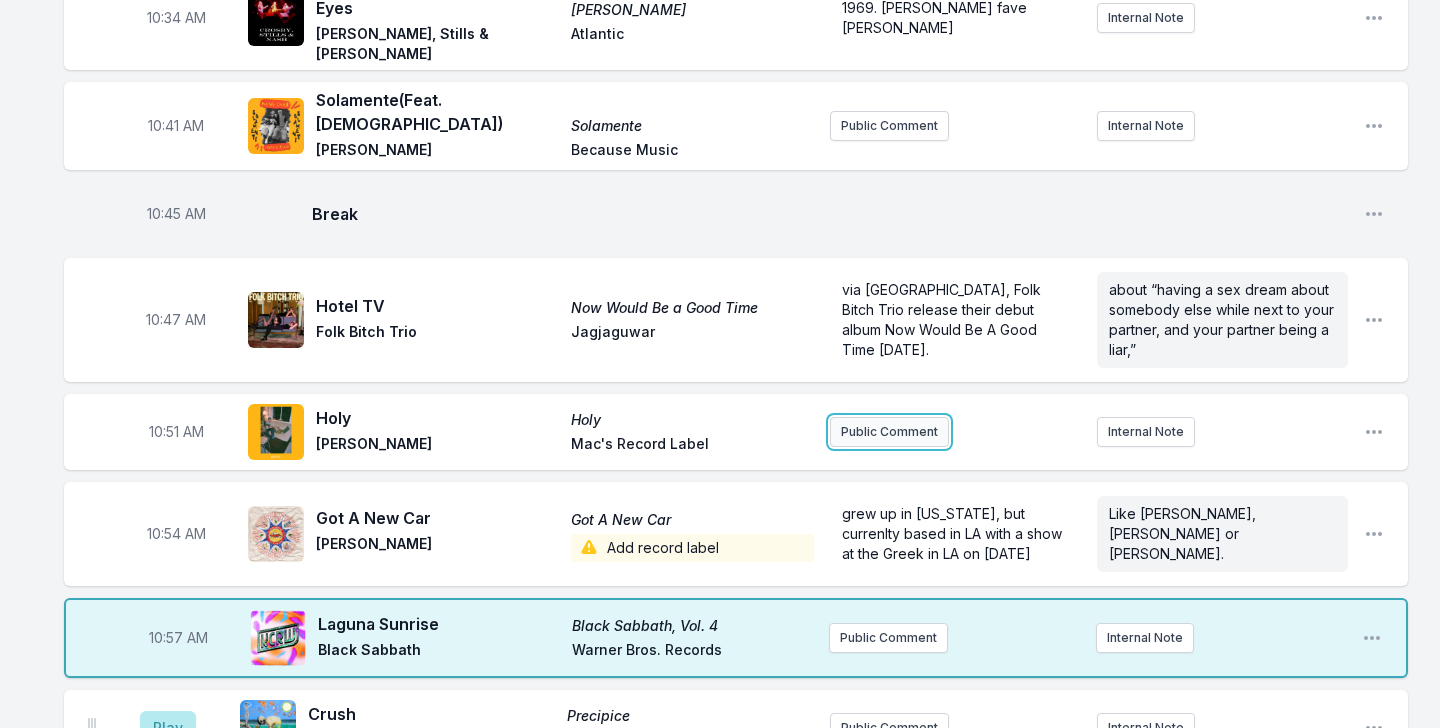 click on "Public Comment" at bounding box center (889, 432) 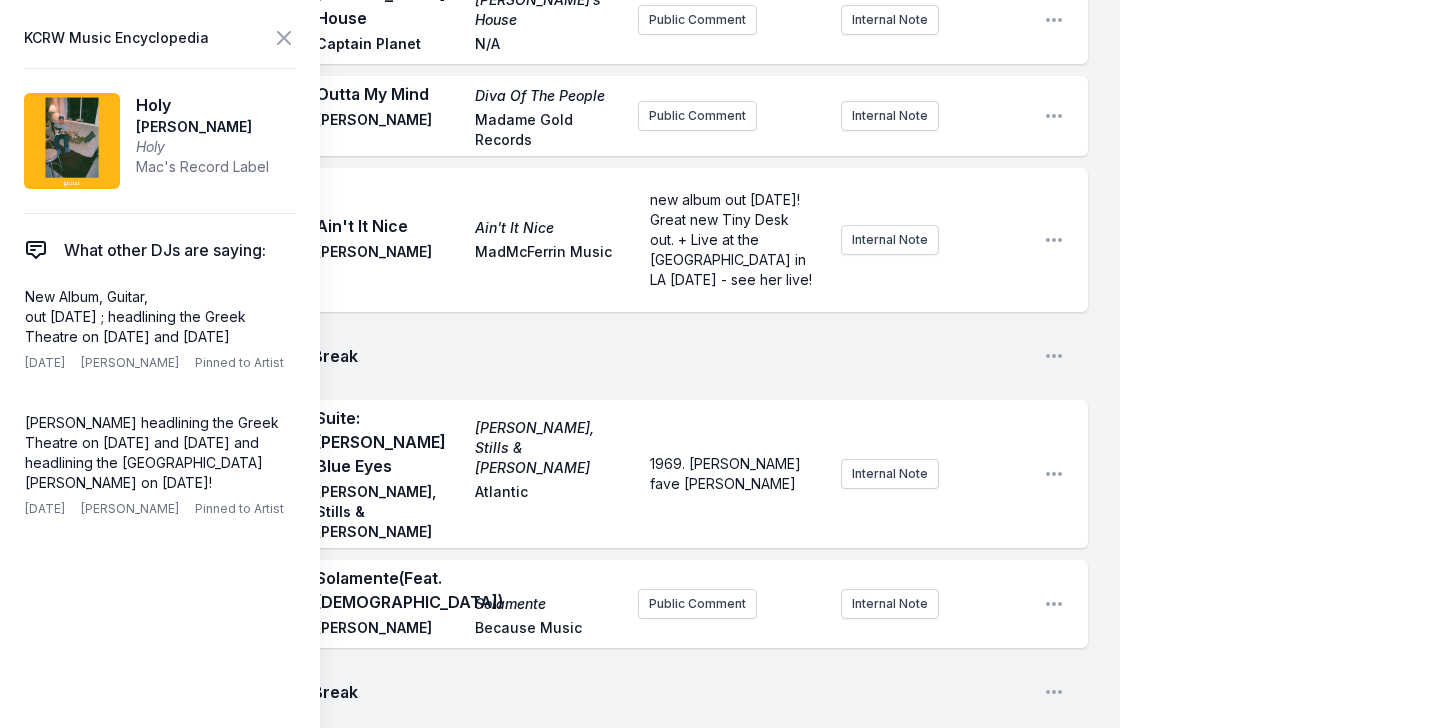 scroll, scrollTop: 2729, scrollLeft: 0, axis: vertical 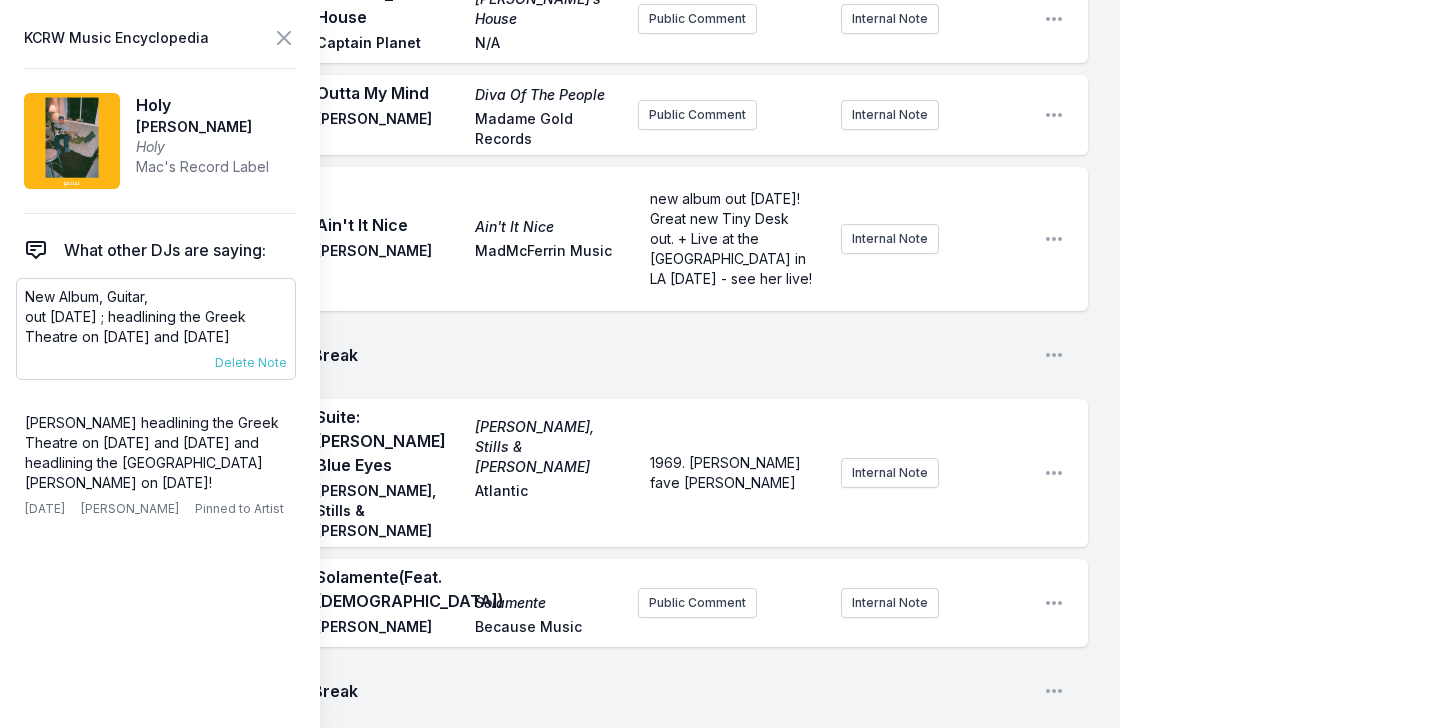 drag, startPoint x: 20, startPoint y: 296, endPoint x: 270, endPoint y: 332, distance: 252.5787 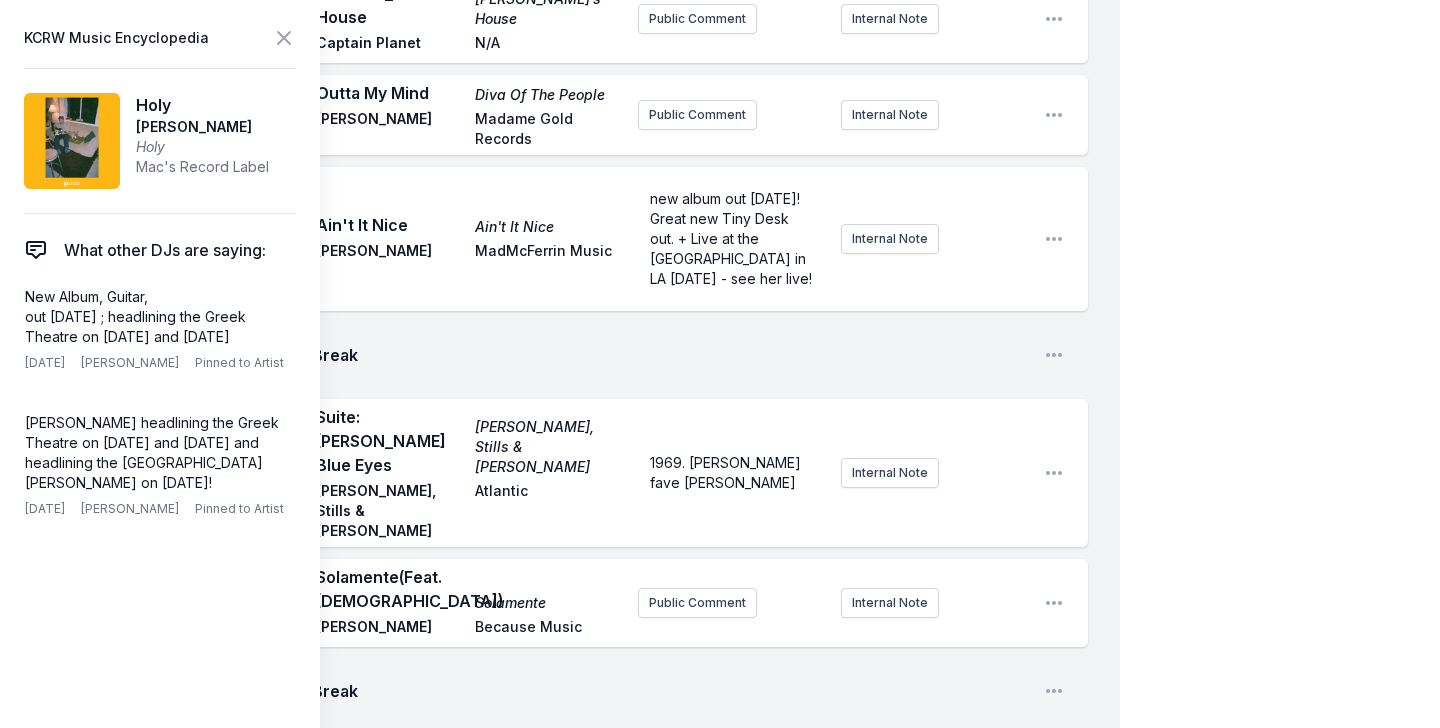 click on "Public Comment" at bounding box center (697, 949) 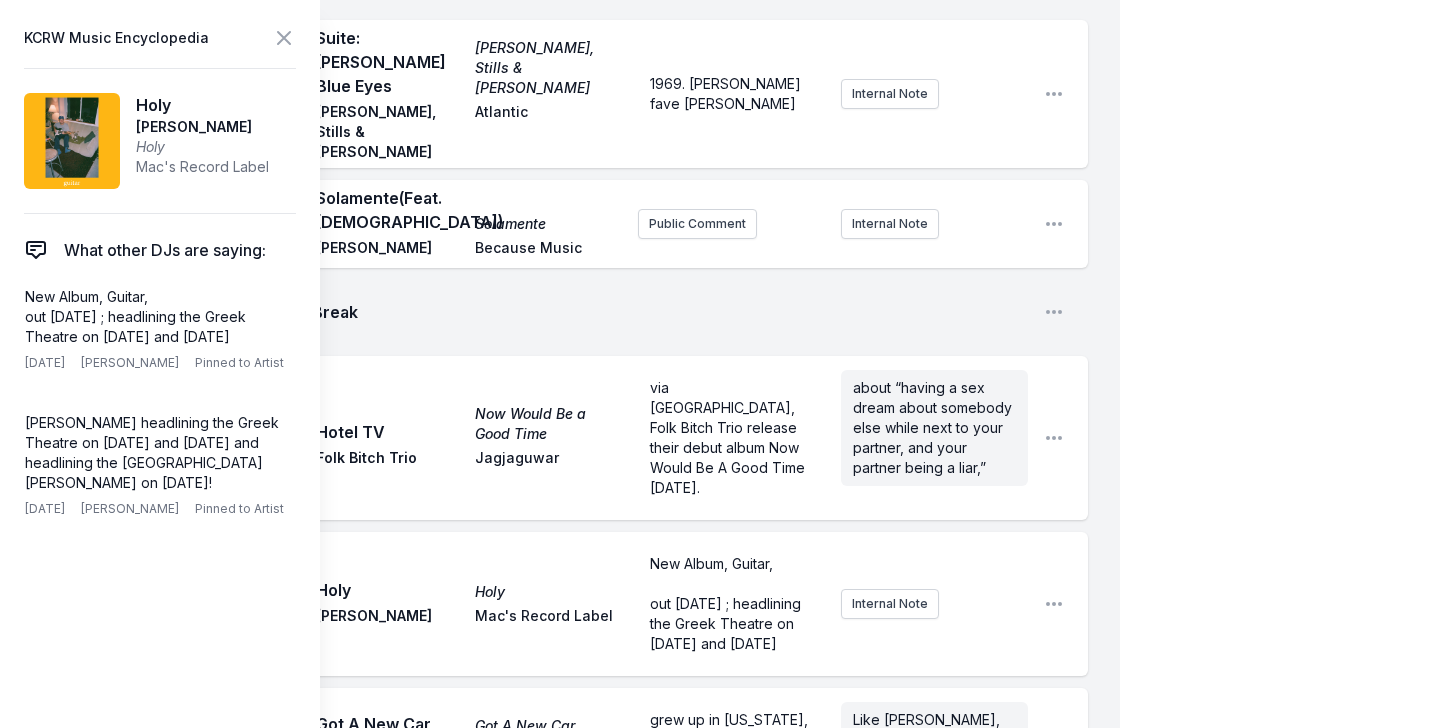 click on "Holy" at bounding box center [548, 592] 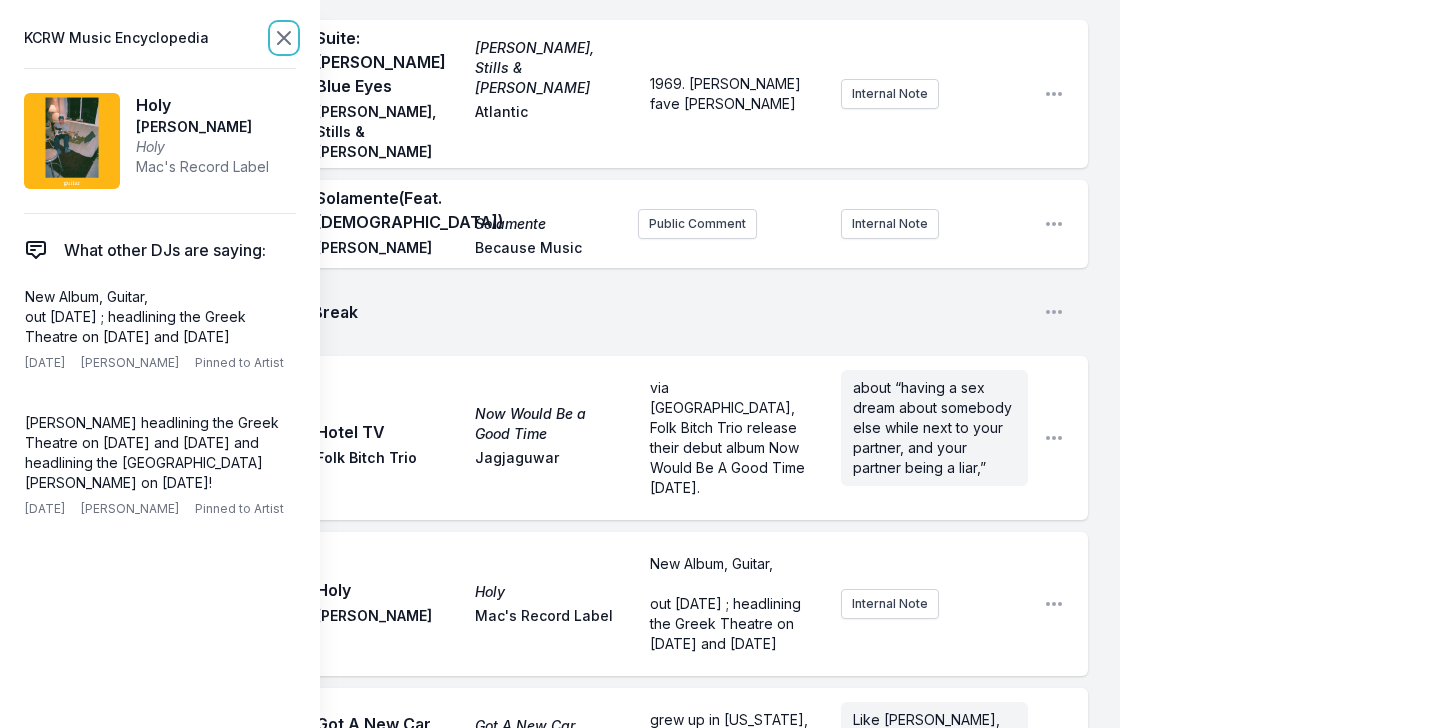 click 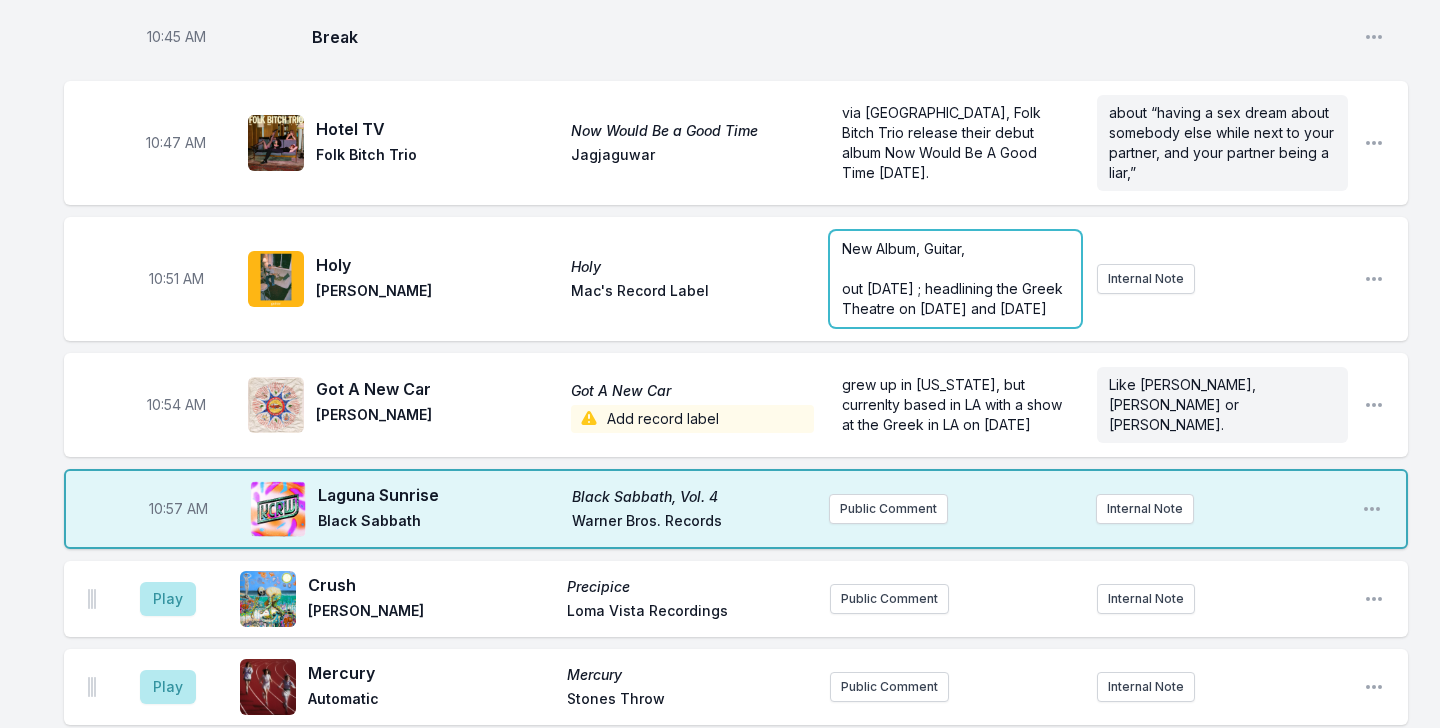 click on "New Album, Guitar, ﻿ out [DATE] ; headlining the Greek Theatre on [DATE] and [DATE]" at bounding box center [955, 279] 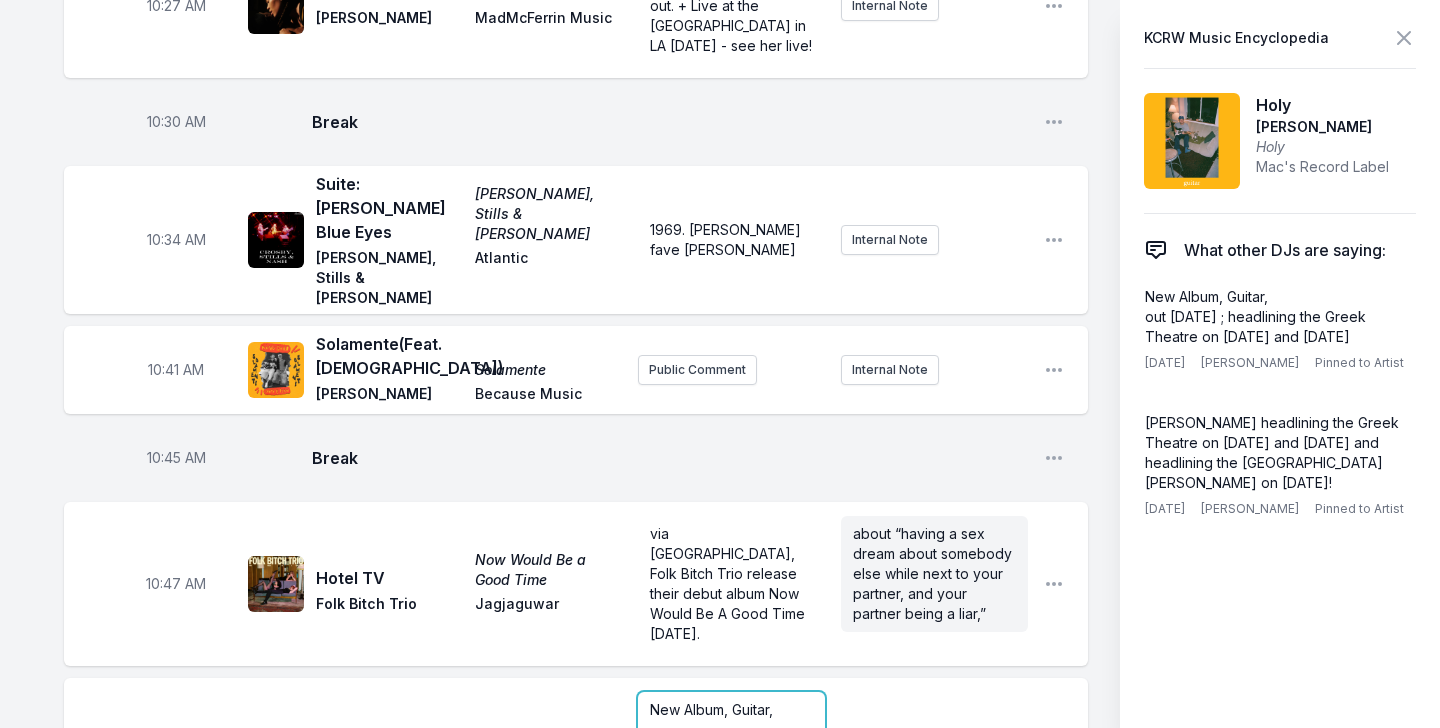 scroll, scrollTop: 2972, scrollLeft: 0, axis: vertical 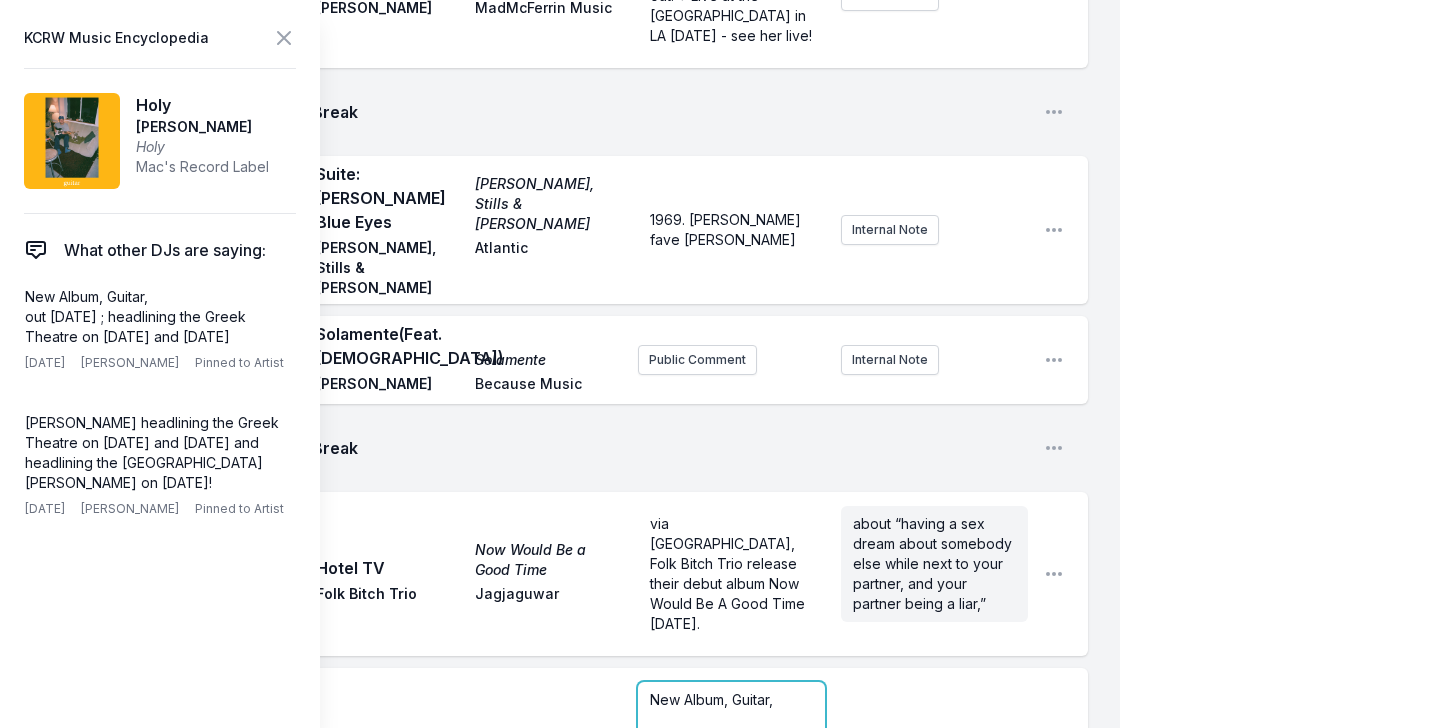 click on "New Album, Guitar," at bounding box center (711, 699) 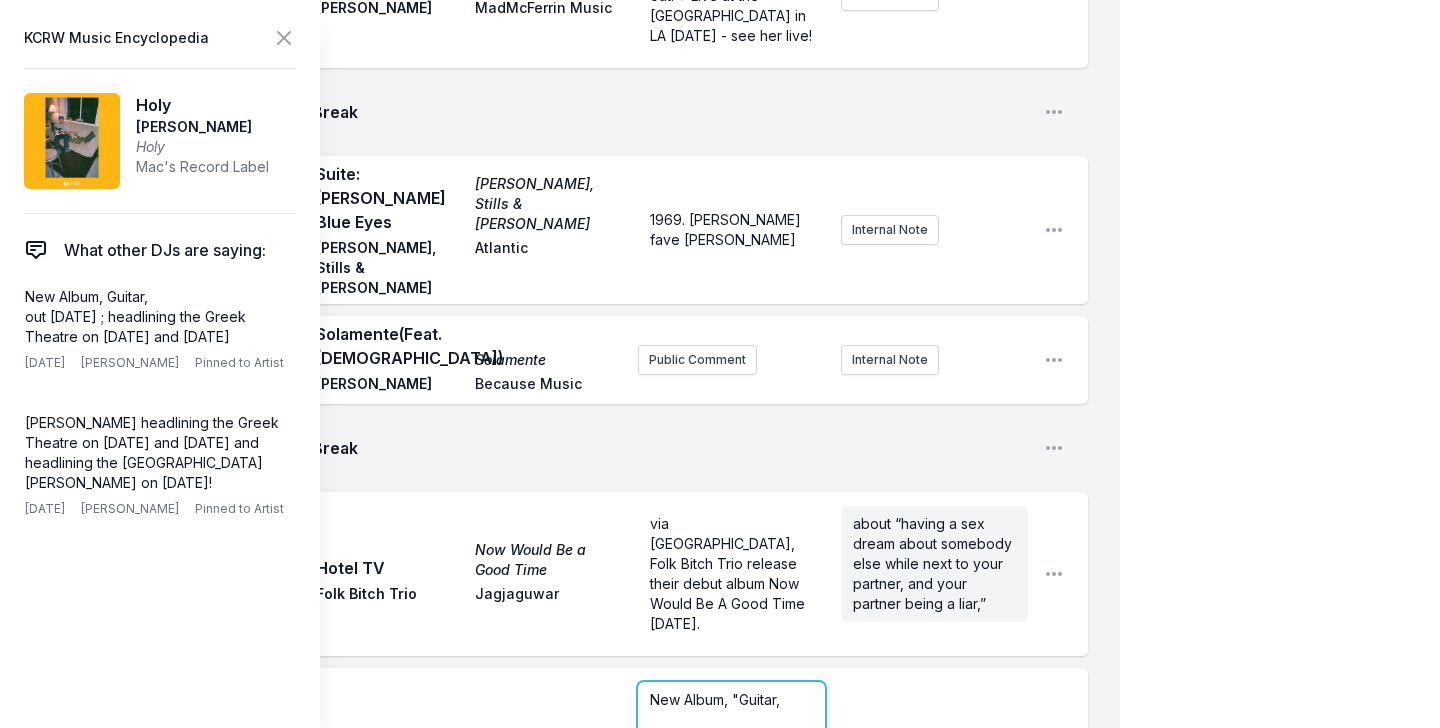 click on "New Album, "Guitar," at bounding box center (731, 700) 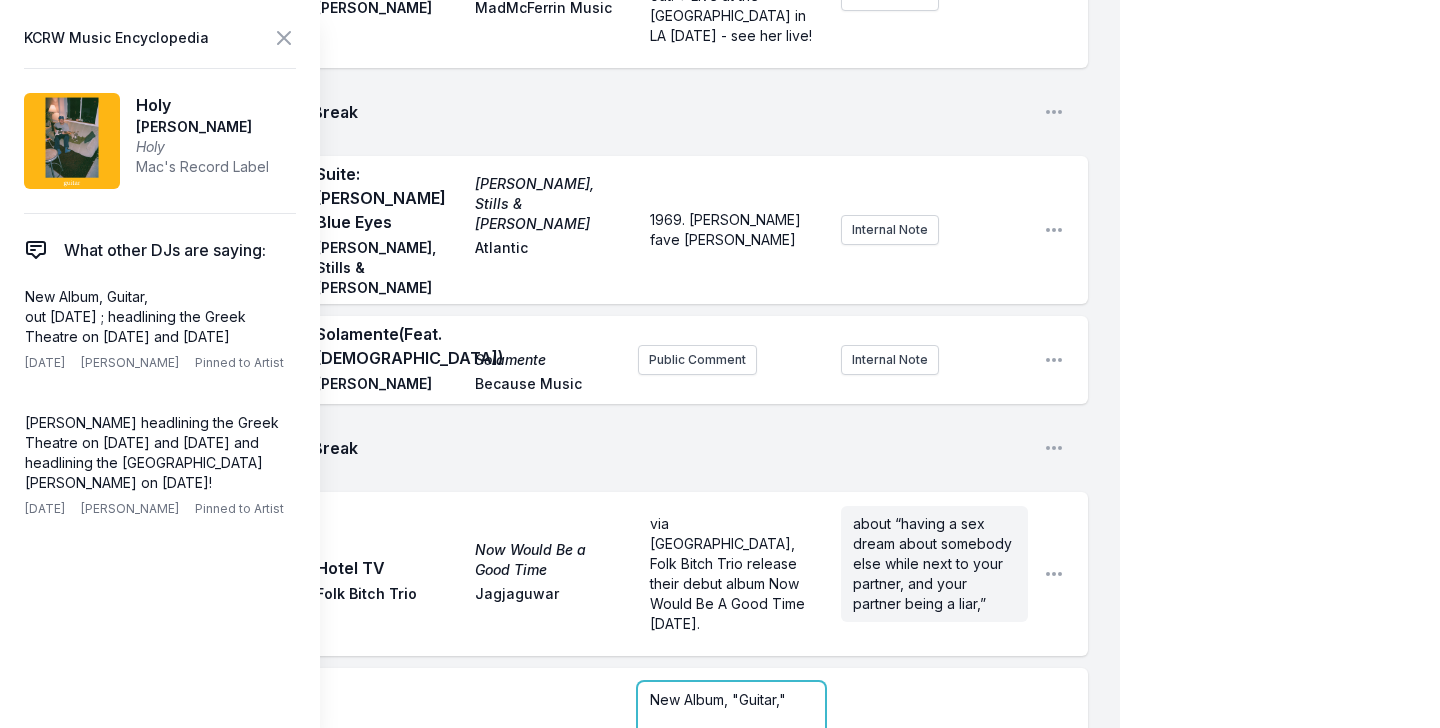 click on "New Album, "Guitar," ﻿ out [DATE] ; headlining the Greek Theatre on [DATE] and [DATE]" at bounding box center (731, 730) 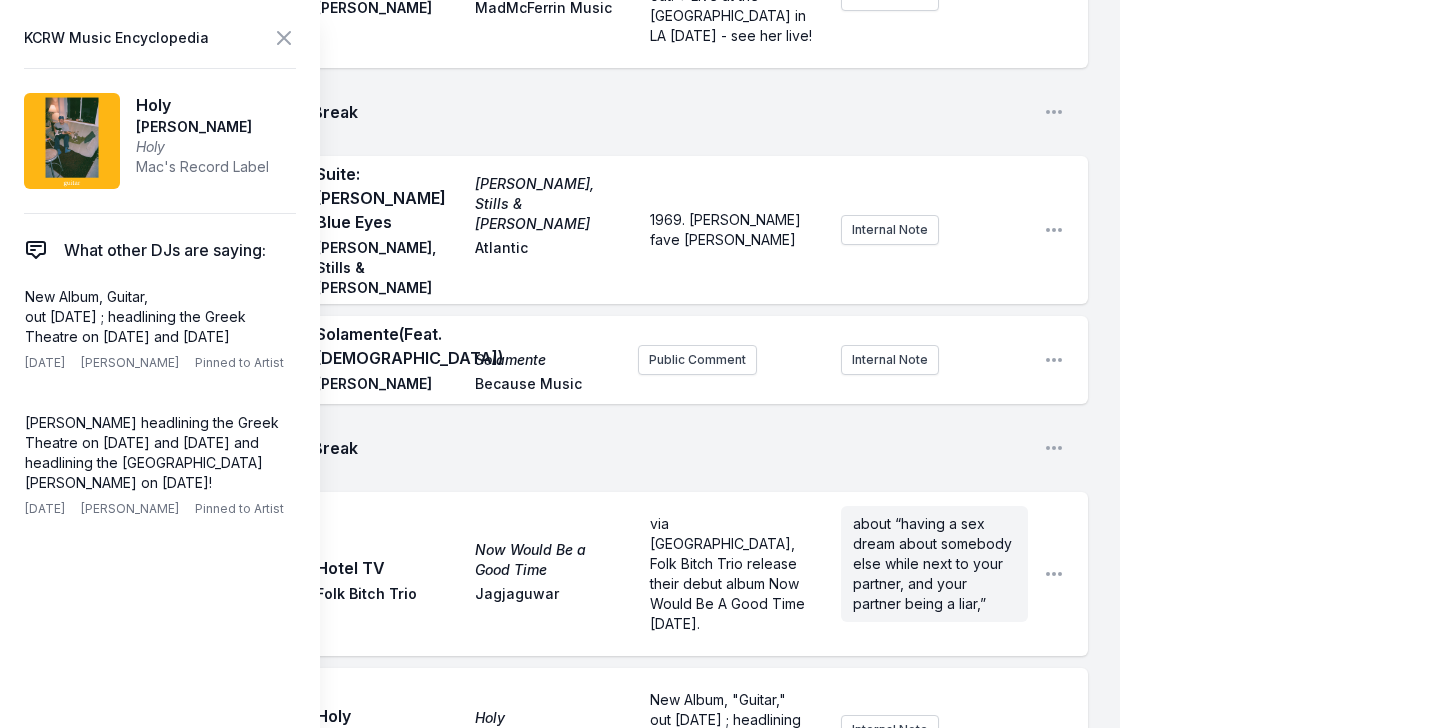 click on "10:51 AM Holy Holy [PERSON_NAME]'s Record Label New Album, "Guitar," out [DATE] ; headlining the Greek Theatre on [DATE] and [DATE] Internal Note Open playlist item options" at bounding box center (576, 730) 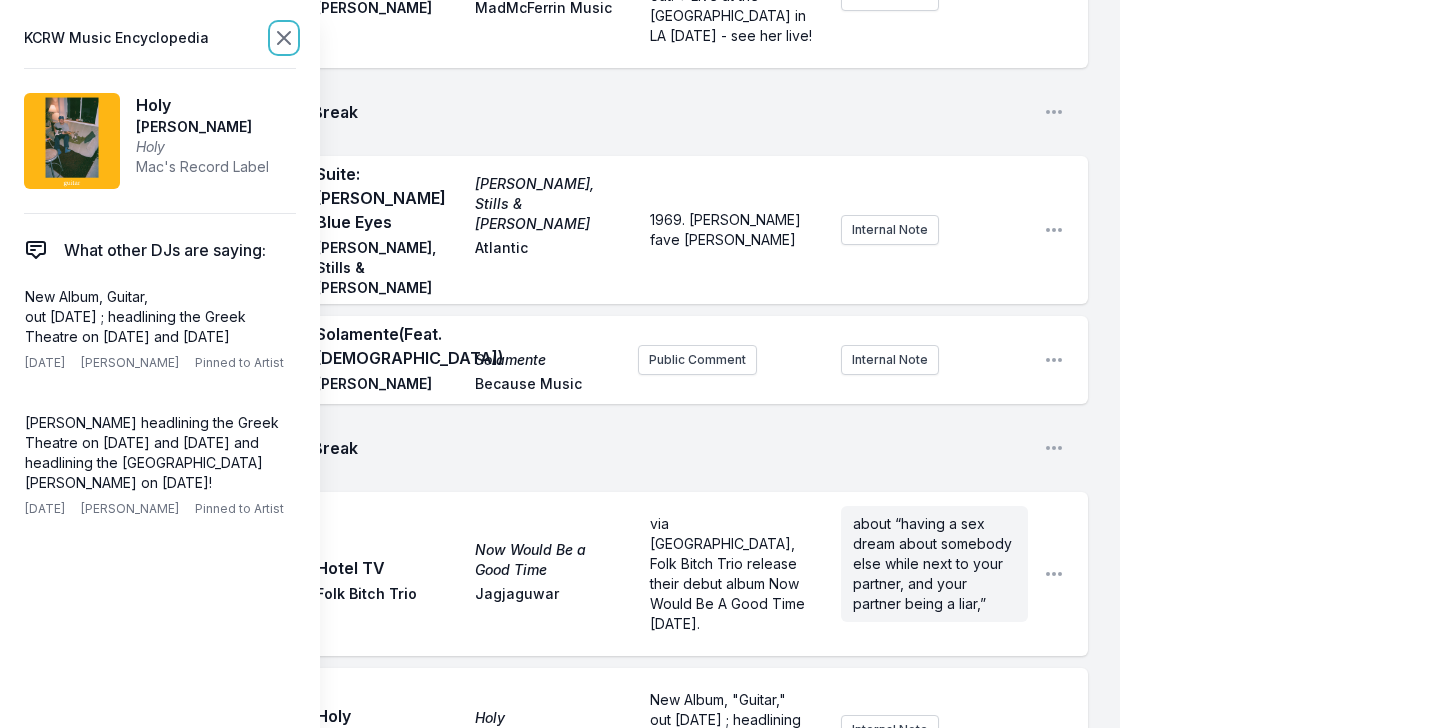 click 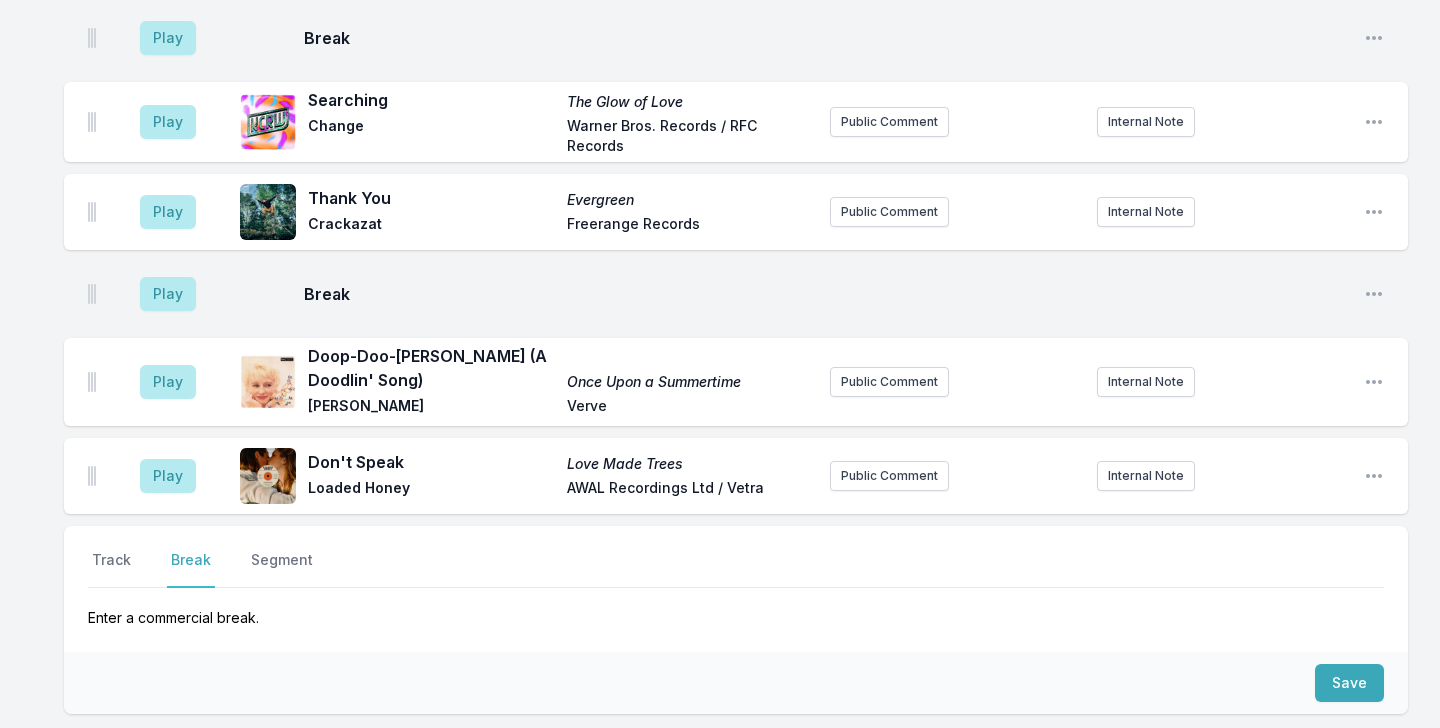 scroll, scrollTop: 4436, scrollLeft: 0, axis: vertical 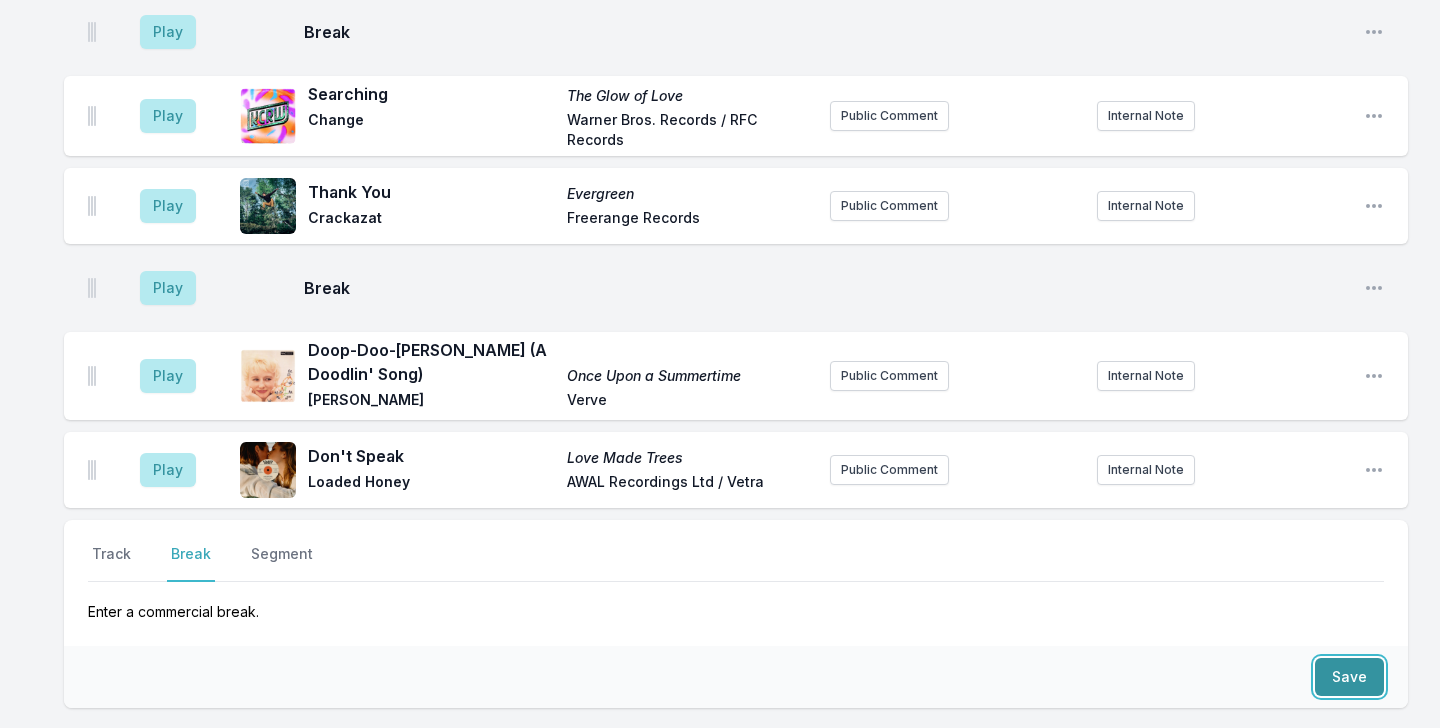 click on "Save" at bounding box center [1349, 677] 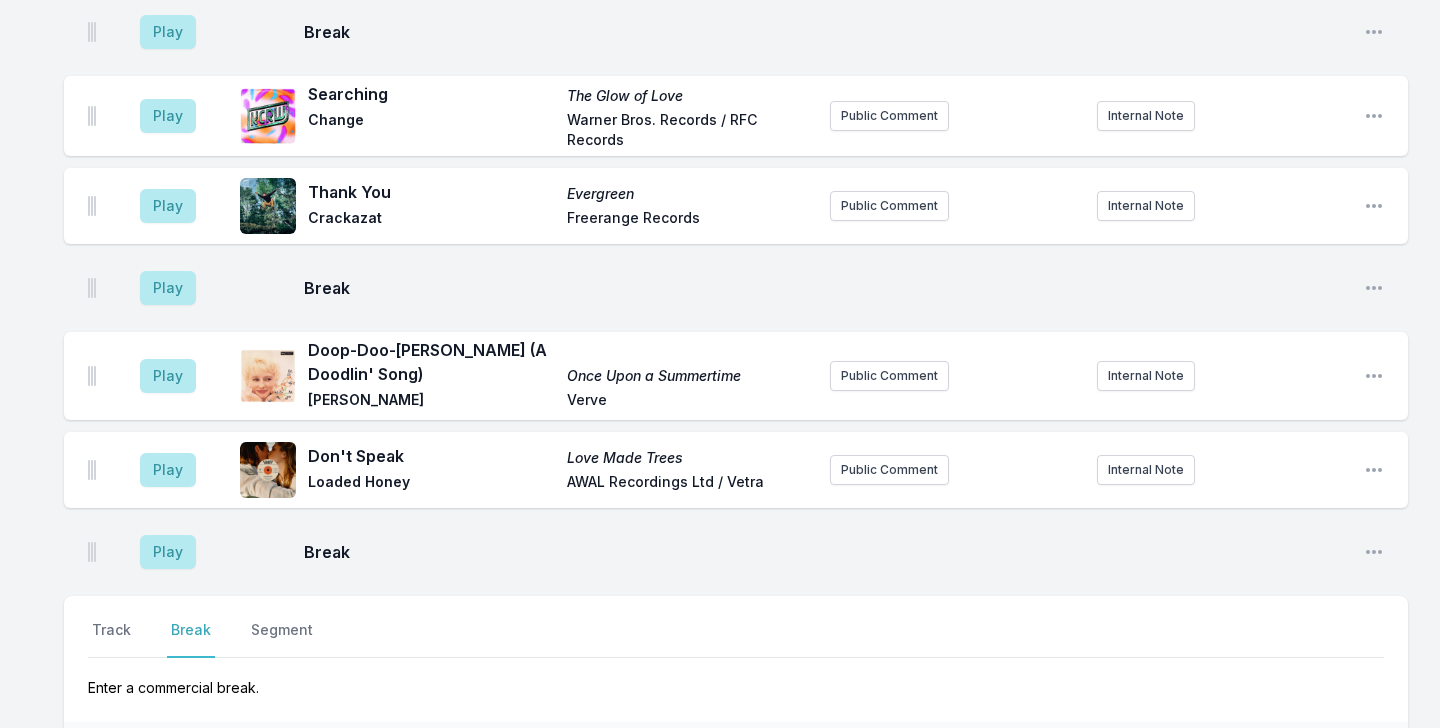 scroll, scrollTop: 4512, scrollLeft: 0, axis: vertical 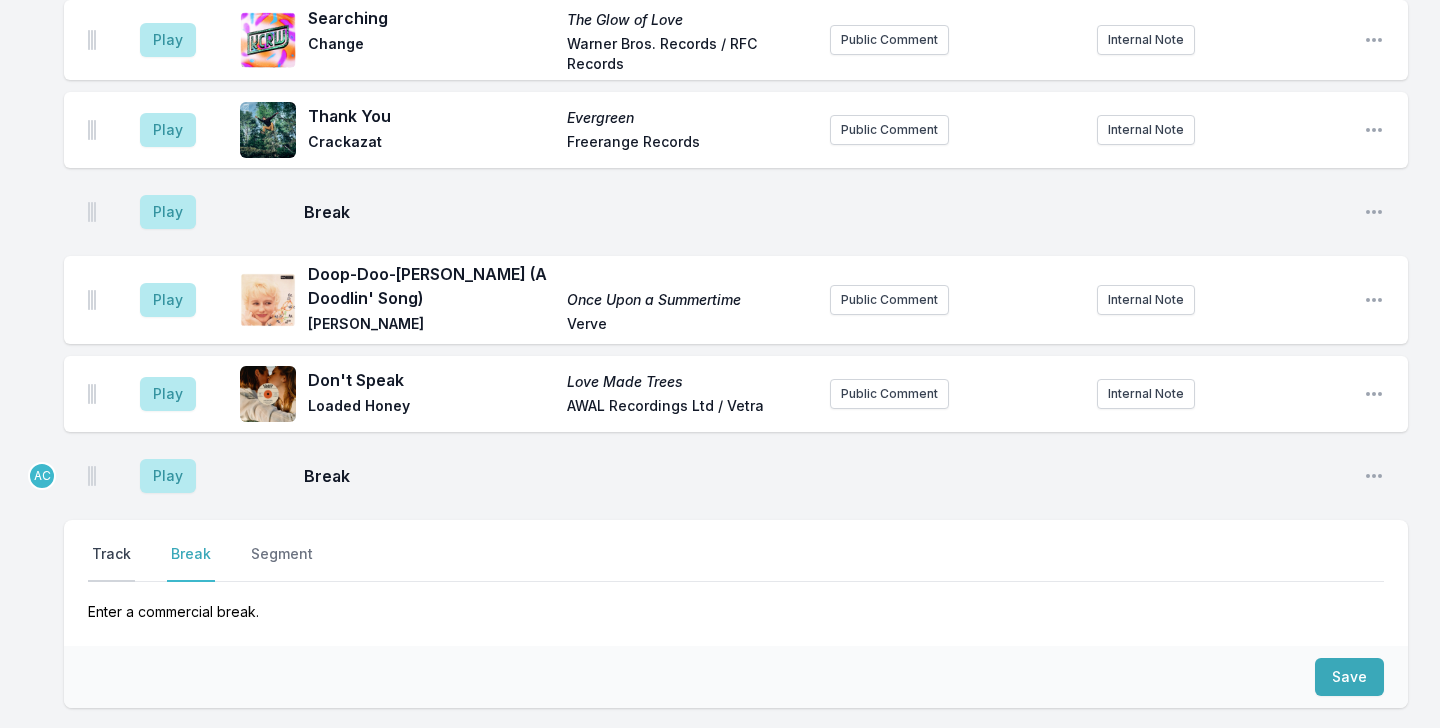 click on "Track" at bounding box center (111, 563) 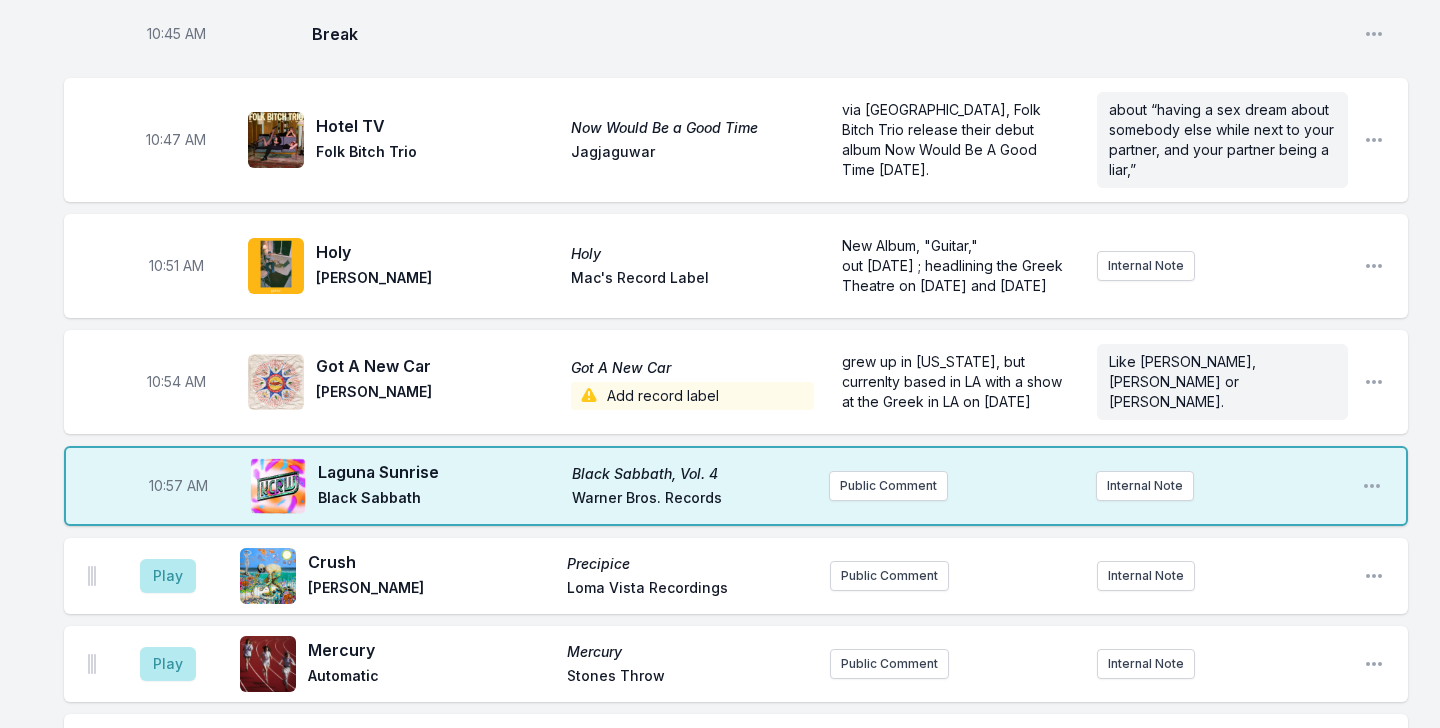 scroll, scrollTop: 2811, scrollLeft: 0, axis: vertical 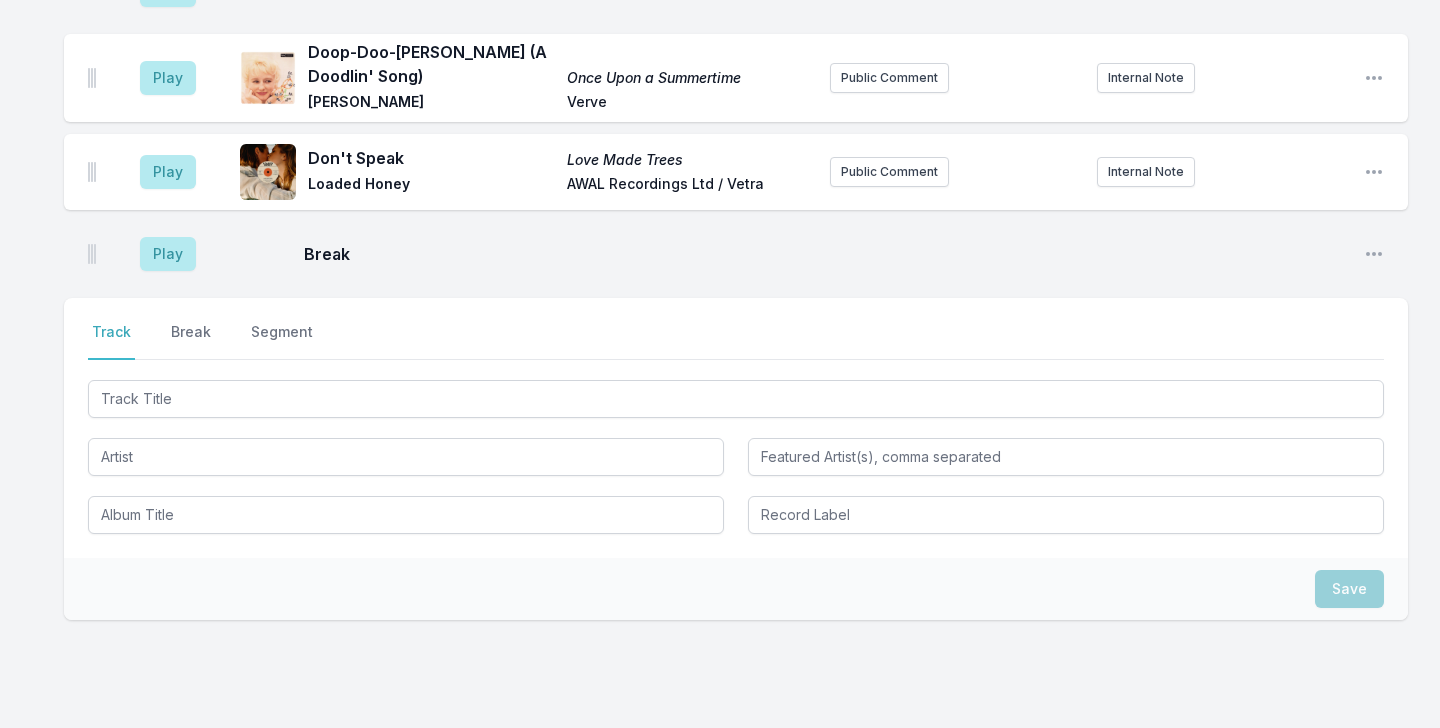 type 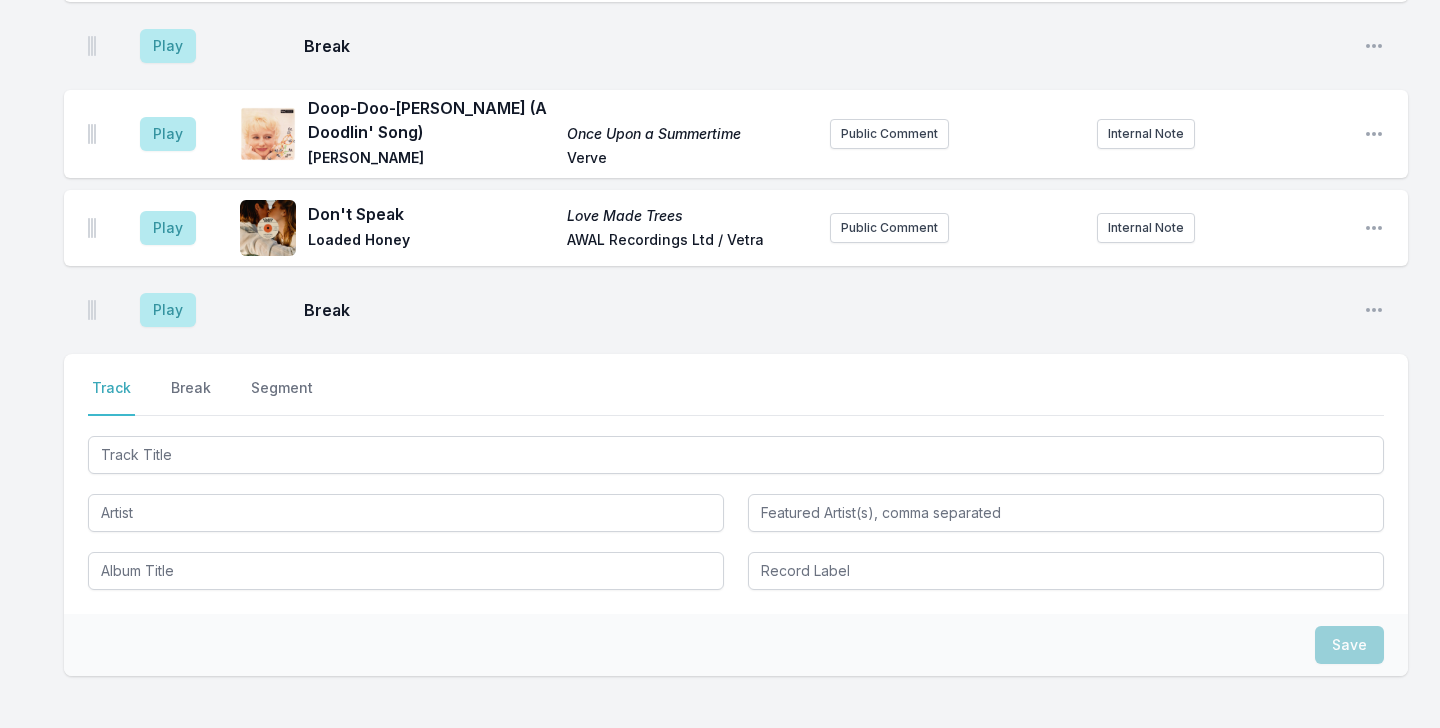 scroll, scrollTop: 4649, scrollLeft: 0, axis: vertical 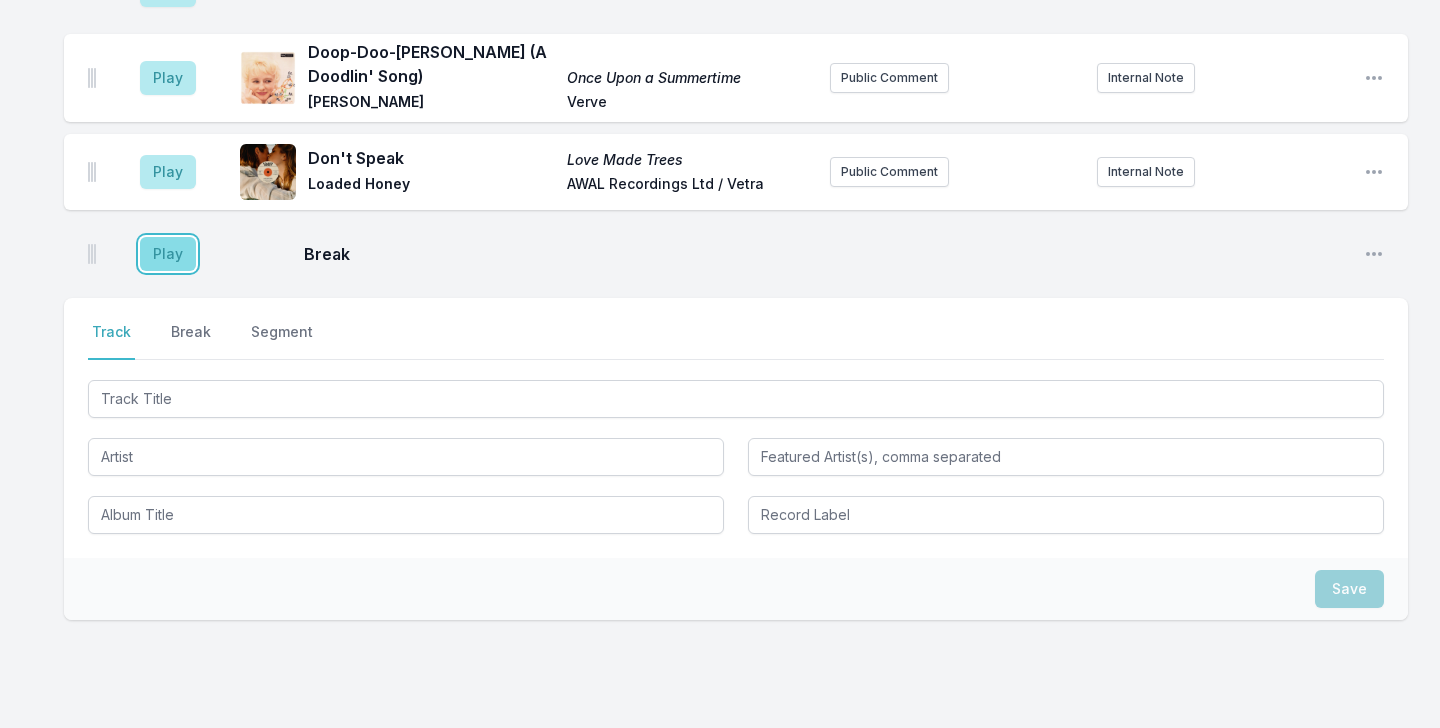 click on "Play" at bounding box center (168, 254) 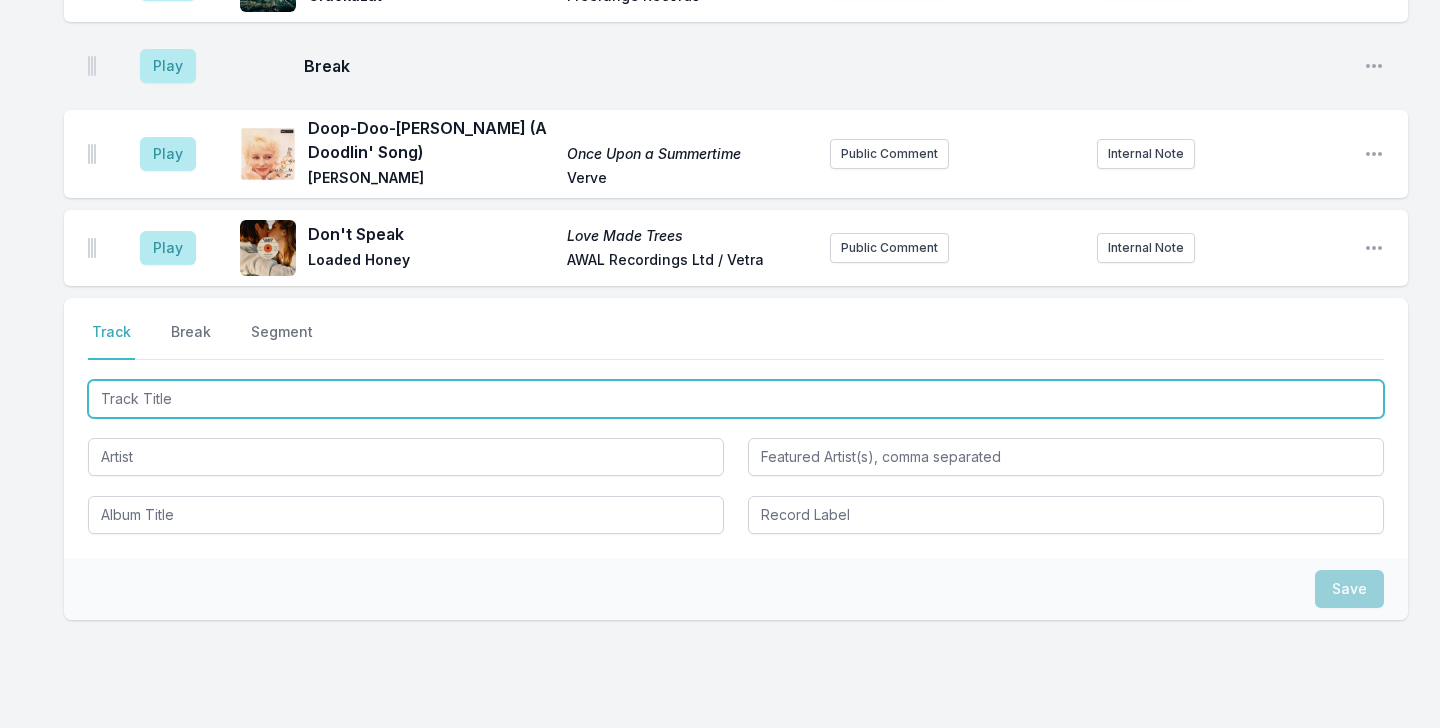 click at bounding box center [736, 399] 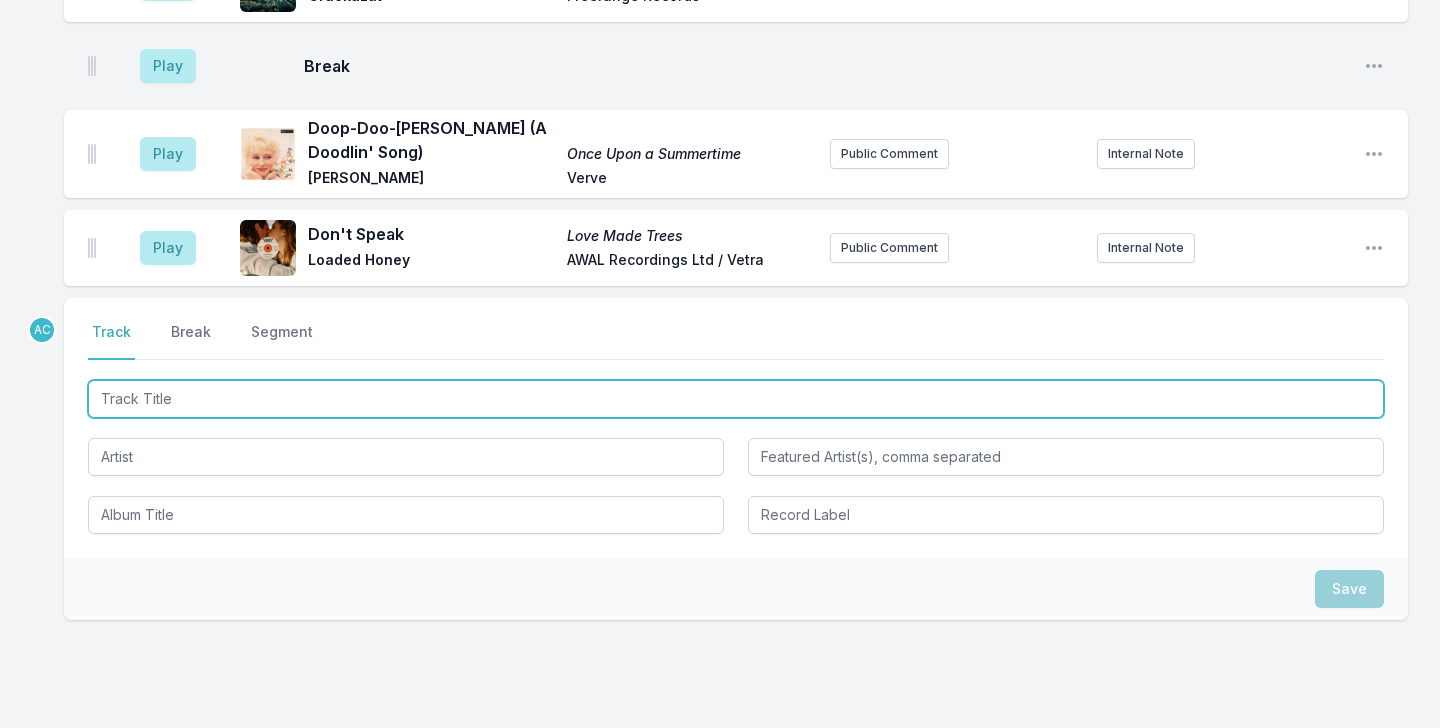 paste on "I Gotta Go Now (Up On The Floor) / Funky Broadway" 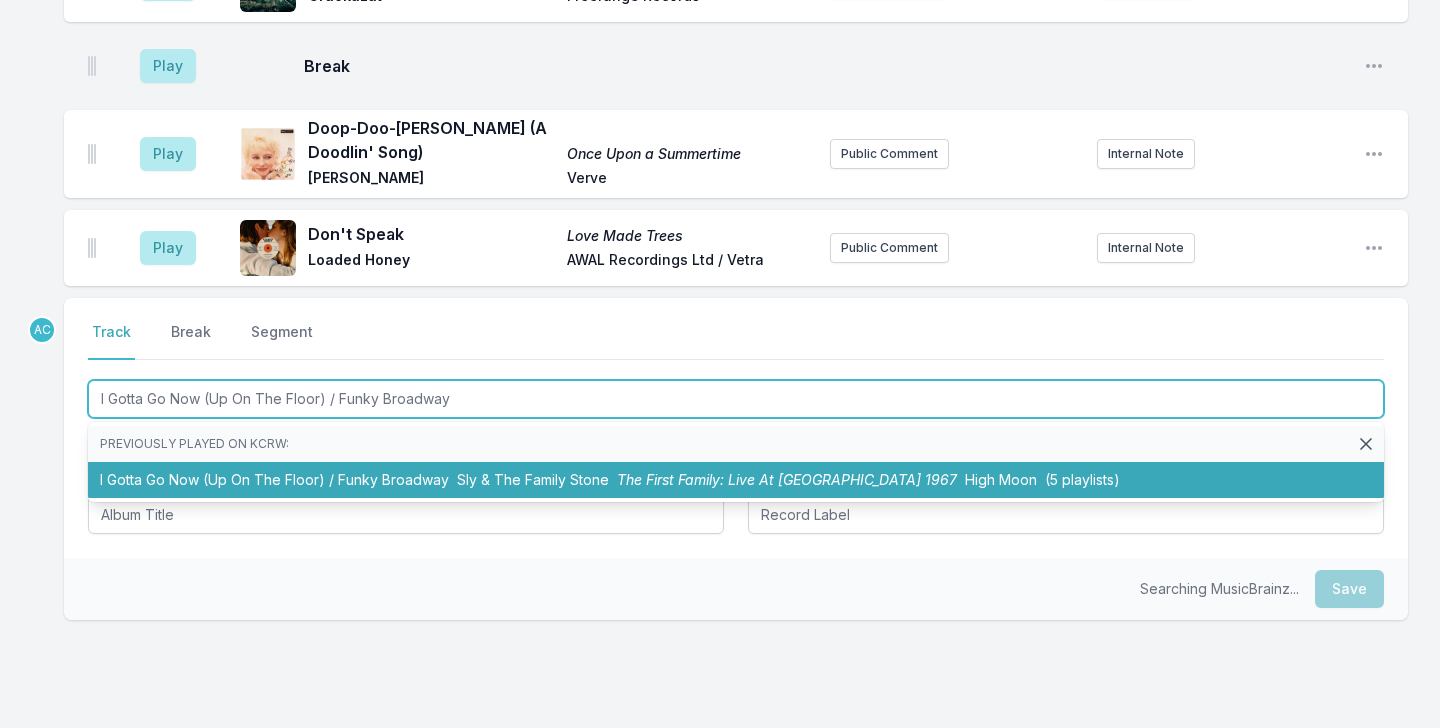 click on "Sly & The Family Stone" at bounding box center [533, 479] 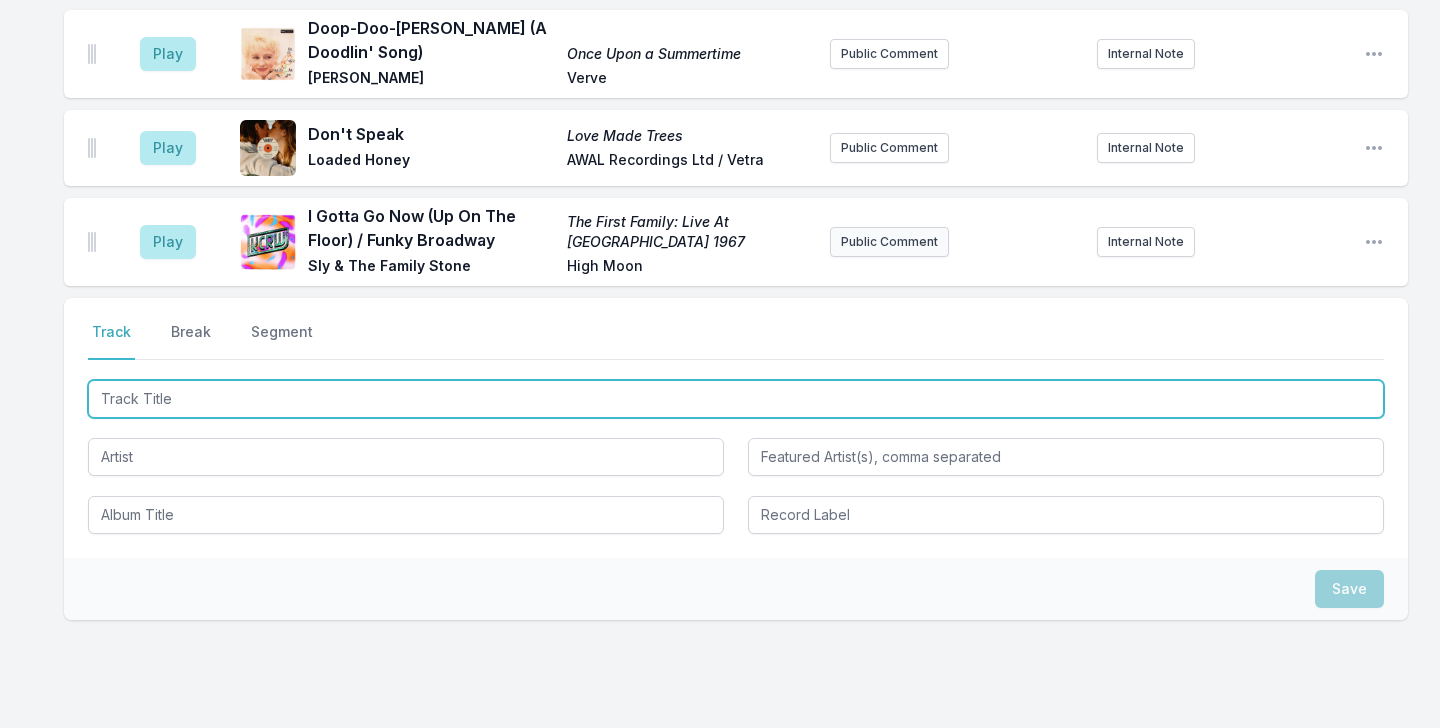 scroll, scrollTop: 4815, scrollLeft: 0, axis: vertical 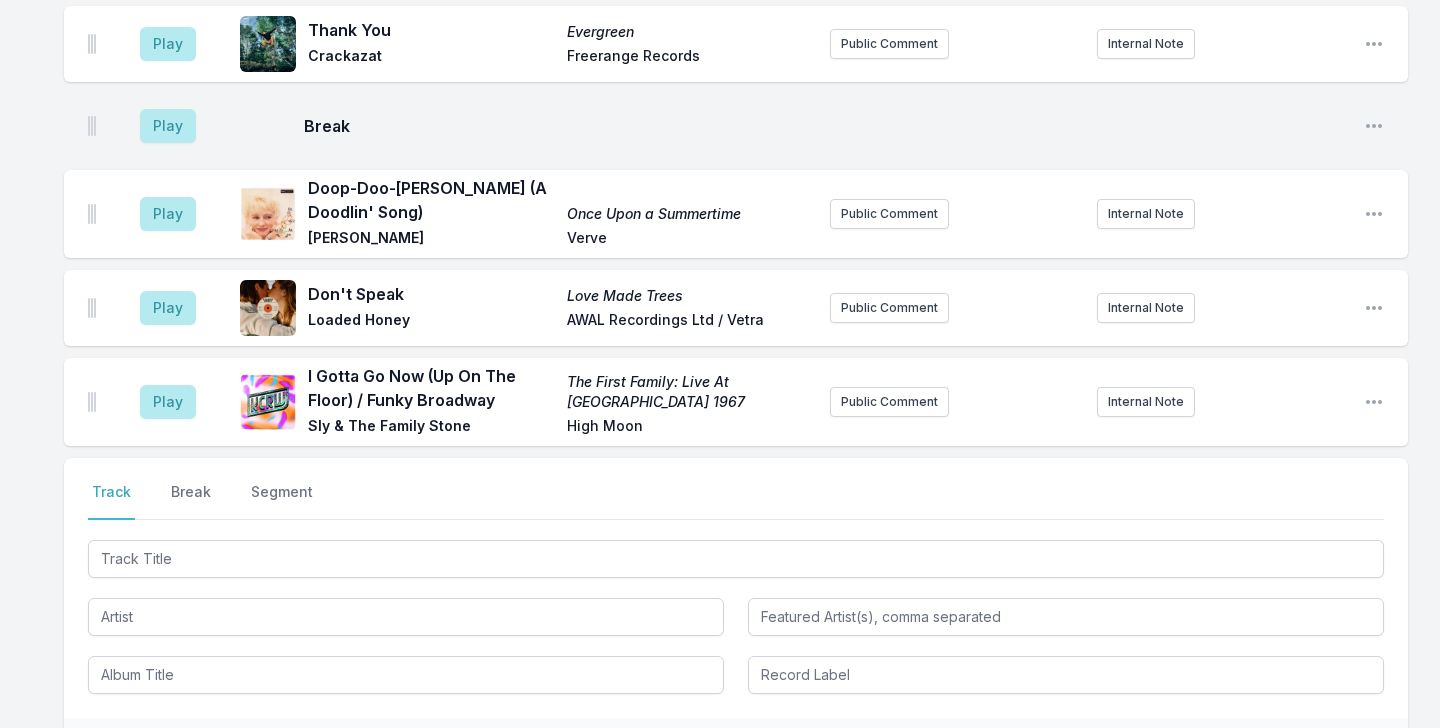 click on "Play I Gotta Go Now (Up On The Floor) / Funky Broadway The First Family: Live At [GEOGRAPHIC_DATA] 1967 Sly & The Family Stone High Moon Public Comment Internal Note Open playlist item options" at bounding box center (736, 402) 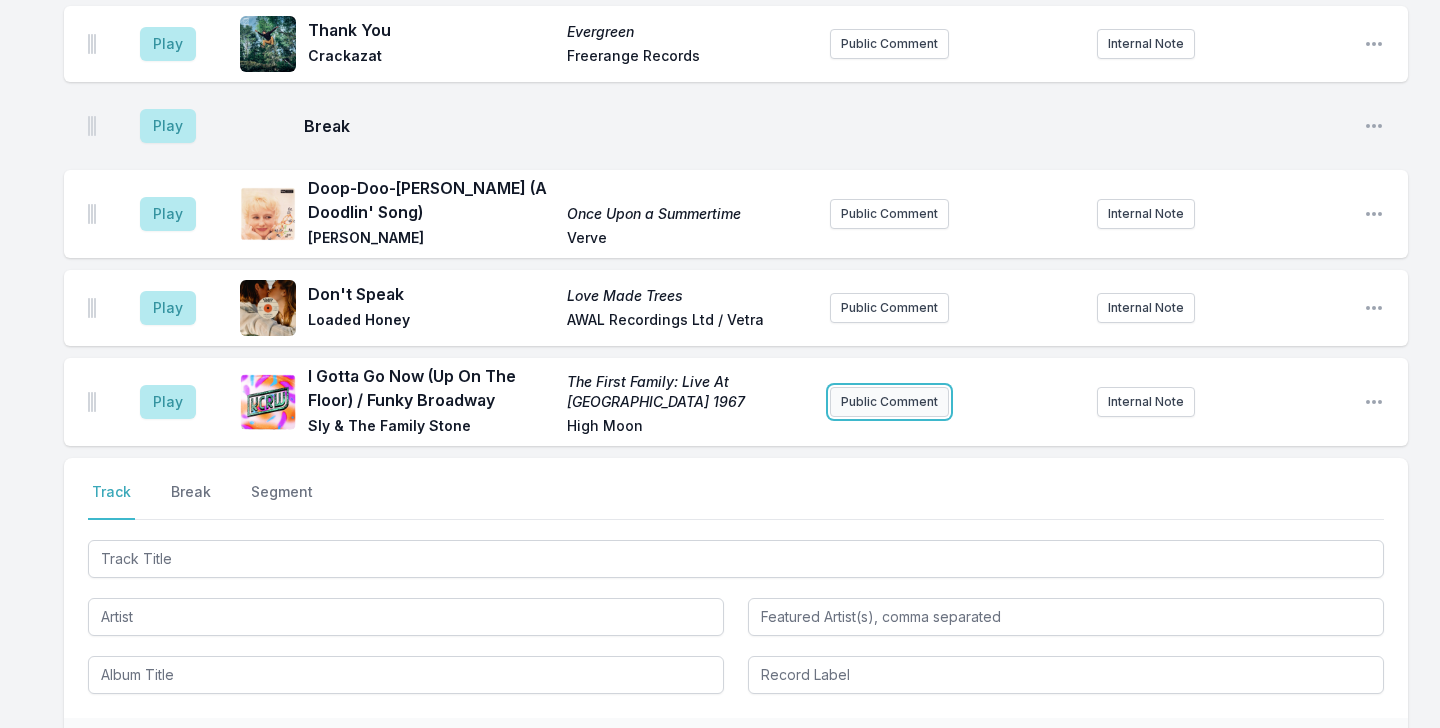 click on "Public Comment" at bounding box center [889, 402] 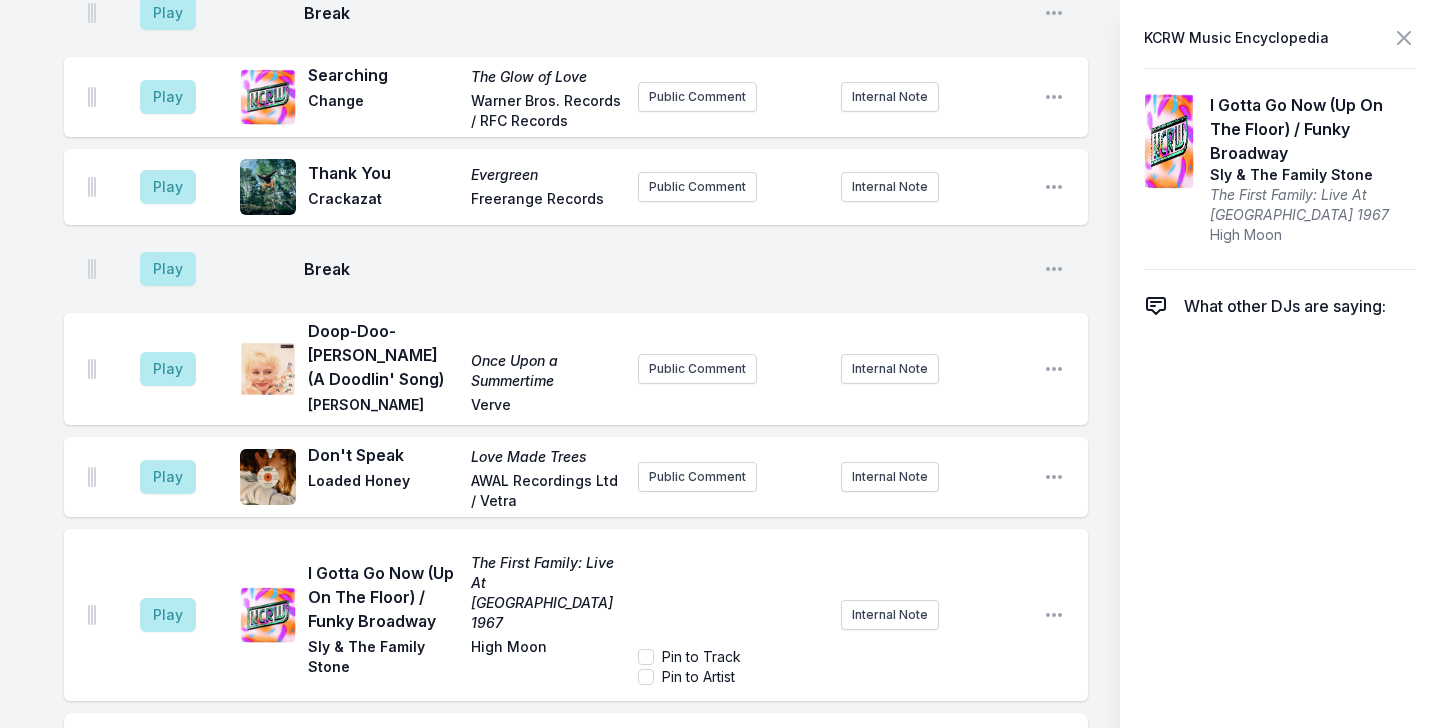 scroll, scrollTop: 5314, scrollLeft: 0, axis: vertical 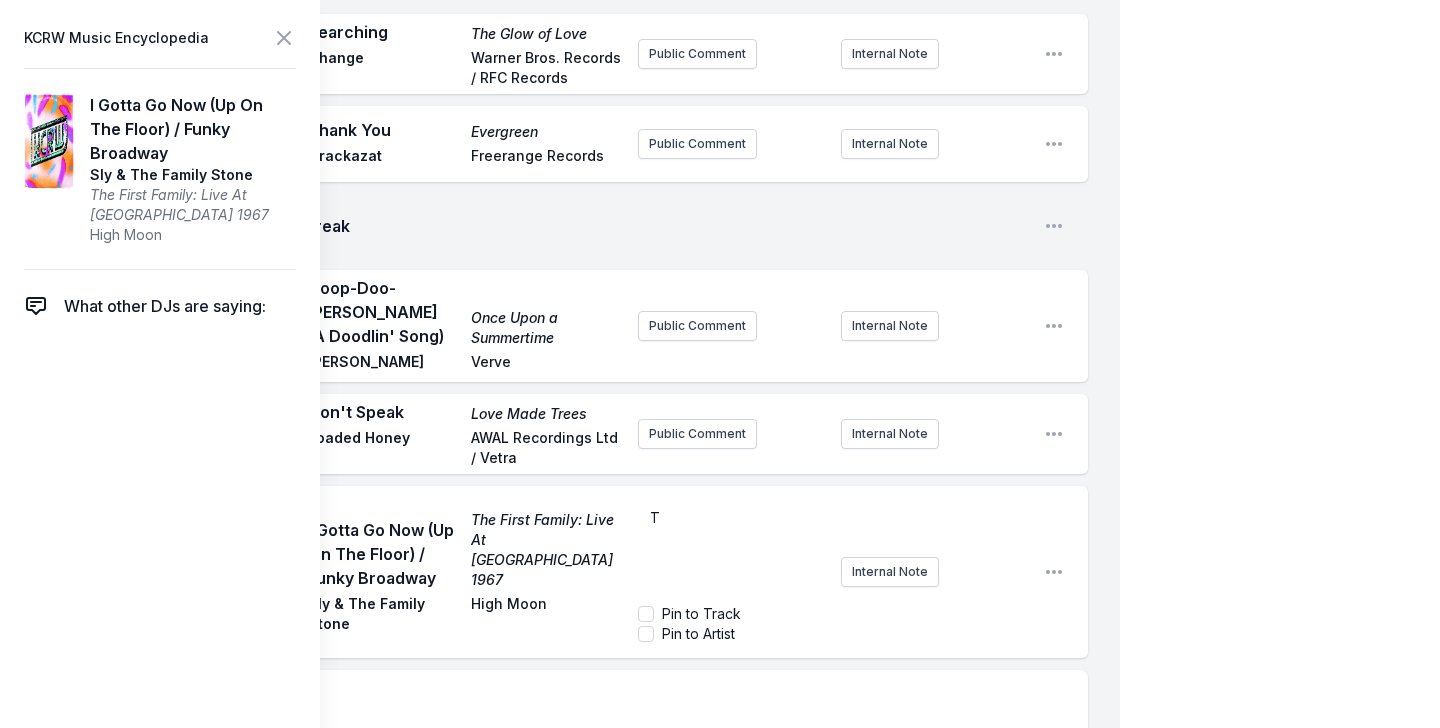 type 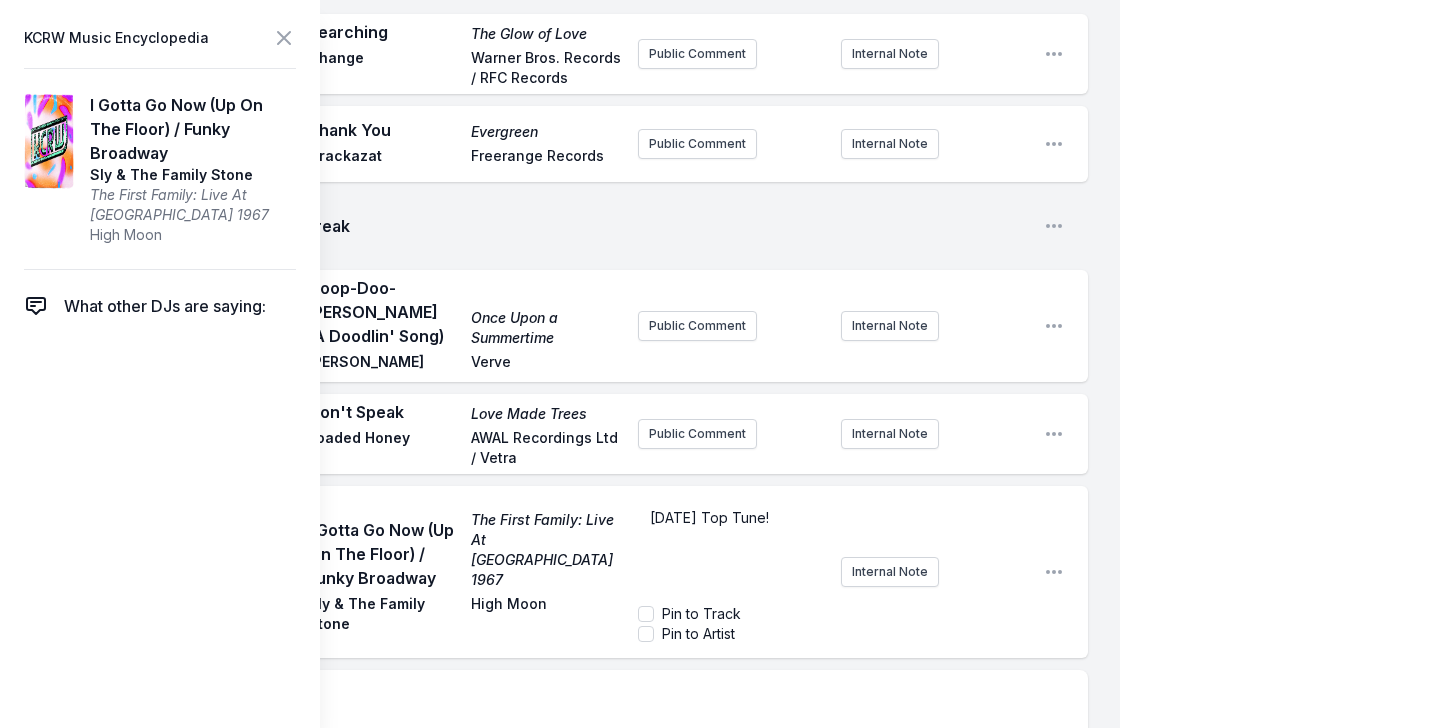 click on "My Playlist KCRW Playlist Directory Reports AC NC User Guide Report Bug Sign out Morning Becomes Eclectic Live Novena Carmel Simulcast [DATE] 9:00 AM - 12:00 PM Edit Open options View Missing Data Some of your tracks are missing record label information. This info helps artists get paid! It needs to be filled out within 24 hours of showtime. 9:05 AM Feels So Good - Encore - Live (1978 / [GEOGRAPHIC_DATA]) An Evening of Magic: Live at the [GEOGRAPHIC_DATA] [PERSON_NAME] Add record label Rest in peace [PERSON_NAME]! Internal Note Open playlist item options Rest in peace [PERSON_NAME]! 9:08 AM Follow the River Unicorn RIO [PERSON_NAME] #23 on this week's Top 30 Charts Internal Note Open playlist item options #23 on this week's Top 30 Charts 9:12 AM Lovelight Stoned | Part I [PERSON_NAME] Slow Reality Public Comment Internal Note Open playlist item options 9:17 AM LYTD (Vocoder Tests) Random Access Memories (10th Anniversary Edition) - Disc 2 Daft Punk Add record label Public Comment Internal Note 9:20 AM AC" at bounding box center [720, -2065] 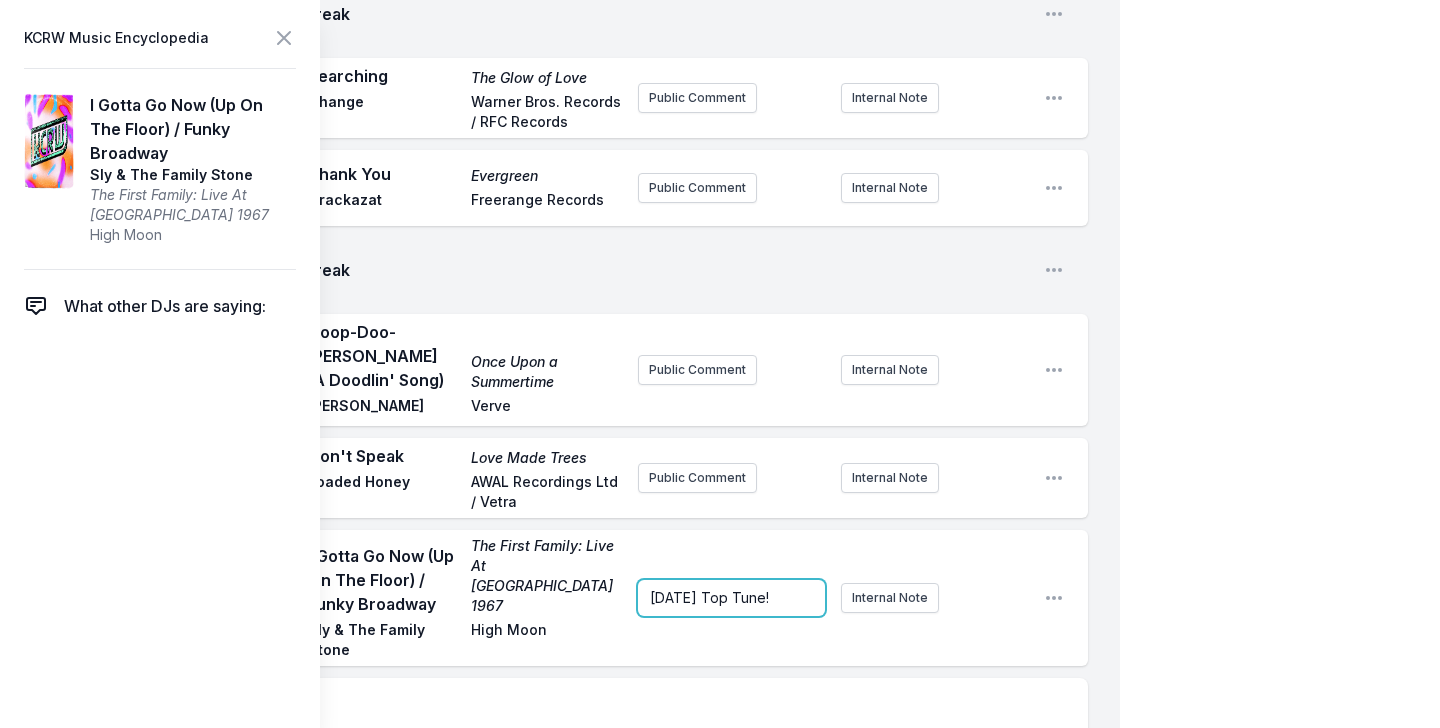scroll, scrollTop: 5314, scrollLeft: 0, axis: vertical 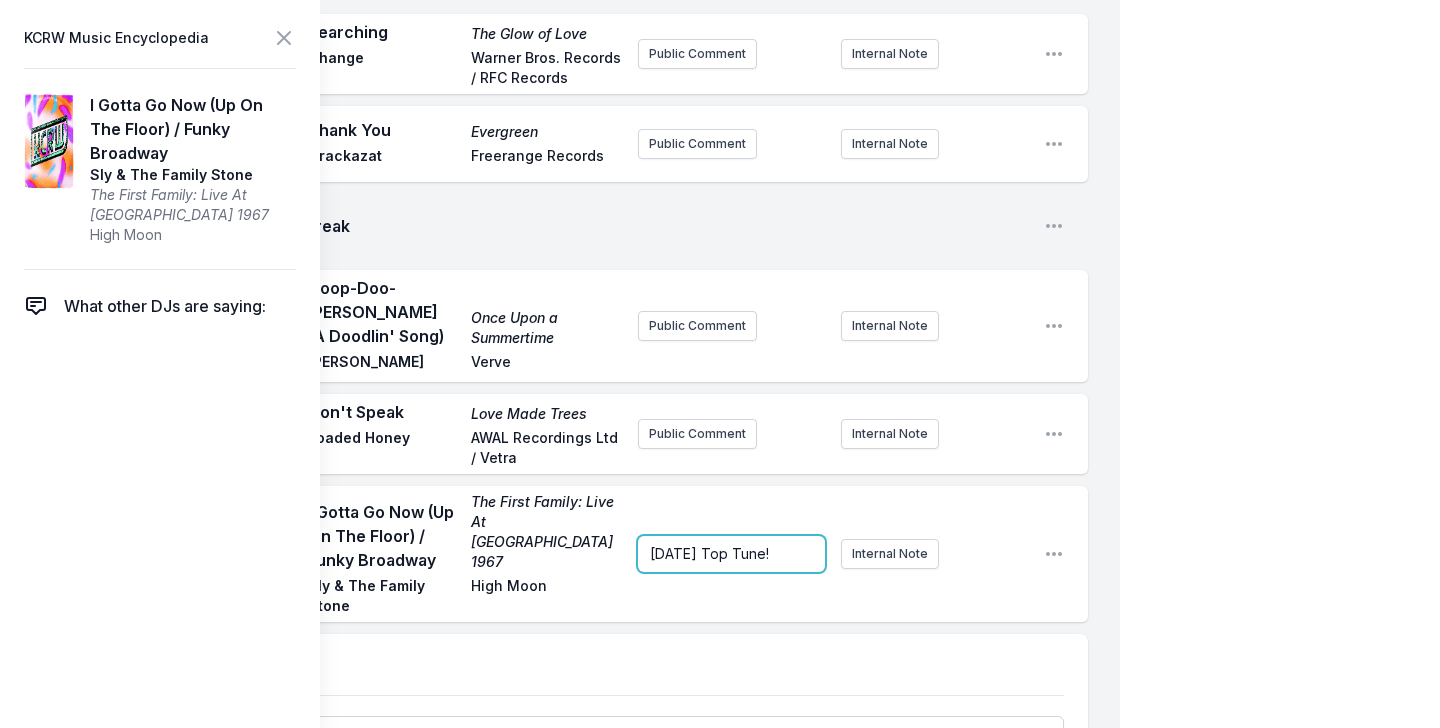 click on "[DATE] Top Tune!" at bounding box center (731, 554) 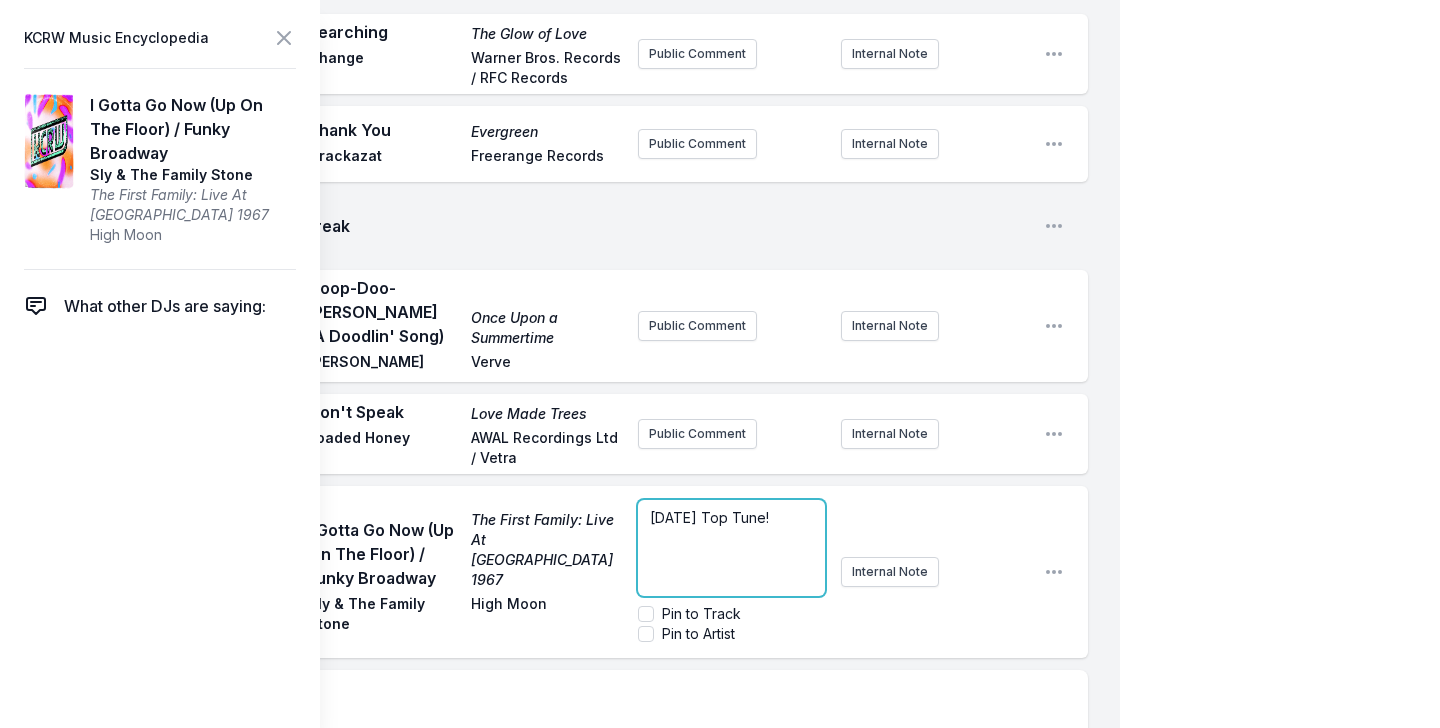scroll, scrollTop: 860, scrollLeft: 0, axis: vertical 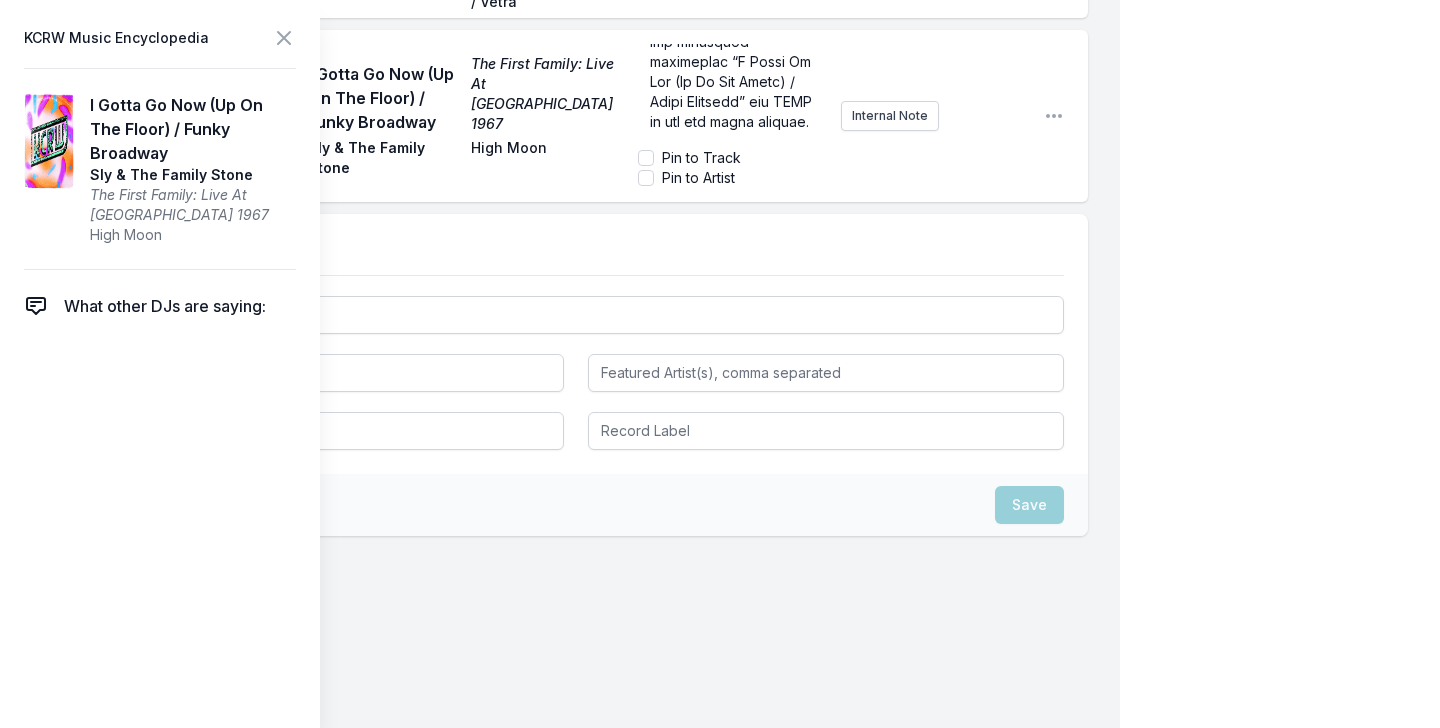 click on "Play I Gotta Go Now (Up On The Floor) / Funky Broadway The First Family: Live At [GEOGRAPHIC_DATA] 1967 Sly & The Family Stone High Moon Pin to Track Pin to Artist Internal Note Open playlist item options" at bounding box center (576, 116) 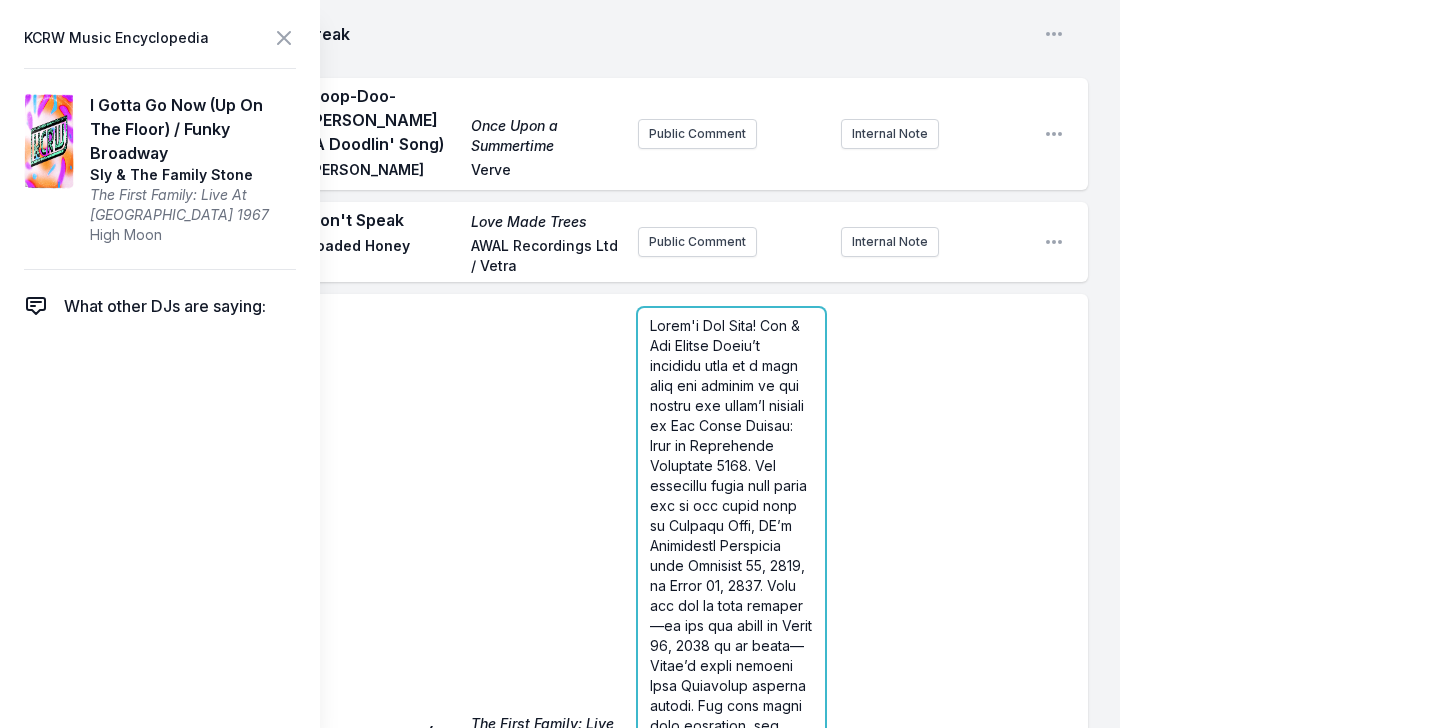 click on "Missing Data Some of your tracks are missing record label information. This info helps artists get paid! It needs to be filled out within 24 hours of showtime. 9:05 AM Feels So Good - Encore - Live (1978 / [GEOGRAPHIC_DATA]) An Evening of Magic: Live at the [GEOGRAPHIC_DATA] [PERSON_NAME] Add record label Rest in peace [PERSON_NAME]! Internal Note Open playlist item options Rest in peace [PERSON_NAME]! 9:08 AM Follow the River Unicorn RIO [PERSON_NAME] #23 on this week's Top 30 Charts Internal Note Open playlist item options #23 on this week's Top 30 Charts 9:12 AM Lovelight Stoned | Part I [PERSON_NAME] Slow Reality Public Comment Internal Note Open playlist item options 9:17 AM LYTD (Vocoder Tests) Random Access Memories (10th Anniversary Edition) - Disc 2 Daft Punk Add record label Public Comment Internal Note Open playlist item options 9:20 AM As Alive as You Need Me to Be TRON: Ares (Original Motion Picture Soundtrack) Nine Inch Nails Interscope / [PERSON_NAME] / The Null Corporation Public Comment 9:24 AM" at bounding box center (560, -1763) 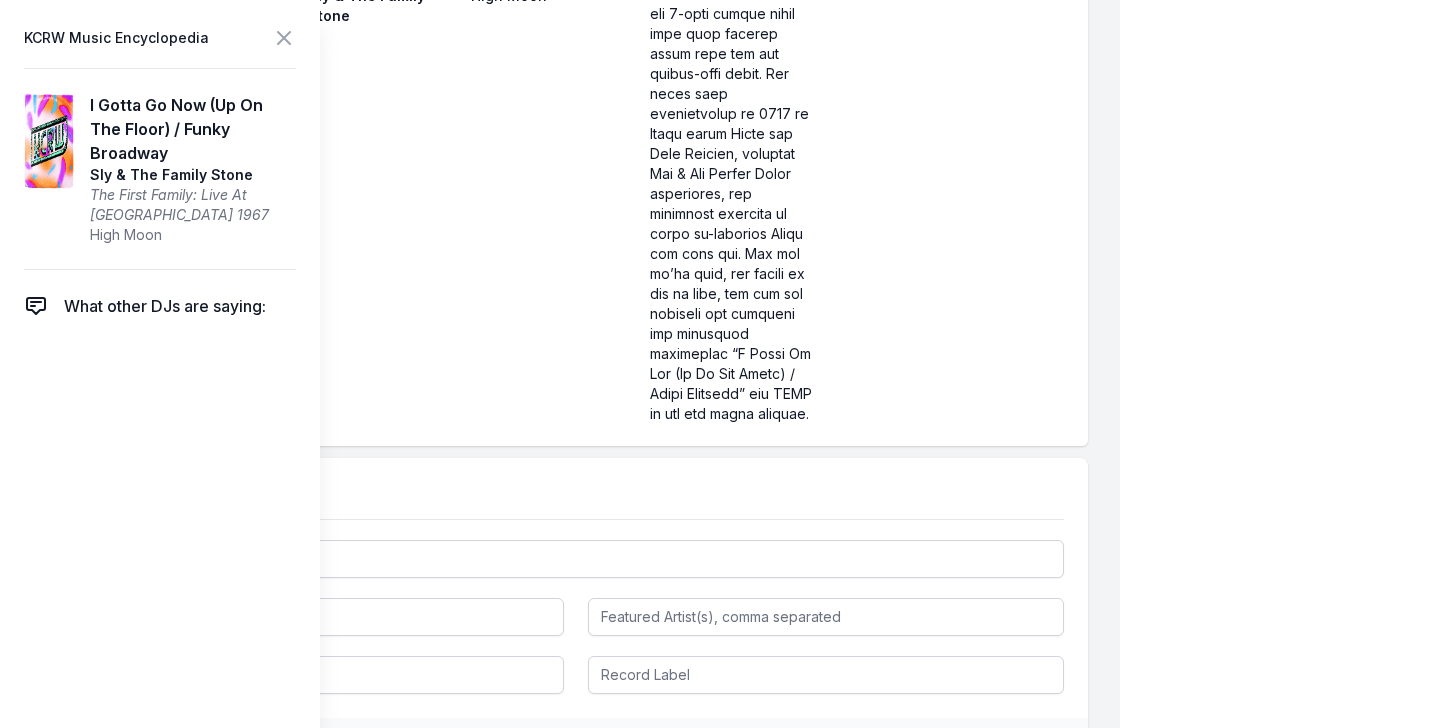 click on "Select a tab Track Break Segment Track Break Segment" at bounding box center [576, 588] 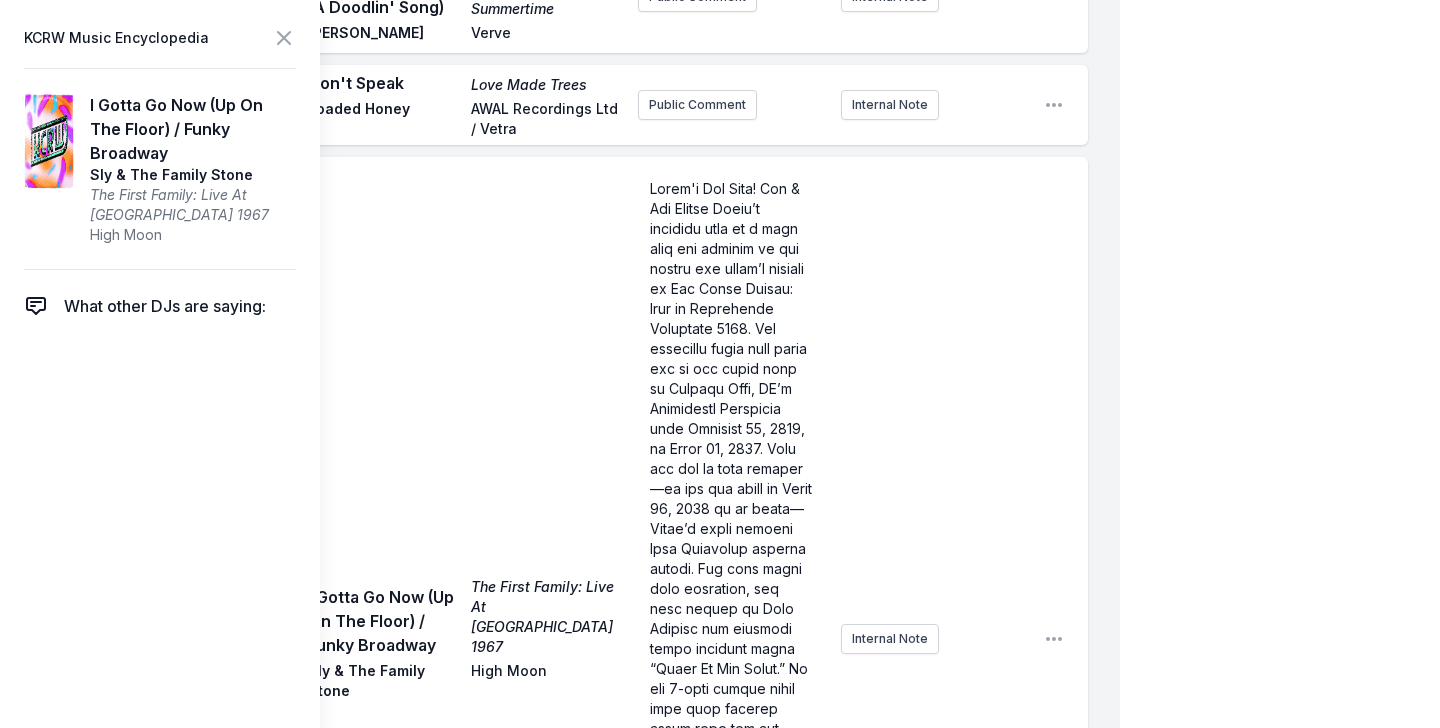 scroll, scrollTop: 5414, scrollLeft: 0, axis: vertical 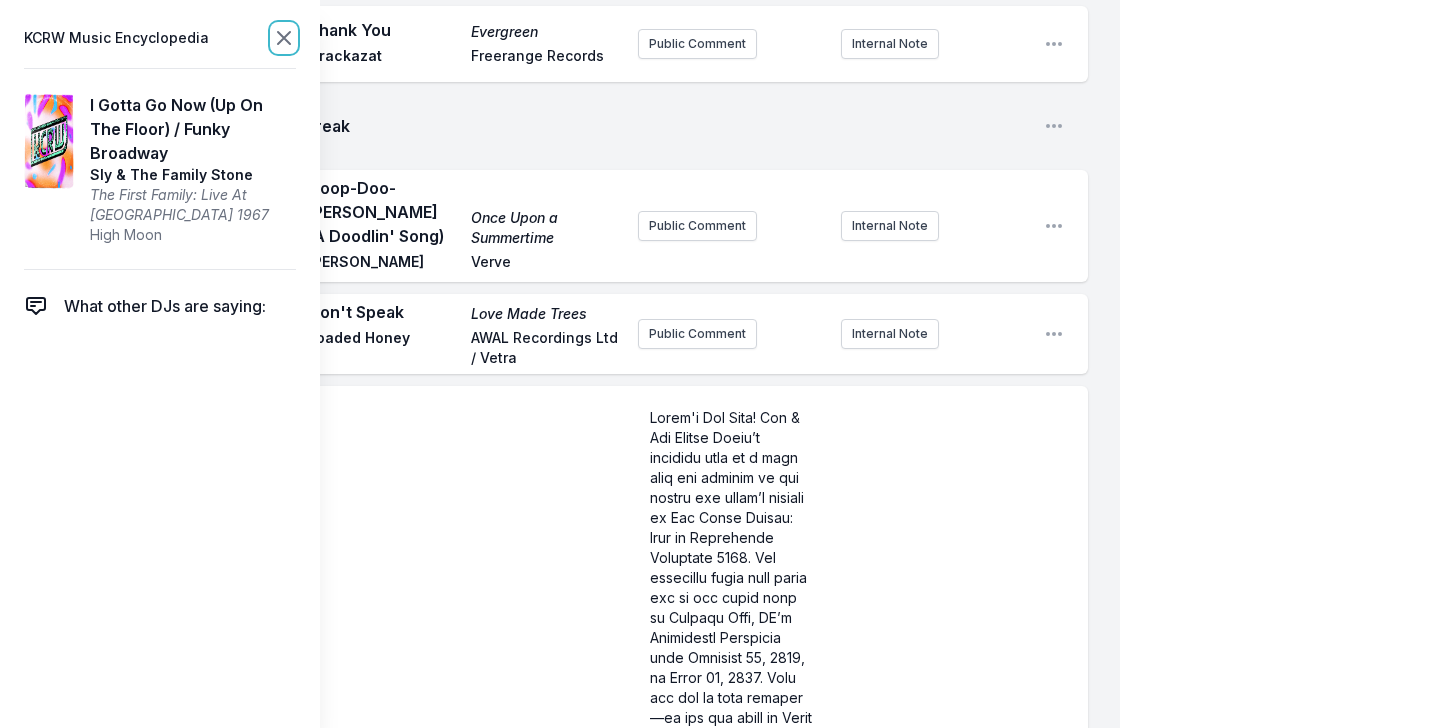 click 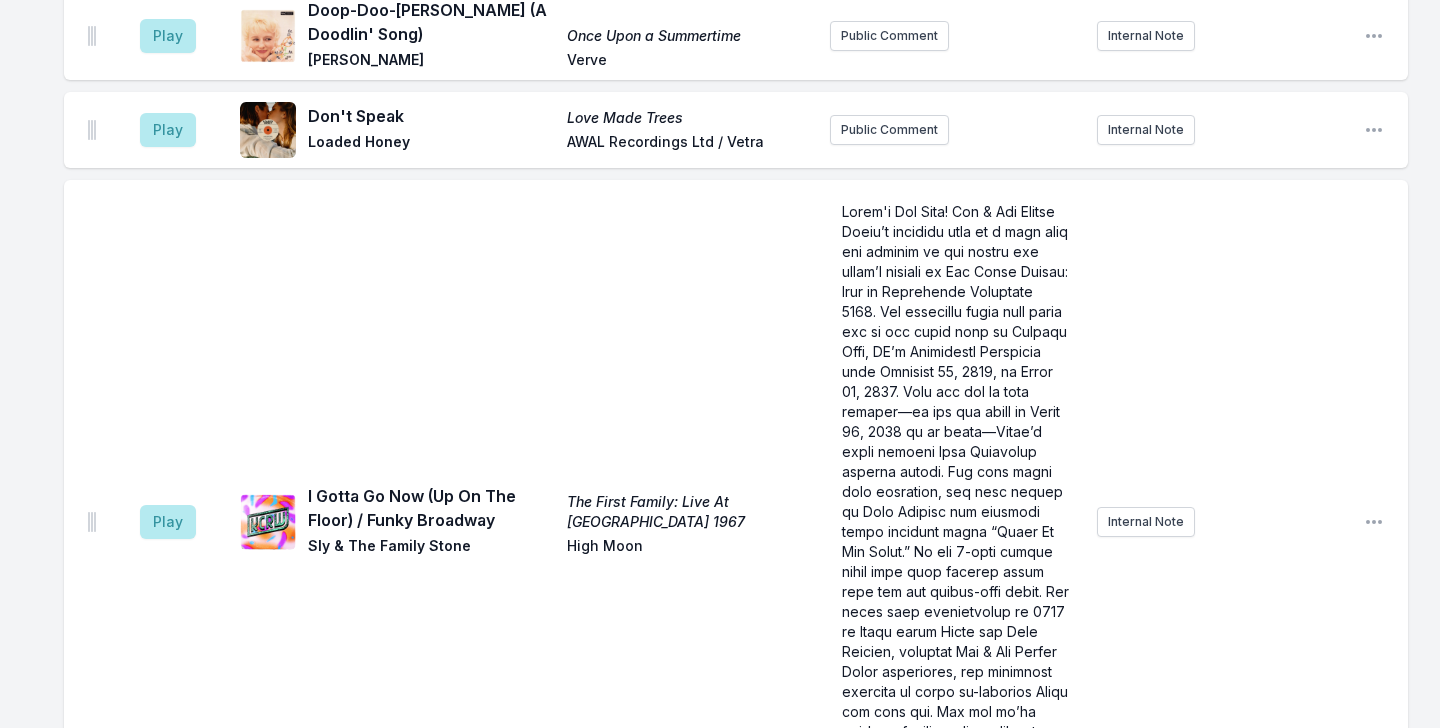 scroll, scrollTop: 4851, scrollLeft: 0, axis: vertical 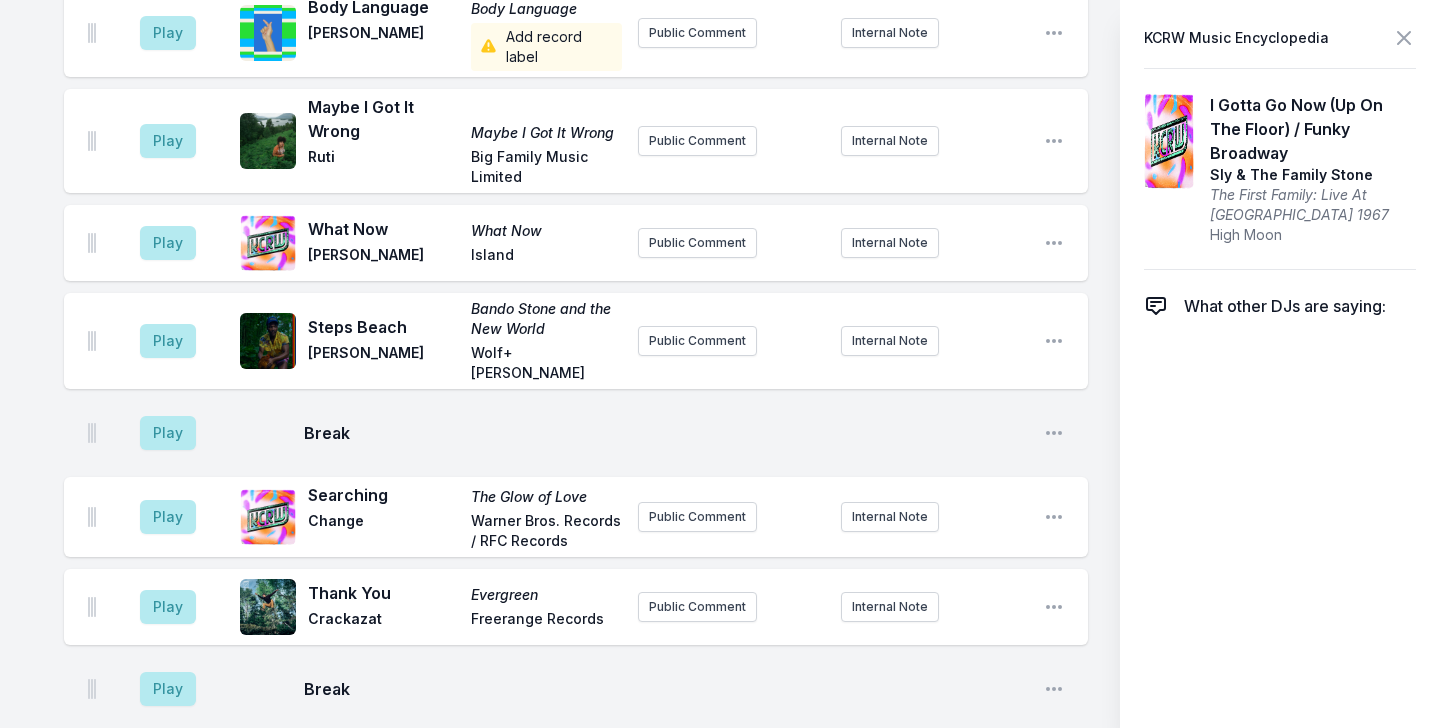 click on "Missing Data Some of your tracks are missing record label information. This info helps artists get paid! It needs to be filled out within 24 hours of showtime. 9:05 AM Feels So Good - Encore - Live (1978 / [GEOGRAPHIC_DATA]) An Evening of Magic: Live at the [GEOGRAPHIC_DATA] [PERSON_NAME] Add record label Rest in peace [PERSON_NAME]! Internal Note Open playlist item options Rest in peace [PERSON_NAME]! 9:08 AM Follow the River Unicorn RIO [PERSON_NAME] #23 on this week's Top 30 Charts Internal Note Open playlist item options #23 on this week's Top 30 Charts 9:12 AM Lovelight Stoned | Part I [PERSON_NAME] Slow Reality Public Comment Internal Note Open playlist item options 9:17 AM LYTD (Vocoder Tests) Random Access Memories (10th Anniversary Edition) - Disc 2 Daft Punk Add record label Public Comment Internal Note Open playlist item options 9:20 AM As Alive as You Need Me to Be TRON: Ares (Original Motion Picture Soundtrack) Nine Inch Nails Interscope / [PERSON_NAME] / The Null Corporation Public Comment 9:24 AM" at bounding box center (560, -1504) 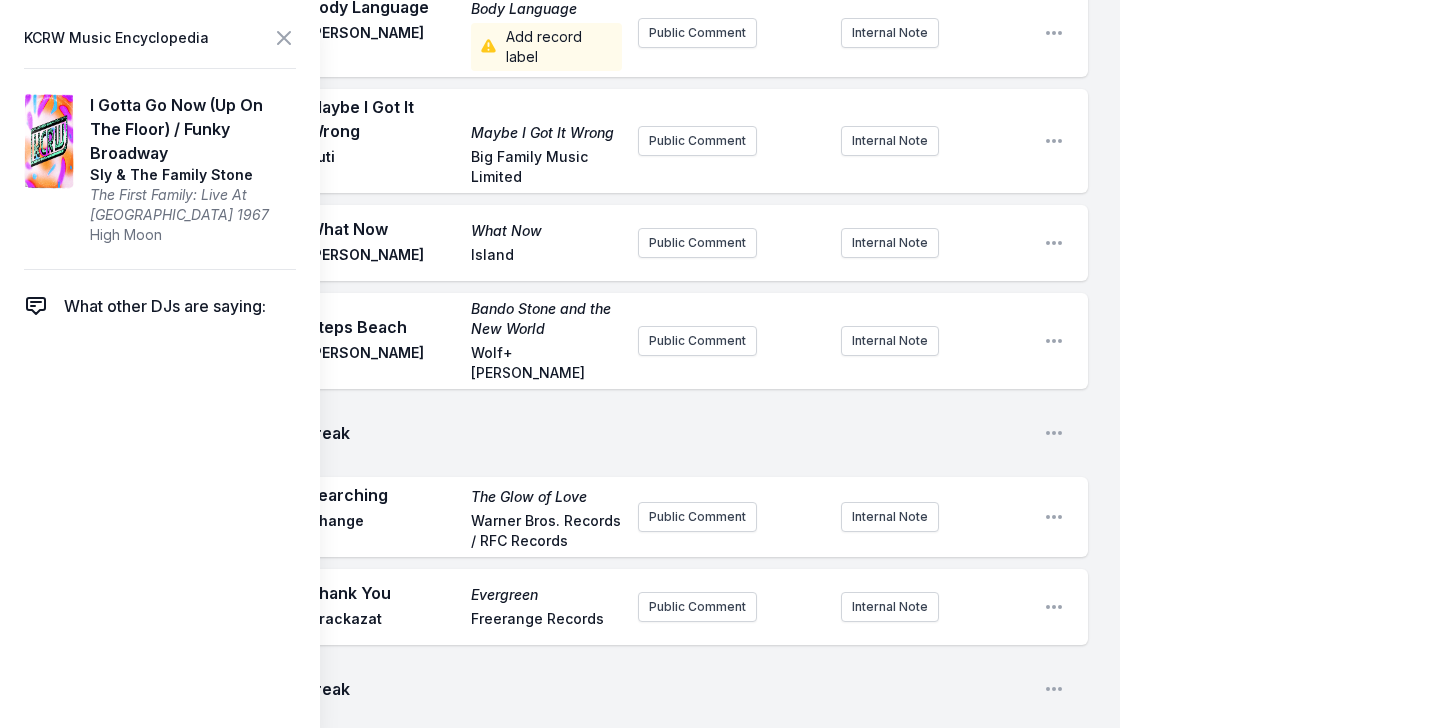 scroll, scrollTop: 5143, scrollLeft: 0, axis: vertical 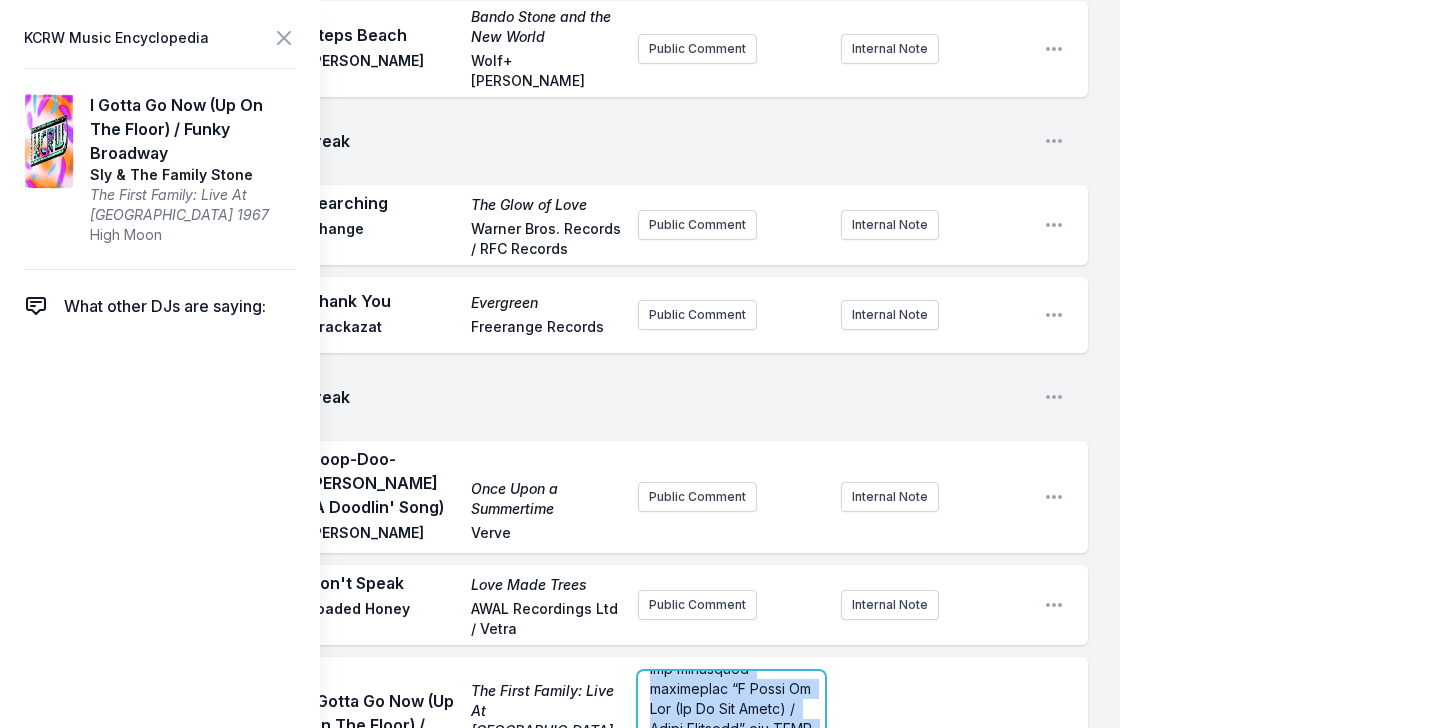 drag, startPoint x: 687, startPoint y: 456, endPoint x: 819, endPoint y: 545, distance: 159.20113 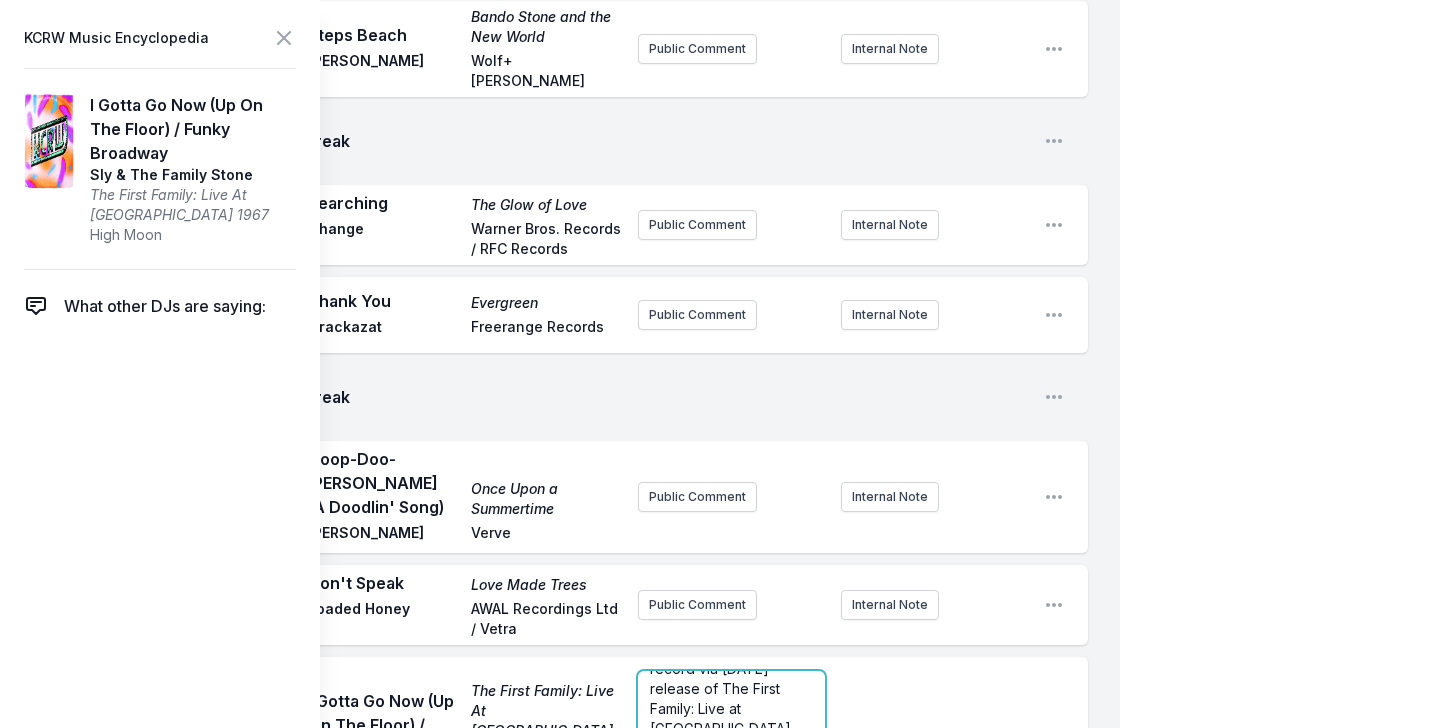 scroll, scrollTop: 100, scrollLeft: 0, axis: vertical 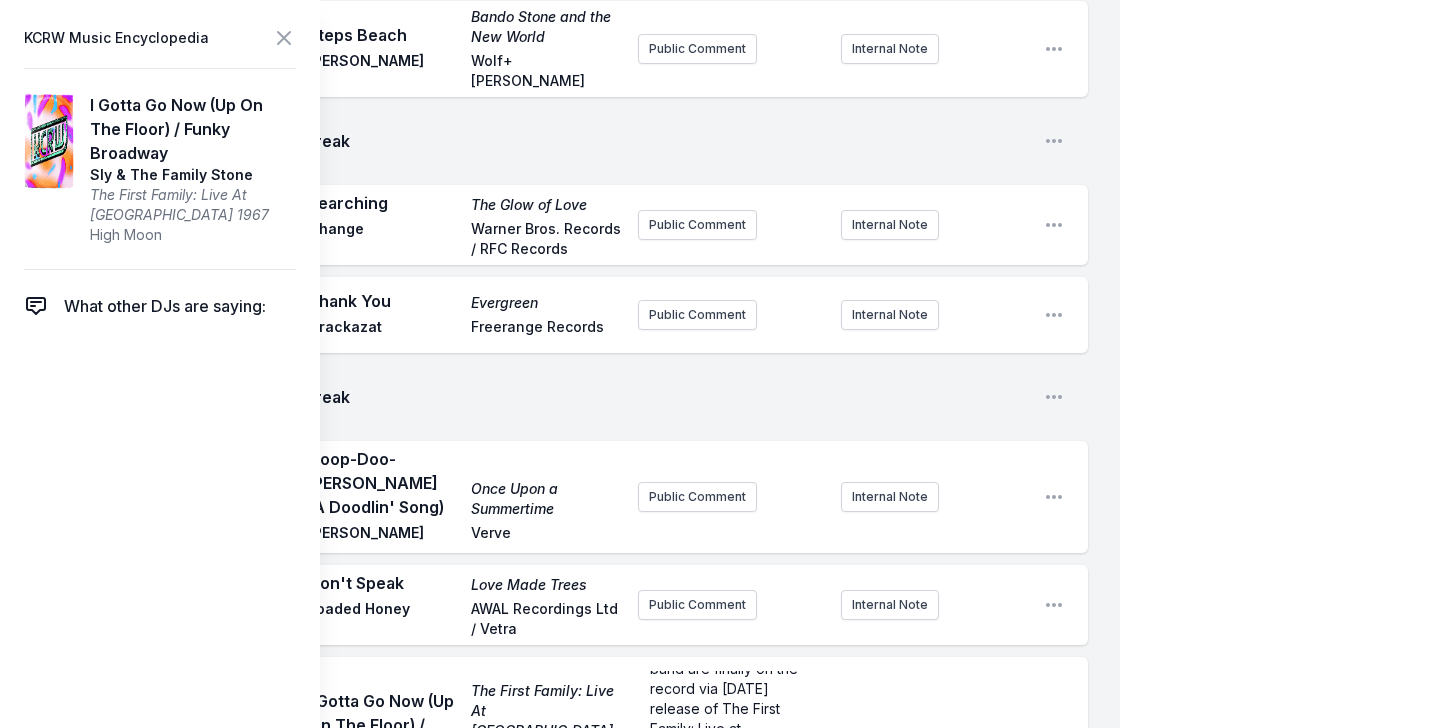click on "Play I Gotta Go Now (Up On The Floor) / Funky Broadway The First Family: Live At [GEOGRAPHIC_DATA] 1967 Sly & The Family Stone High Moon [DATE] Top Tune! Sly & The Family [PERSON_NAME] earliest days as a live band are finally on the record via [DATE] release of The First Family: Live at [GEOGRAPHIC_DATA] 1967.  Pin to Track Pin to Artist Internal Note Open playlist item options" at bounding box center [576, 743] 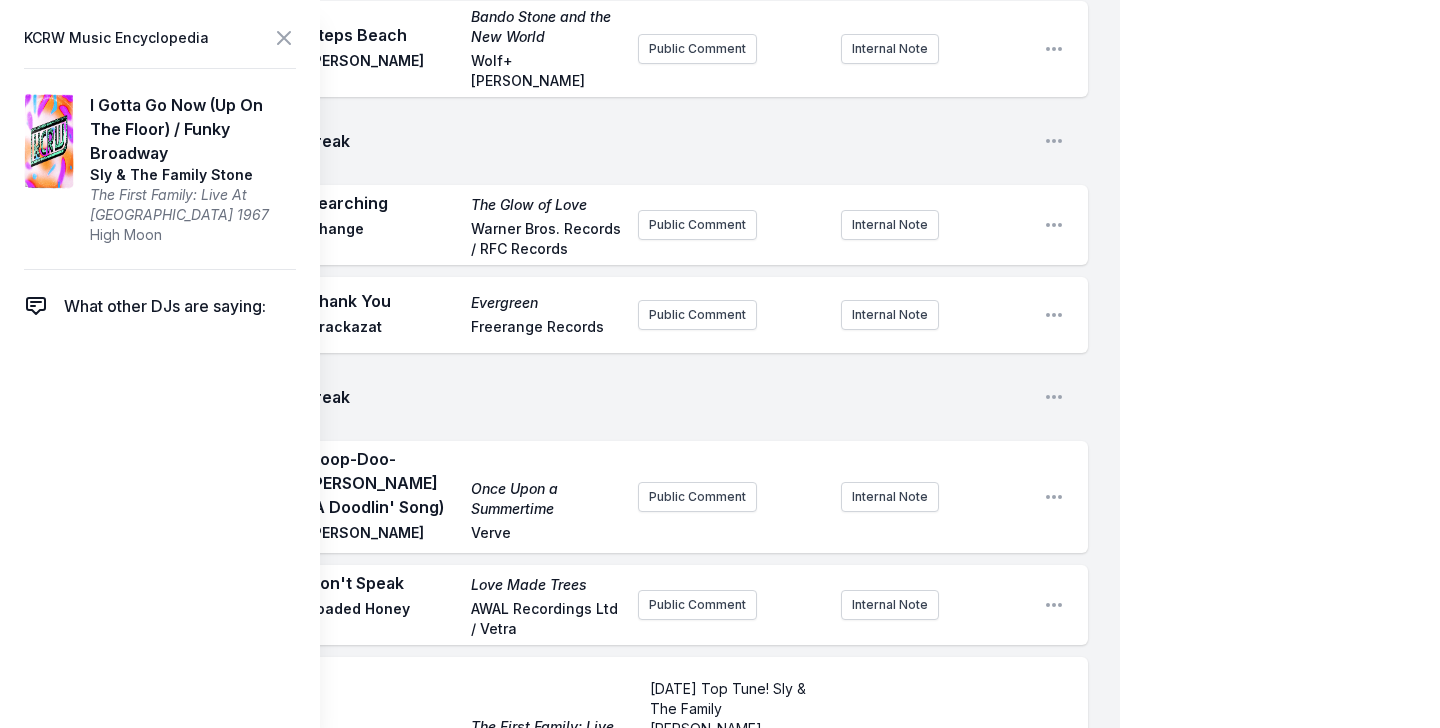 scroll, scrollTop: 0, scrollLeft: 0, axis: both 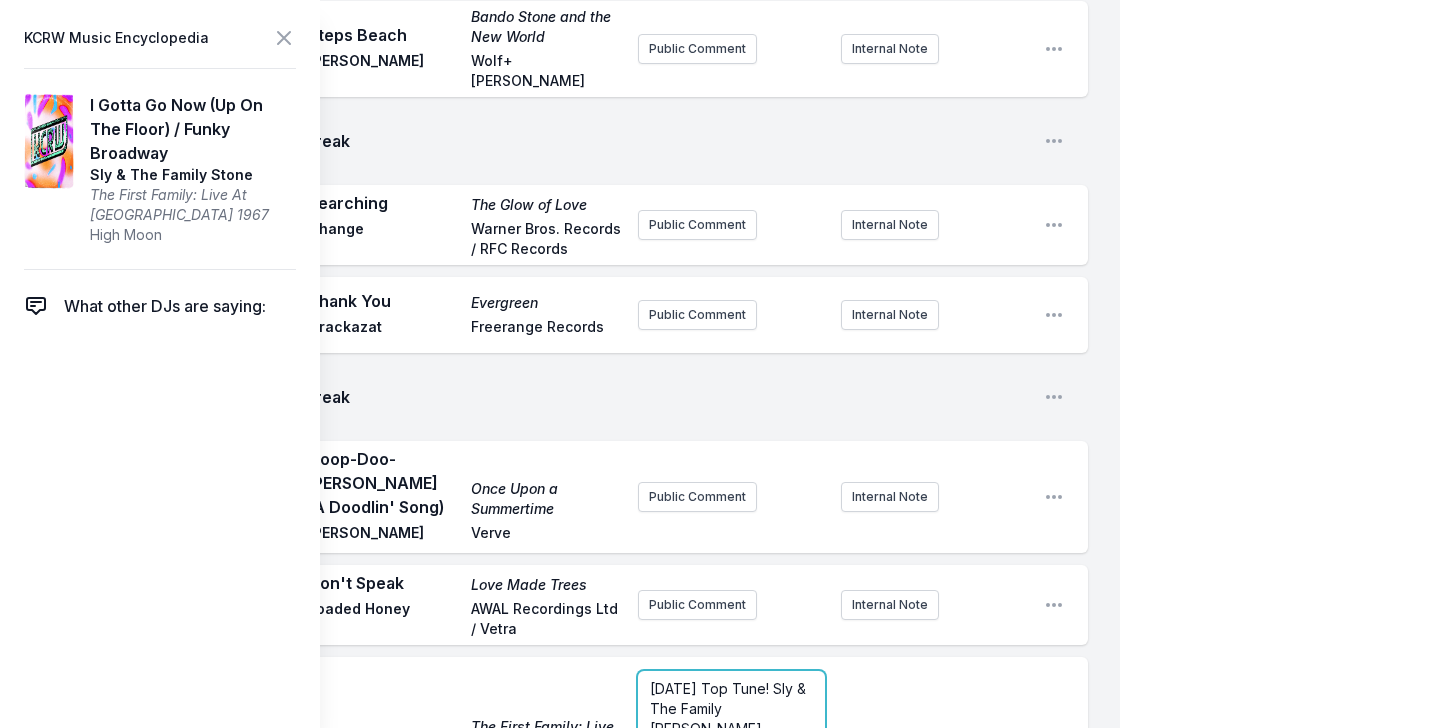 click on "[DATE] Top Tune! Sly & The Family [PERSON_NAME] earliest days as a live band are finally on the record via [DATE] release of The First Family: Live at [GEOGRAPHIC_DATA] 1967." at bounding box center (731, 779) 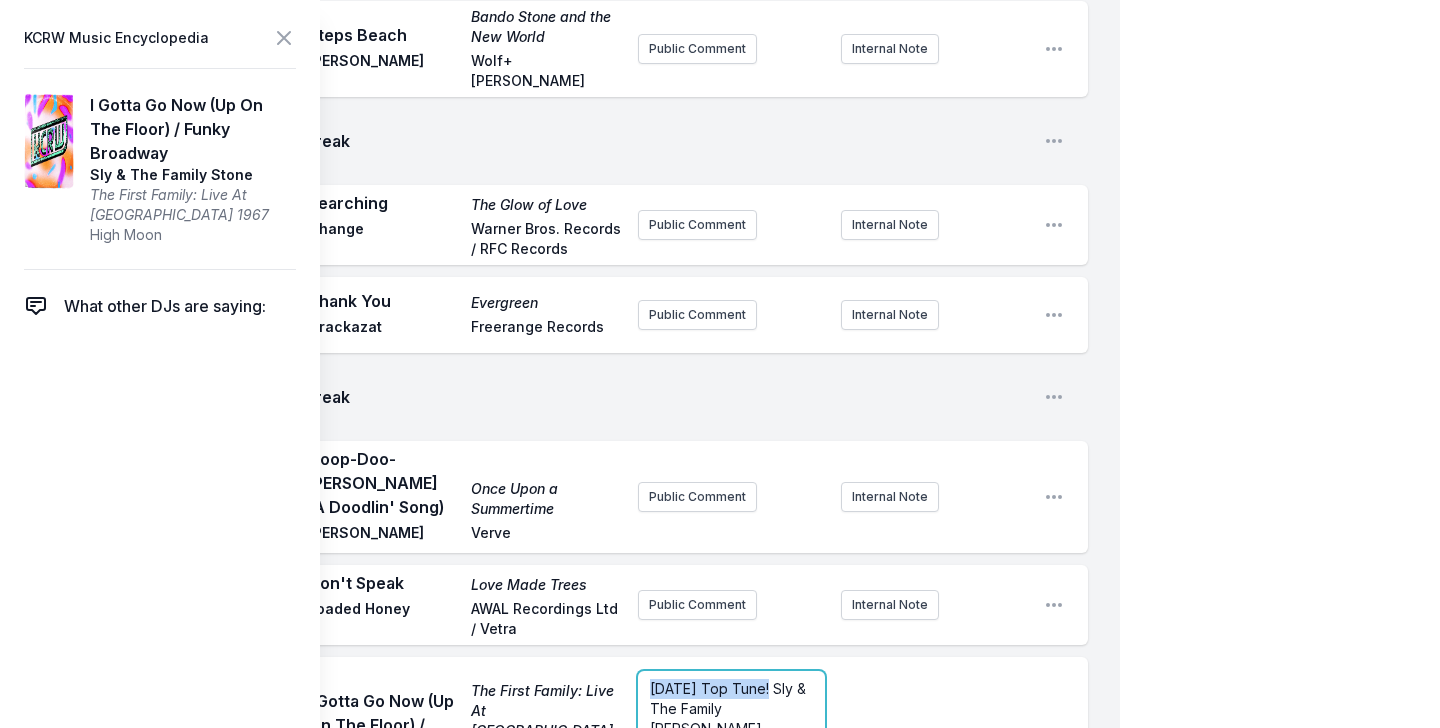 drag, startPoint x: 763, startPoint y: 424, endPoint x: 507, endPoint y: 400, distance: 257.12253 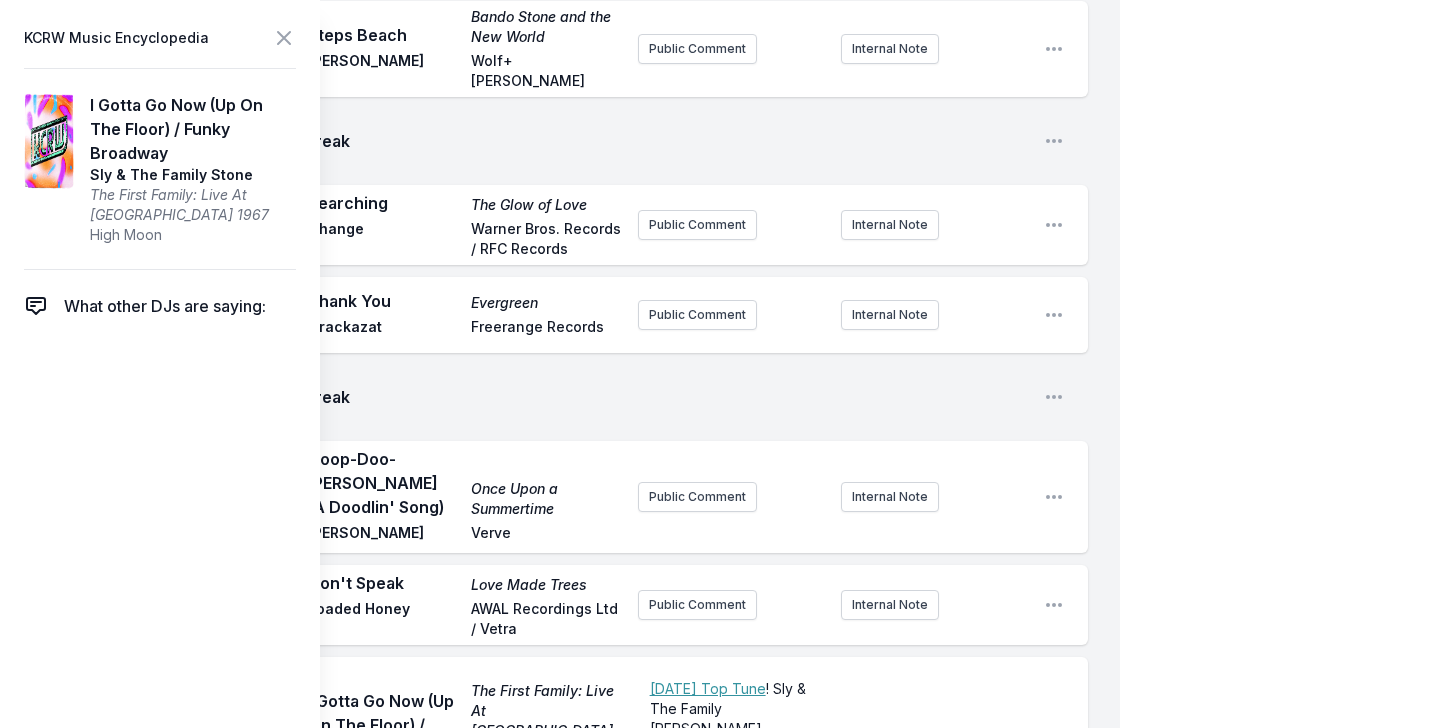 click on "Play I Gotta Go Now (Up On The Floor) / Funky Broadway The First Family: Live At [GEOGRAPHIC_DATA] 1967 Sly & The Family Stone High Moon ﻿ [DATE] Top Tune ! Sly & The Family [PERSON_NAME] earliest days as a live band are finally on the record via [DATE] release of The First Family: Live at [GEOGRAPHIC_DATA] 1967.  Pin to Track Pin to Artist Internal Note Open playlist item options" at bounding box center [576, 743] 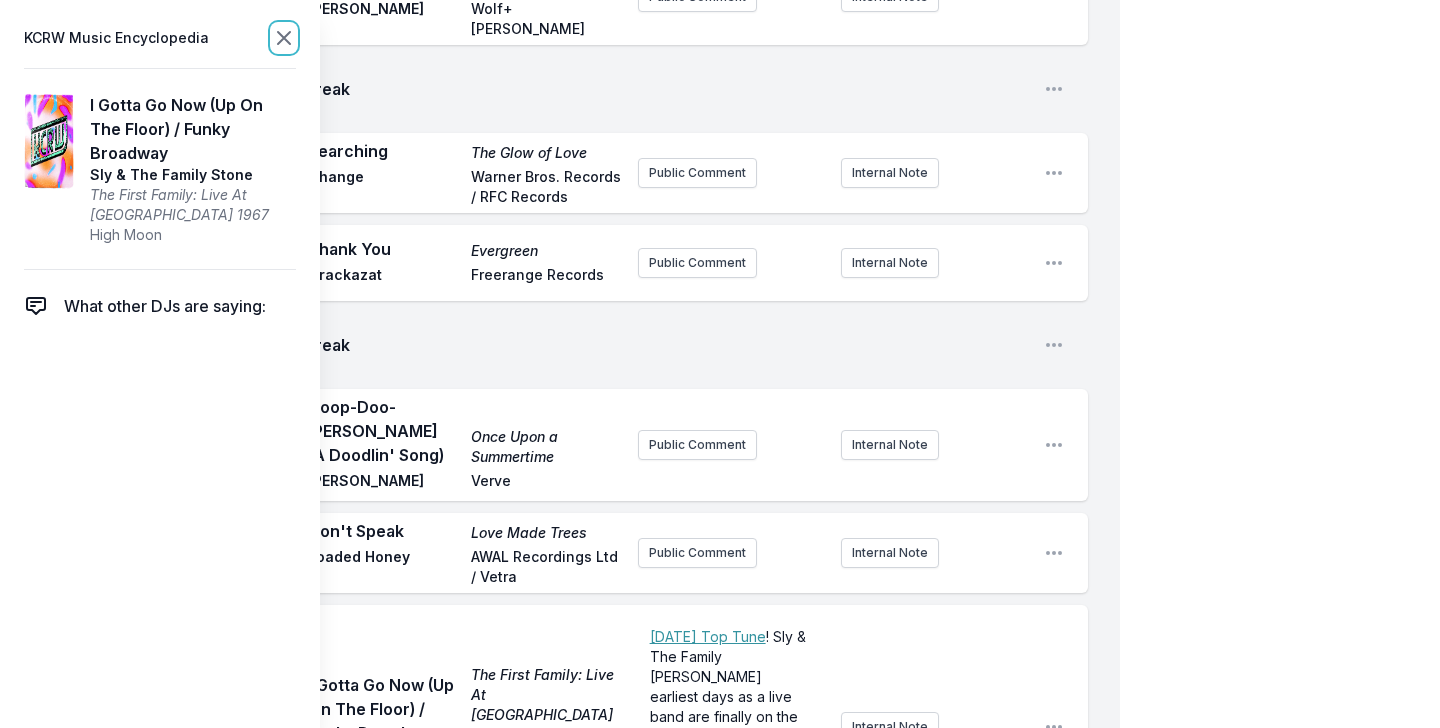 click 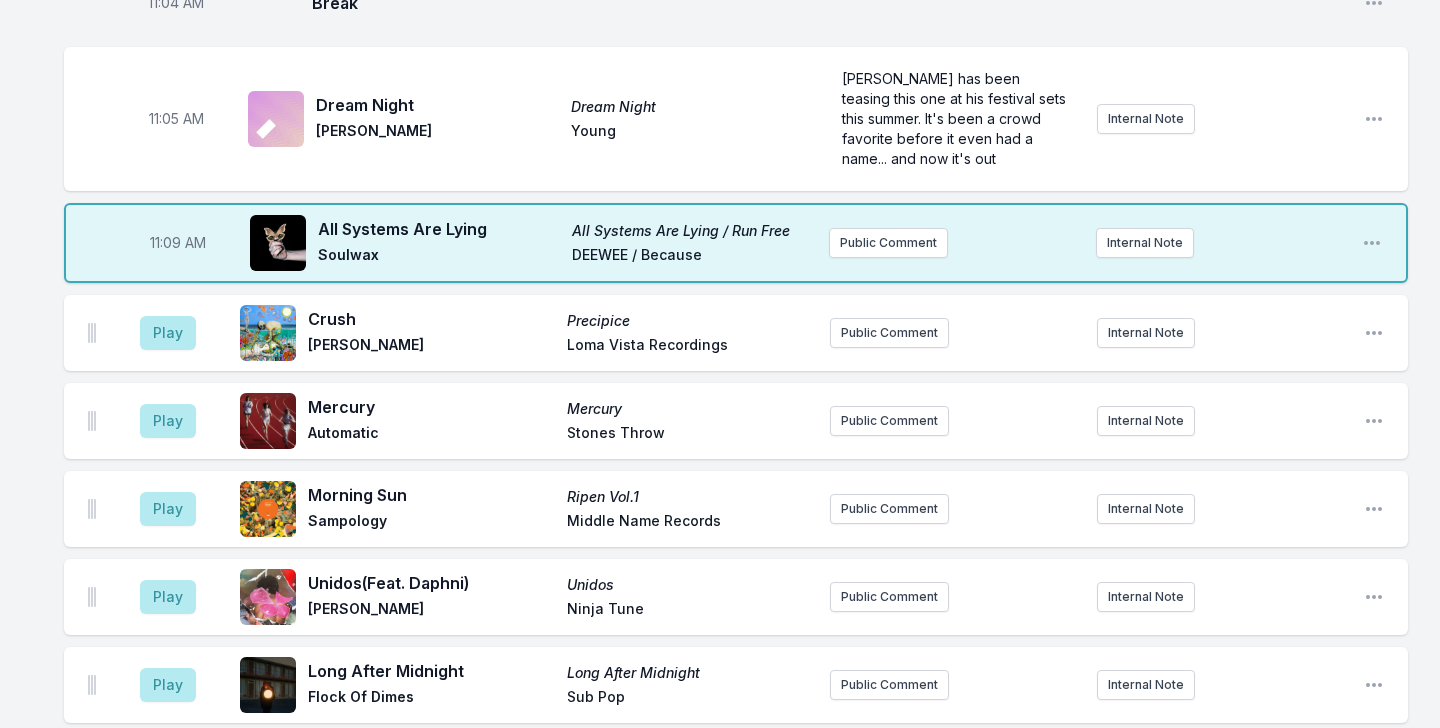 scroll, scrollTop: 3420, scrollLeft: 0, axis: vertical 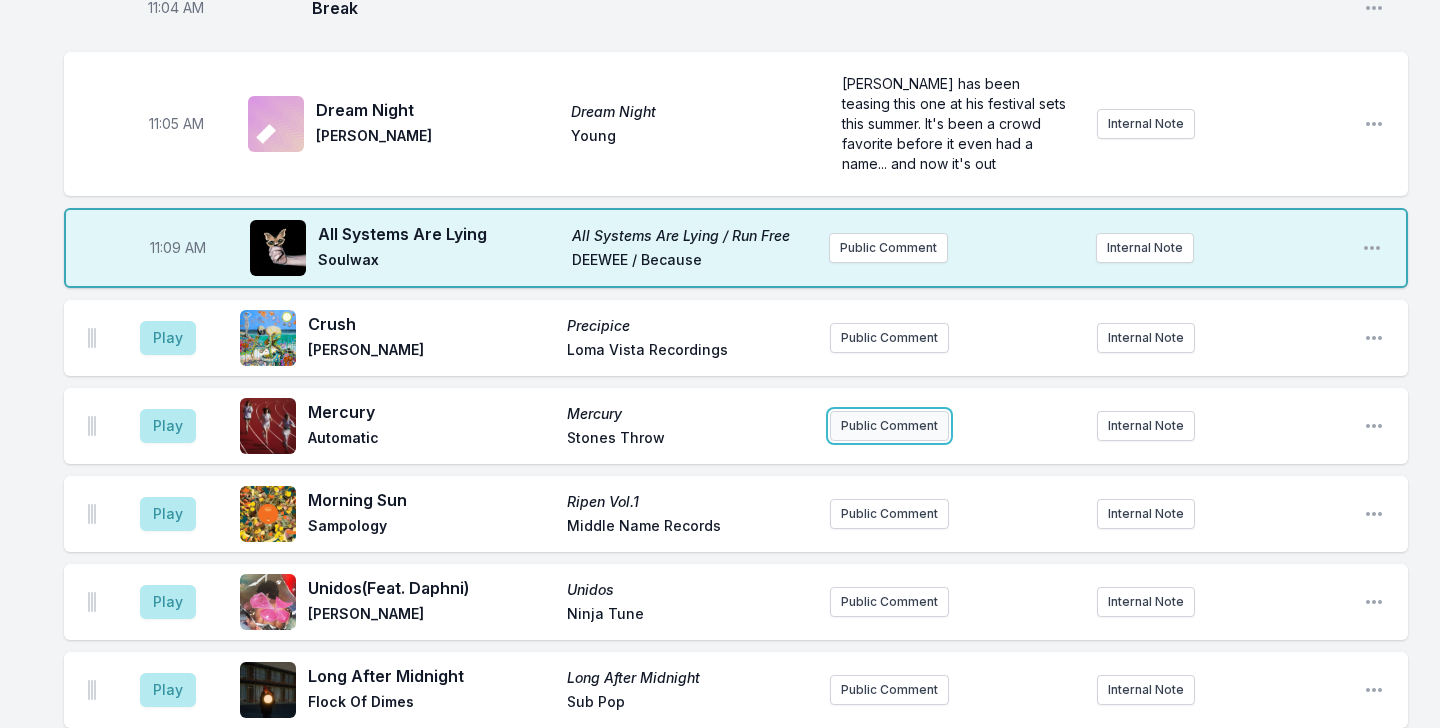 click on "Public Comment" at bounding box center [889, 426] 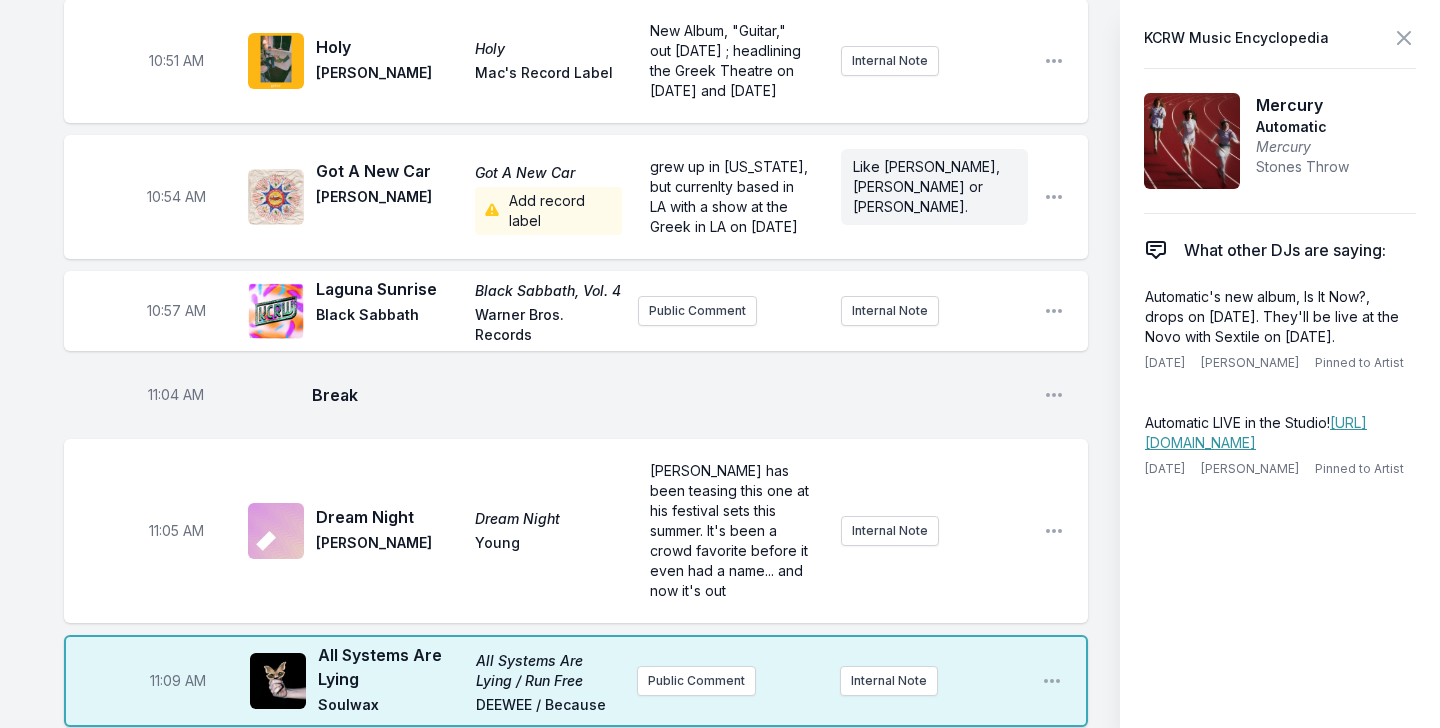 scroll, scrollTop: 3748, scrollLeft: 0, axis: vertical 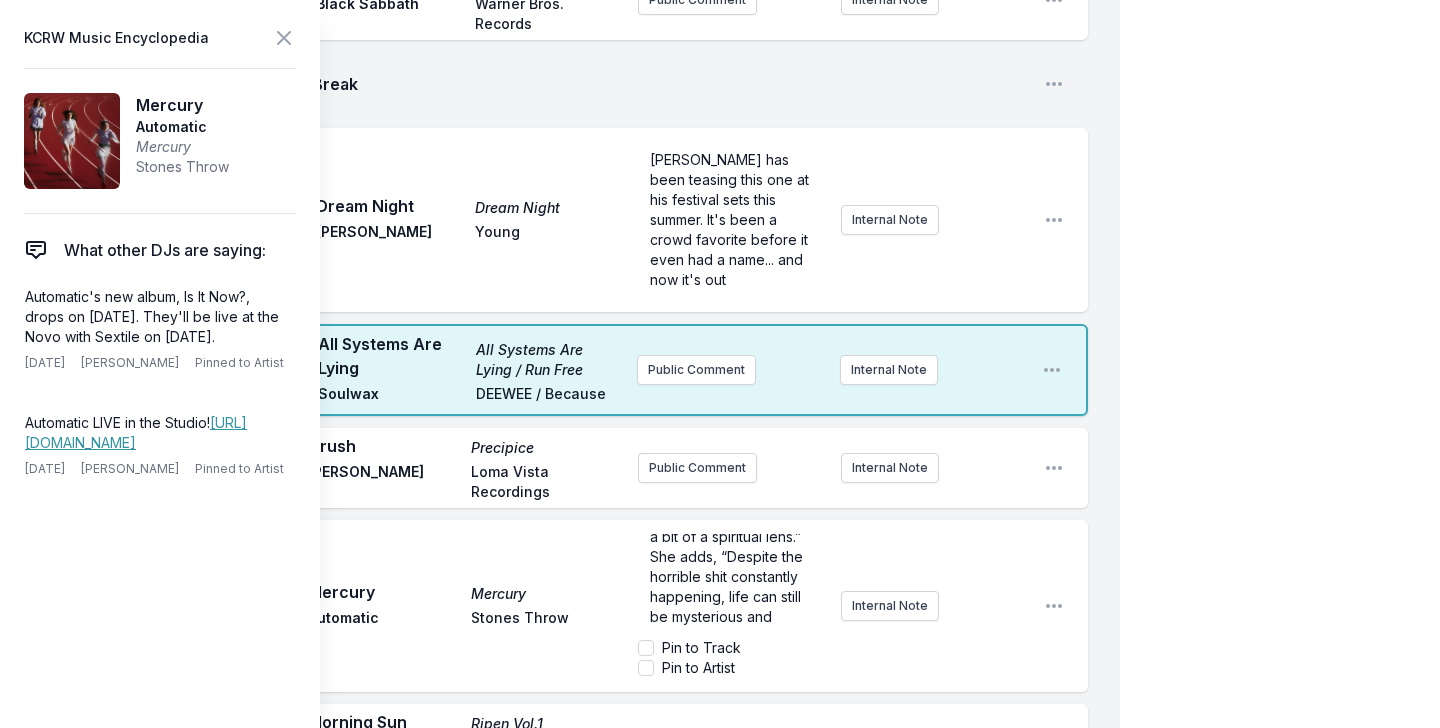 click on "[PERSON_NAME] says the lyrics of new song “Mercury” are a reminder “not to fall into nihilism or cynicism, to instead see life through a bit of a spiritual lens.” She adds, “Despite the horrible shit constantly happening, life can still be mysterious and beautiful. I wanted to lean into a sense of dreaminess, and to have the verses feel like a dark lullaby.”" at bounding box center [733, 566] 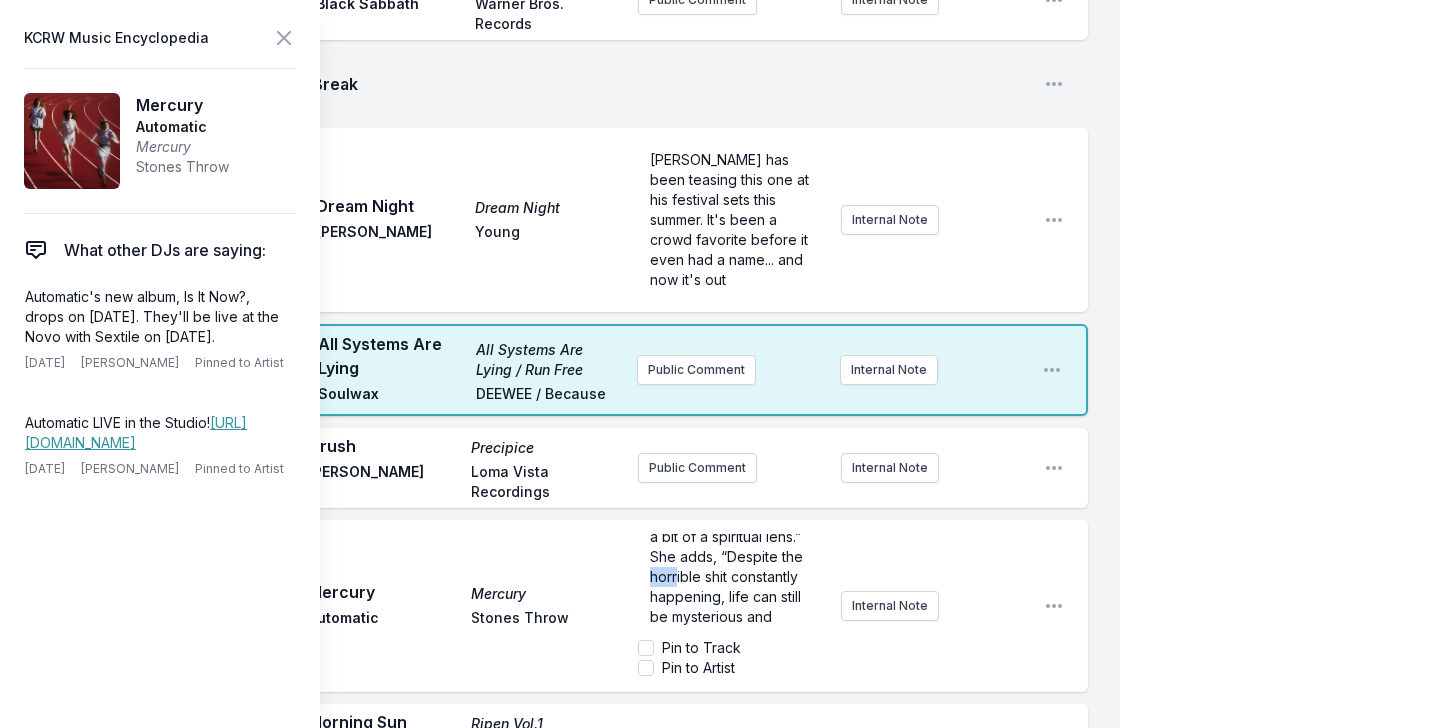 click on "[PERSON_NAME] says the lyrics of new song “Mercury” are a reminder “not to fall into nihilism or cynicism, to instead see life through a bit of a spiritual lens.” She adds, “Despite the horrible shit constantly happening, life can still be mysterious and beautiful. I wanted to lean into a sense of dreaminess, and to have the verses feel like a dark lullaby.”" at bounding box center (733, 566) 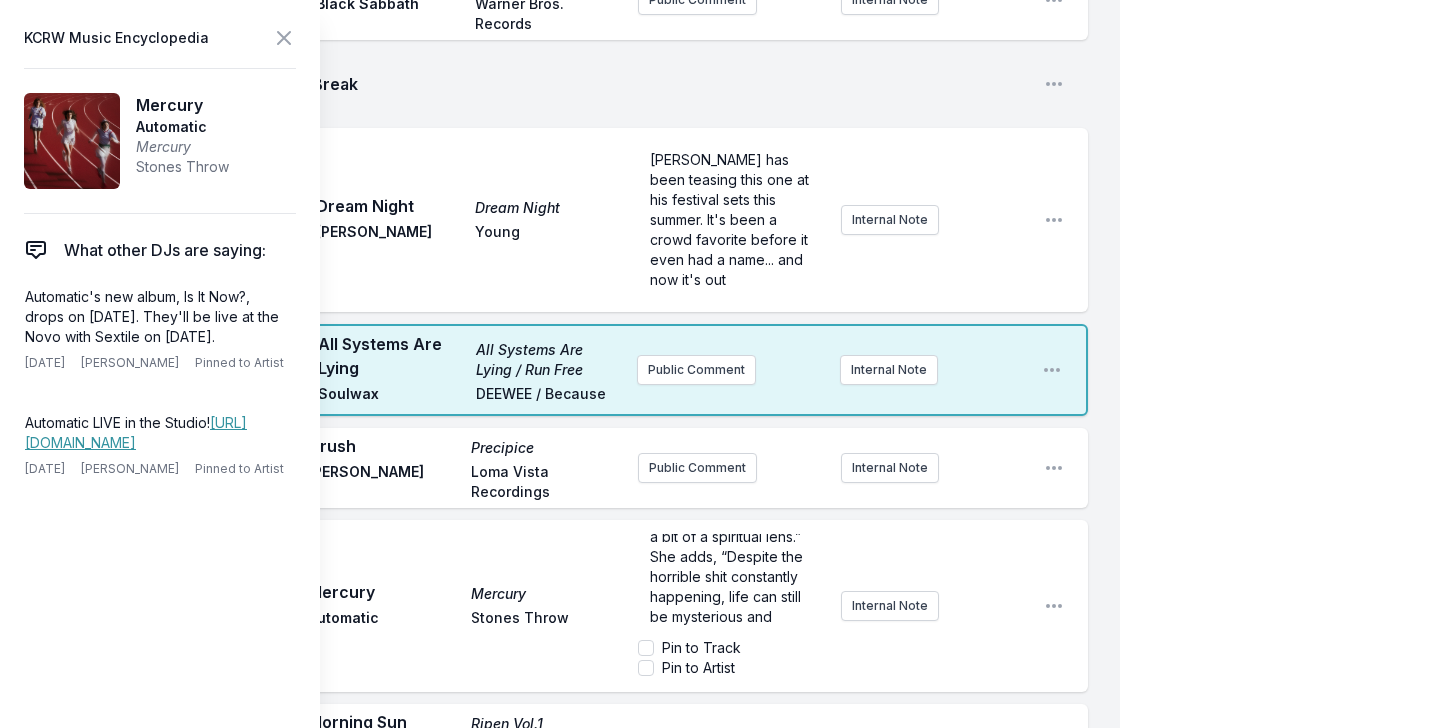 type 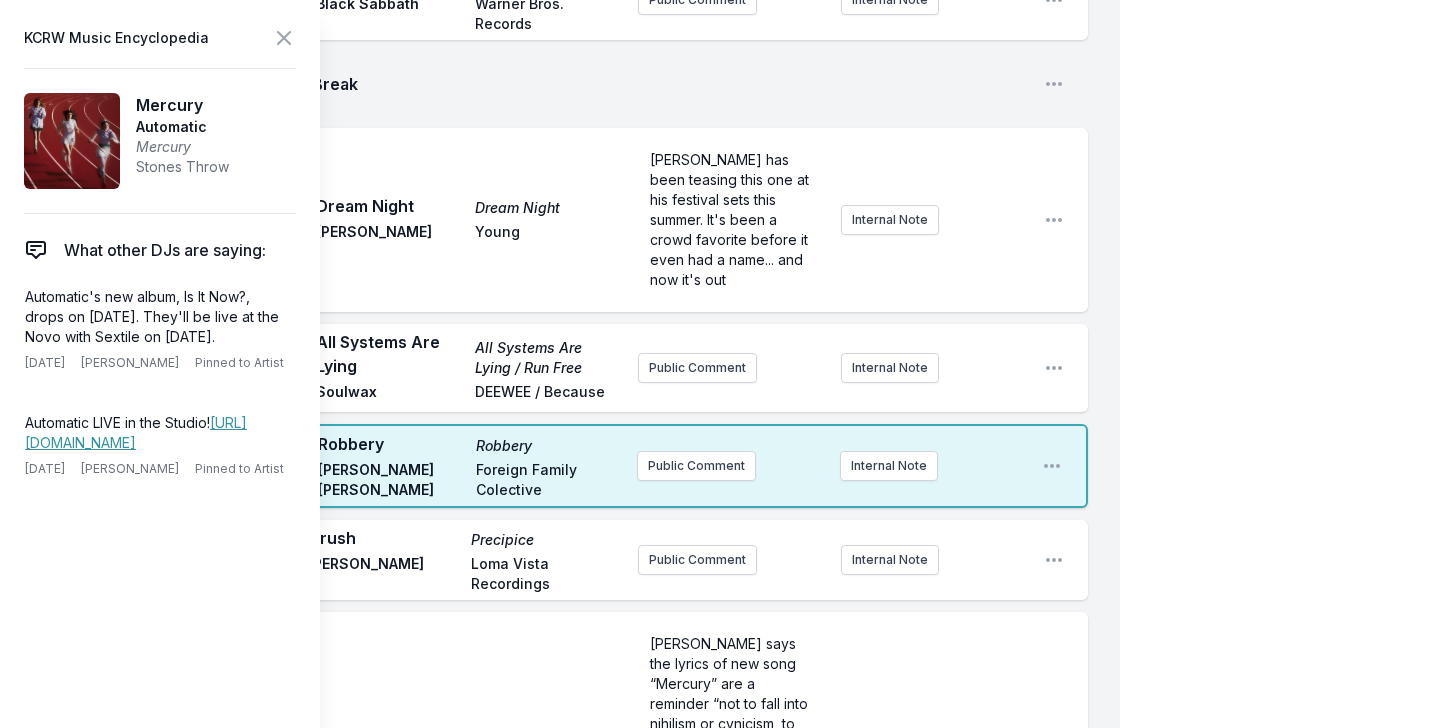 click on "Play Mercury Mercury Automatic Stones Throw [PERSON_NAME] says the lyrics of new song “Mercury” are a reminder “not to fall into nihilism or cynicism, to instead see life through a bit of a spiritual lens.” She adds, “Despite the horrible stuff constantly happening, life can still be mysterious and beautiful. I wanted to lean into a sense of dreaminess, and to have the verses feel like a dark lullaby.”  Internal Note Open playlist item options" at bounding box center [576, 794] 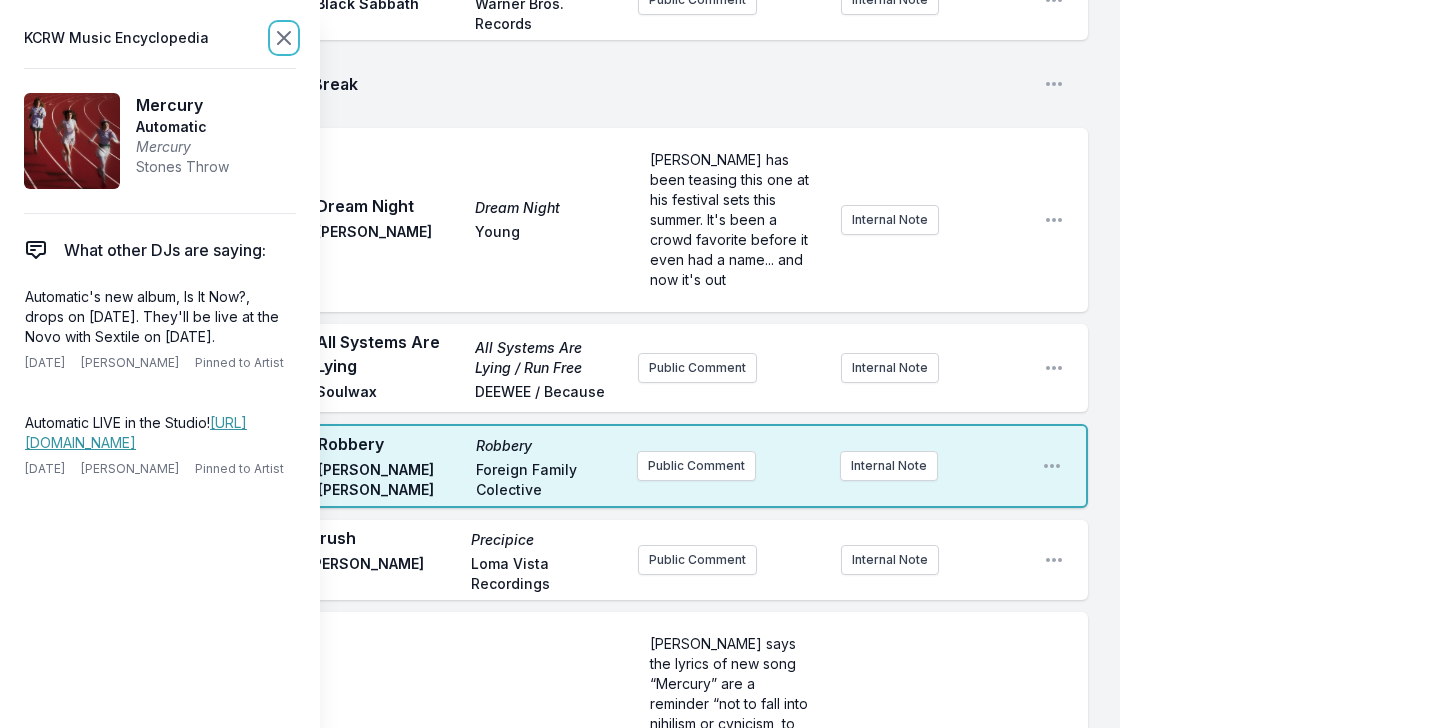 click 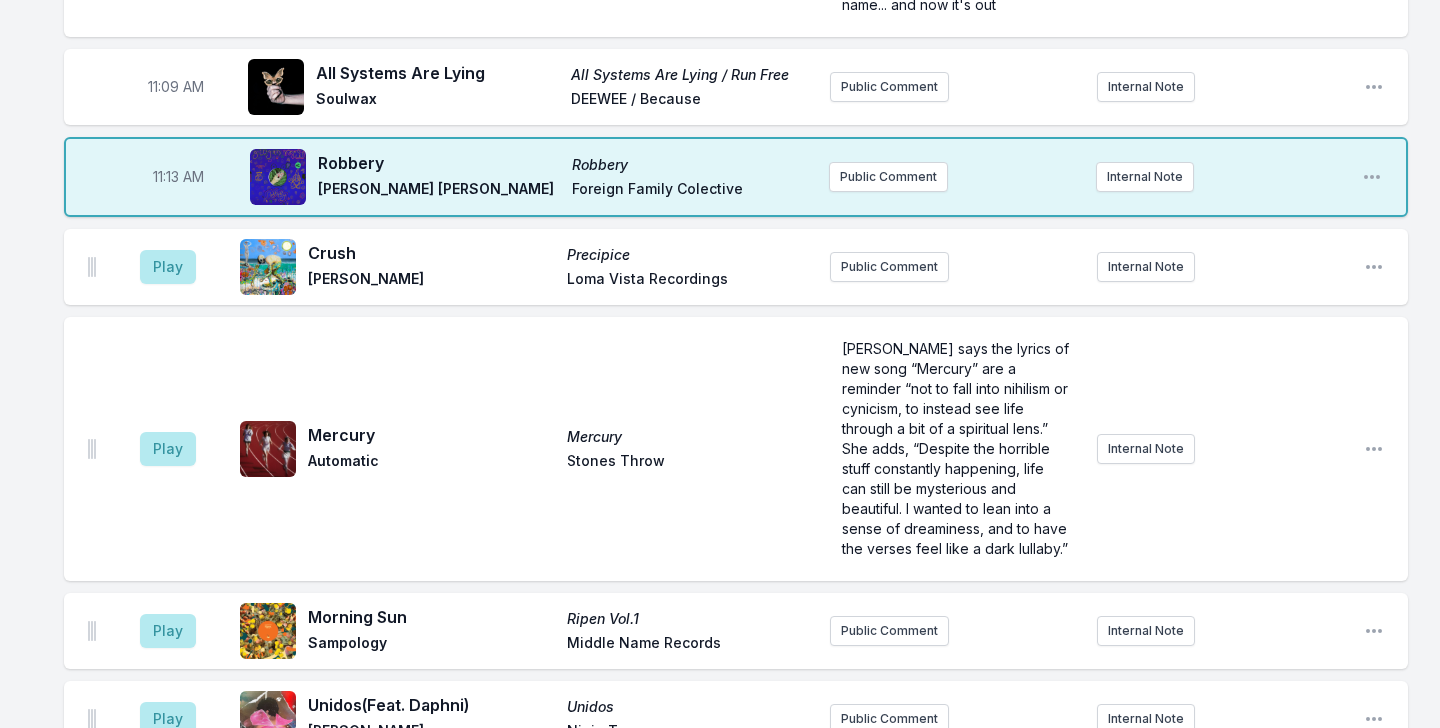 scroll, scrollTop: 3503, scrollLeft: 0, axis: vertical 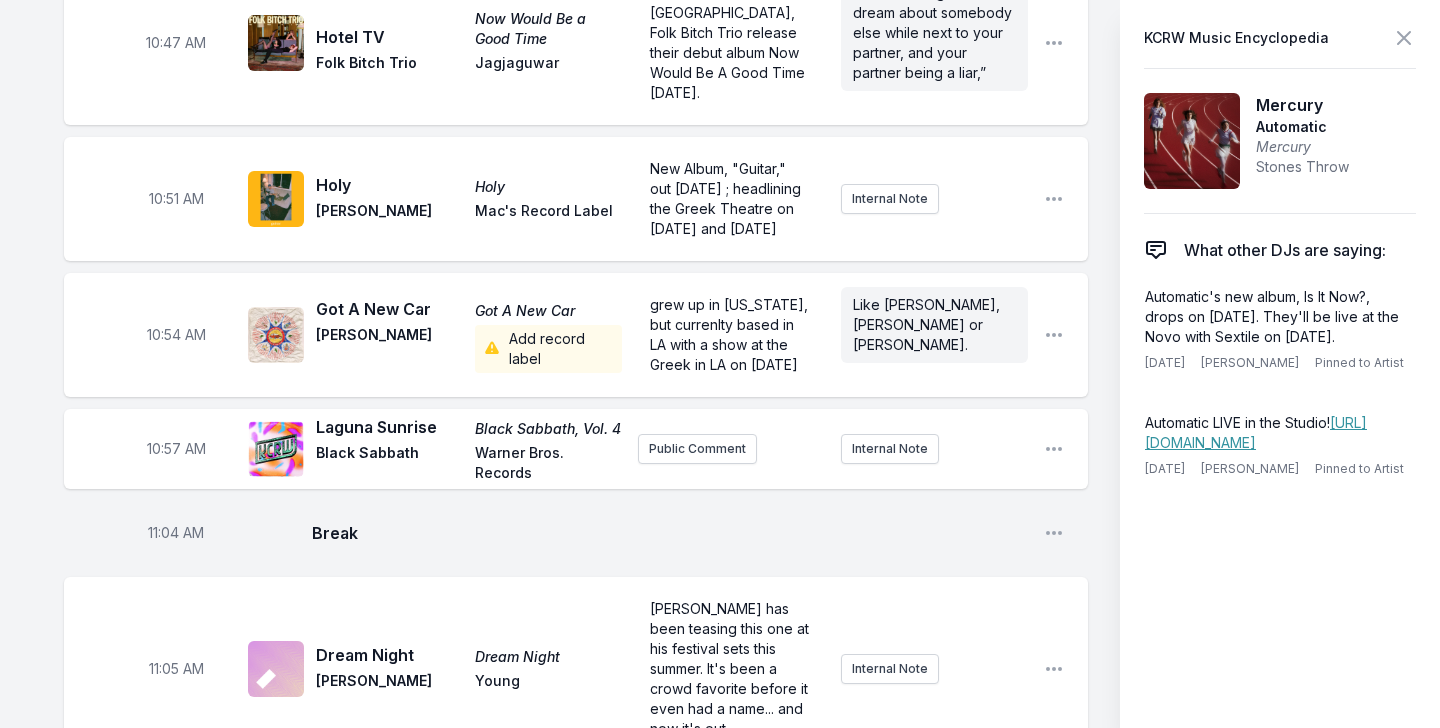 click on "[PERSON_NAME] says the lyrics of new song “Mercury” are a reminder “not to fall into nihilism or cynicism, to instead see life through a bit of a spiritual lens.” She adds, “Despite the horrible stuff constantly happening, life can still be mysterious and beautiful. I wanted to lean into a sense of dreaminess, and to have the verses feel like a dark lullaby.”" at bounding box center (731, 1243) 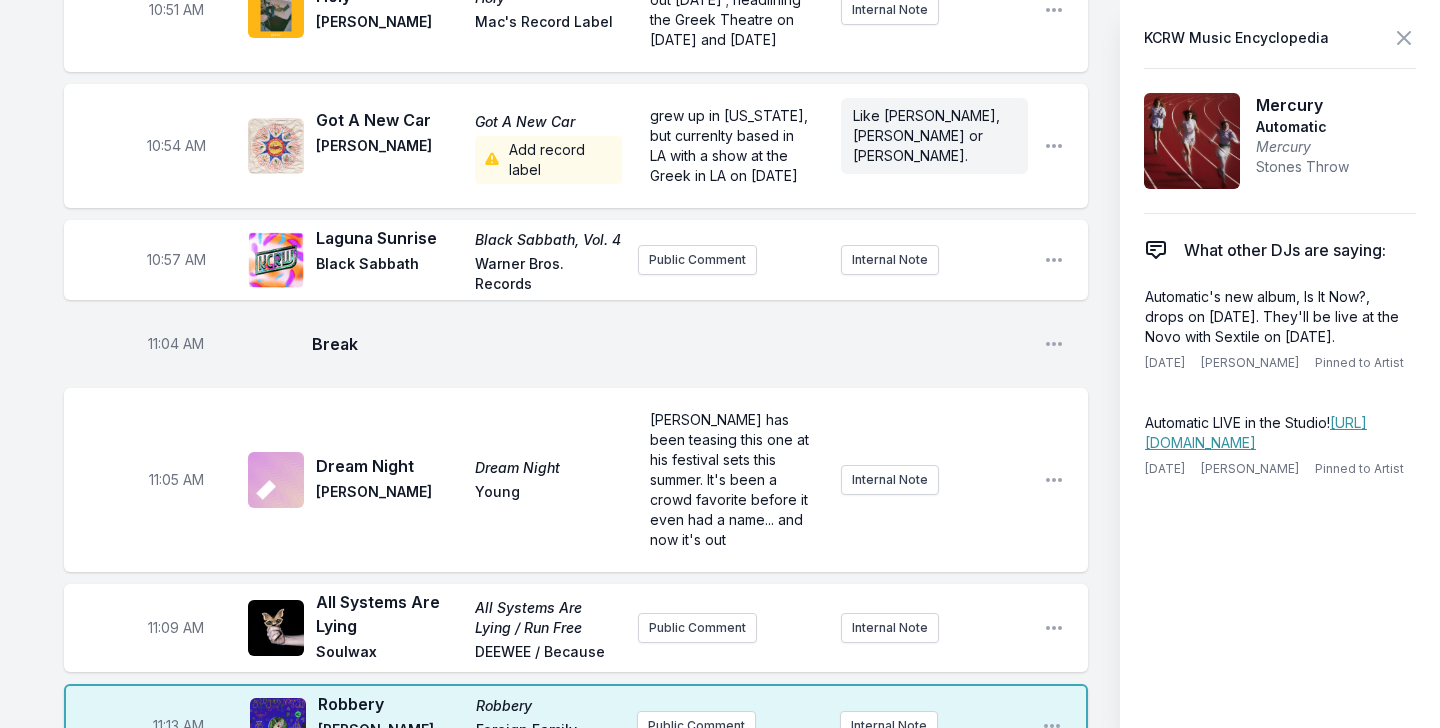 scroll, scrollTop: 3693, scrollLeft: 0, axis: vertical 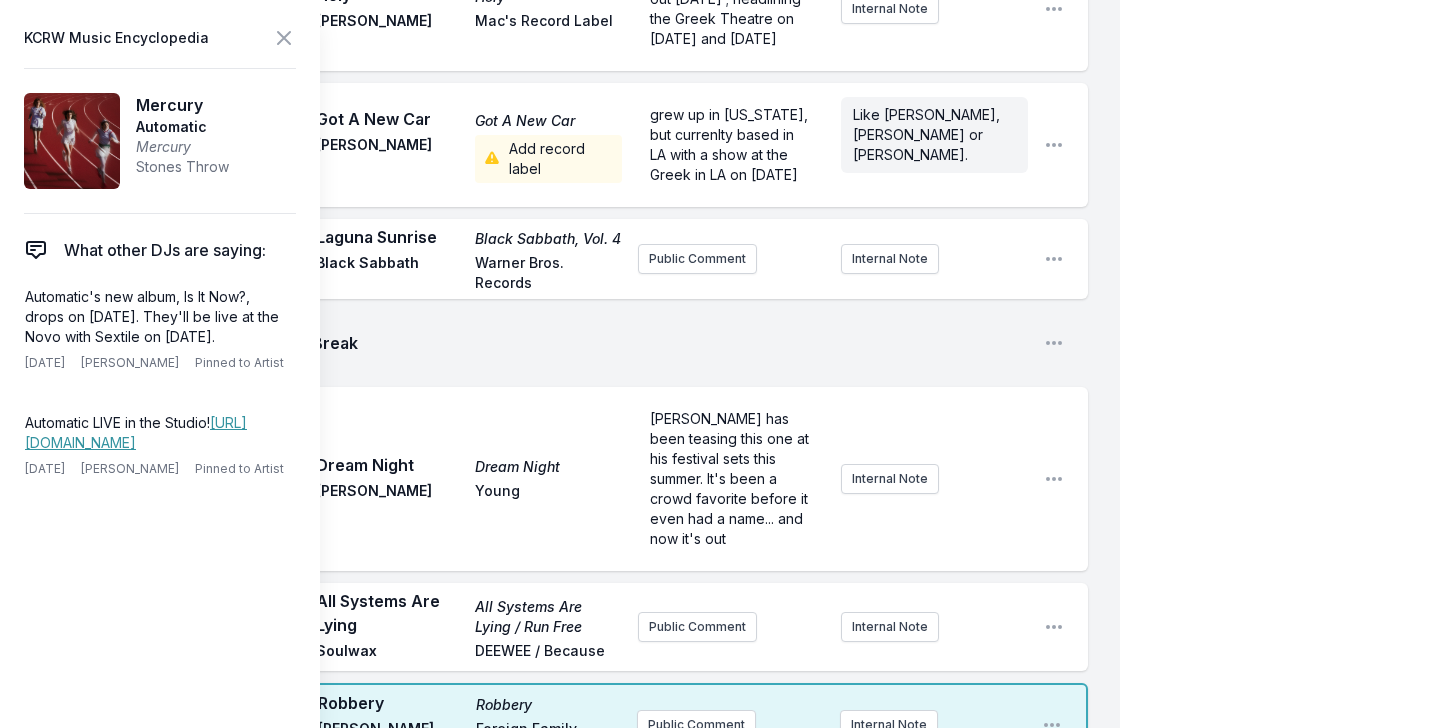click on "[PERSON_NAME] says the lyrics of new song “Mercury” are a reminder “not to fall into nihilism or cynicism, to instead see life through a bit of a spiritual lens.” She adds, “Despite the horrible stuff constantly happening, life can still be mysterious and beautiful. I wanted to lean into a sense of dreaminess, and to have the verses feel like a dark lullaby.”" at bounding box center [733, 1052] 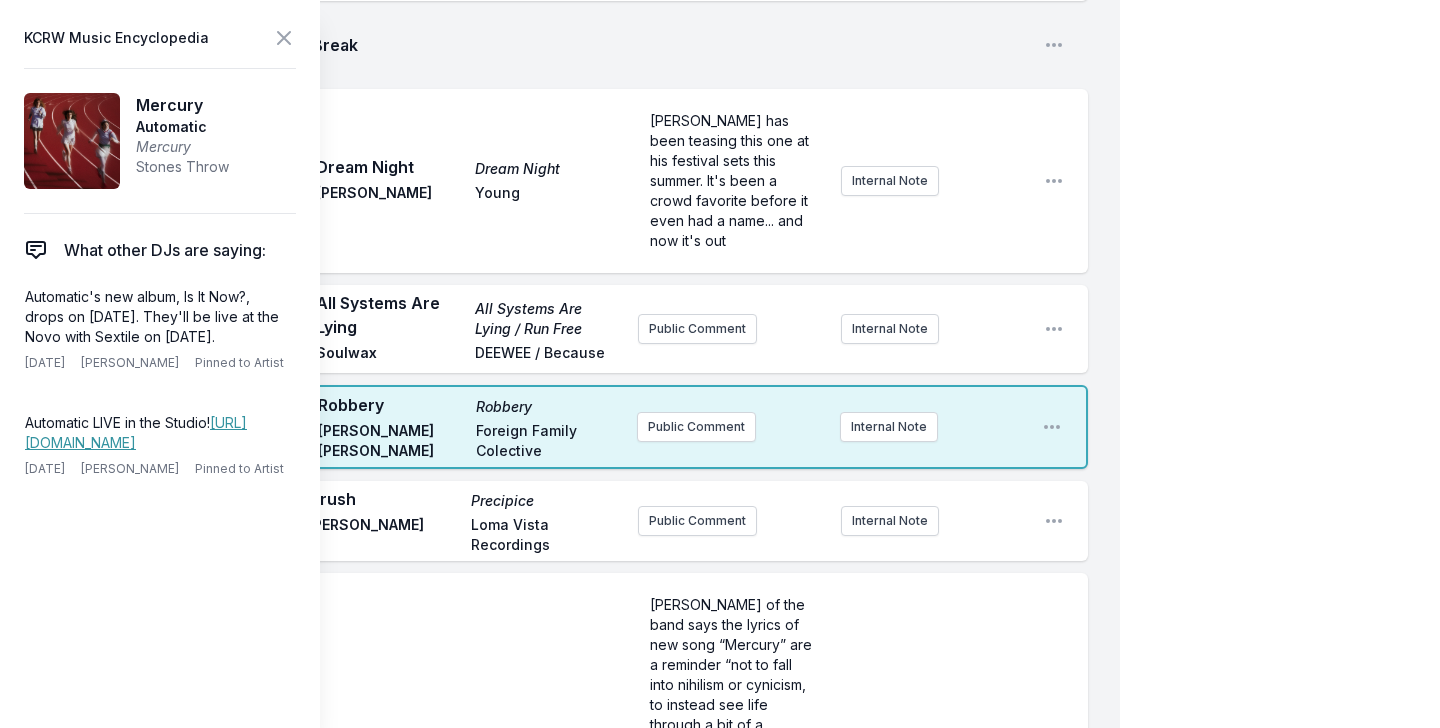 scroll, scrollTop: 4011, scrollLeft: 0, axis: vertical 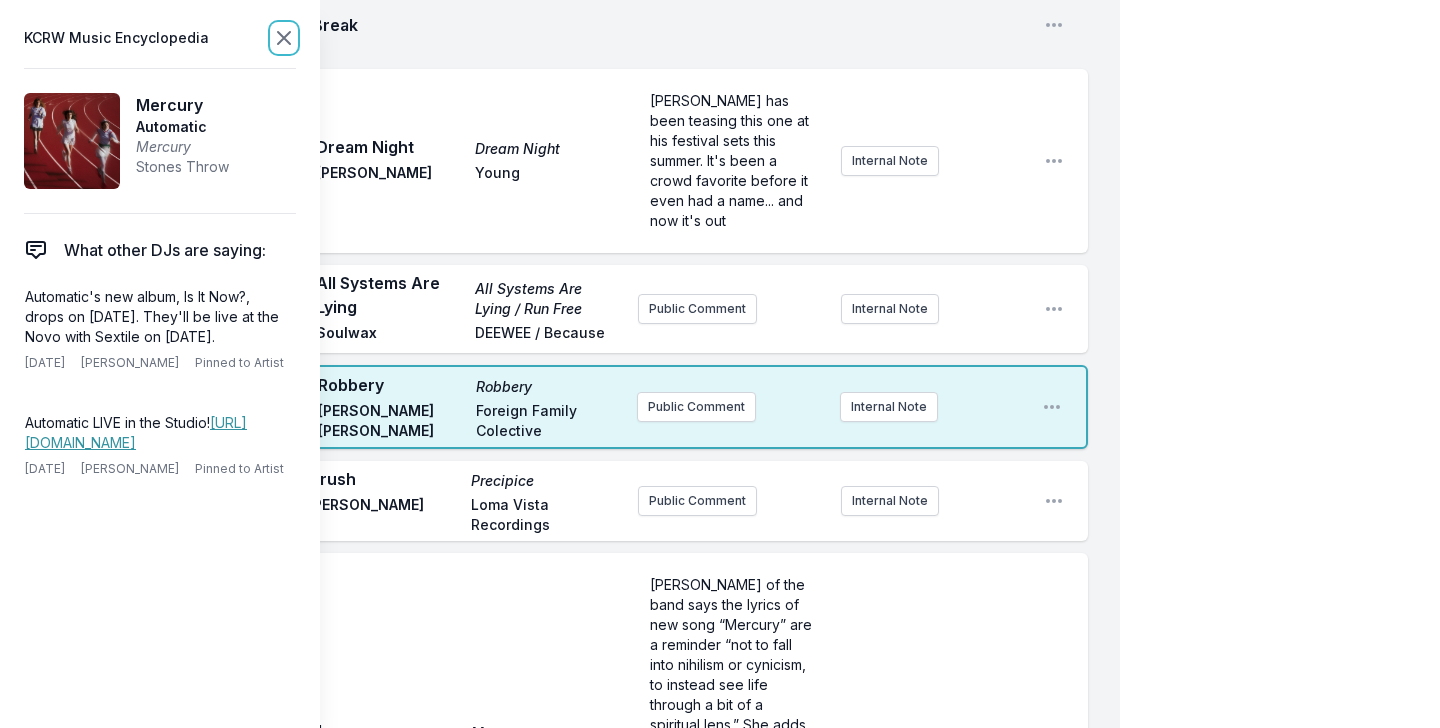 click 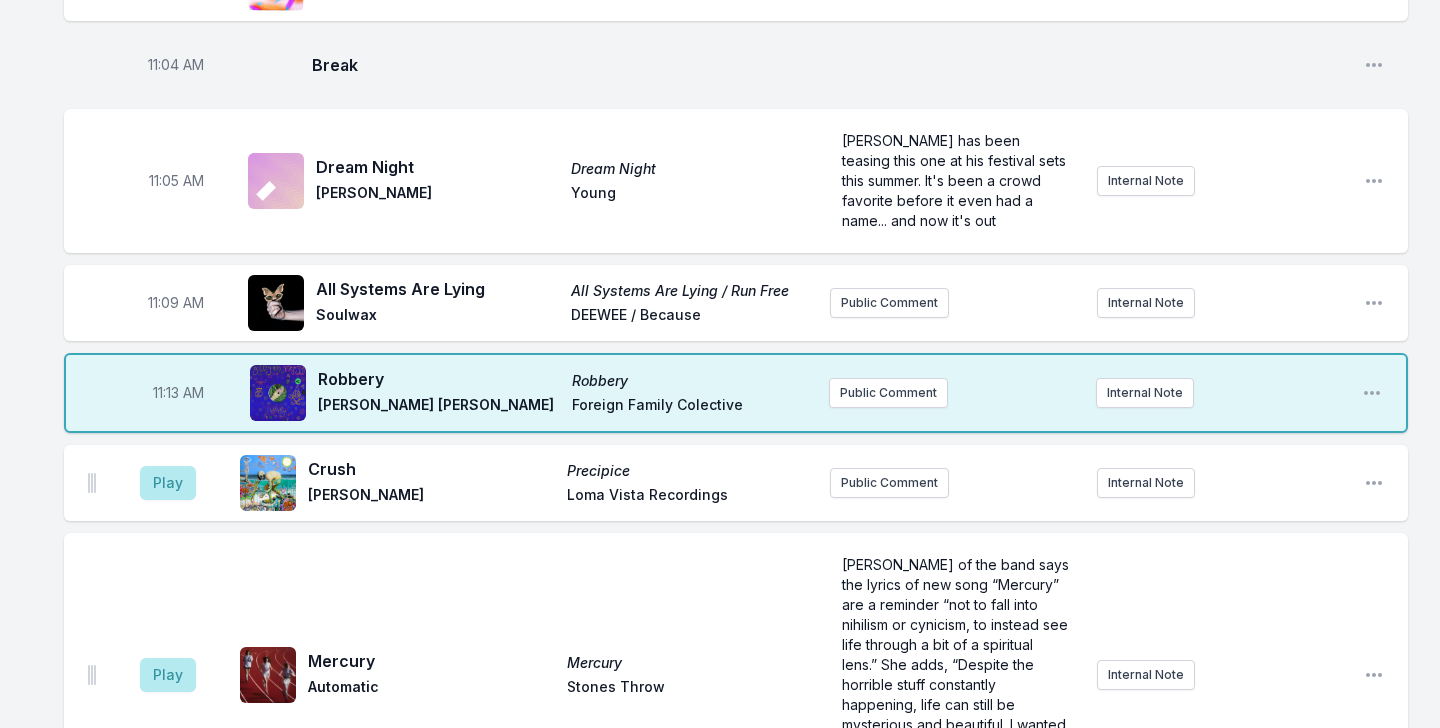 scroll, scrollTop: 3371, scrollLeft: 0, axis: vertical 